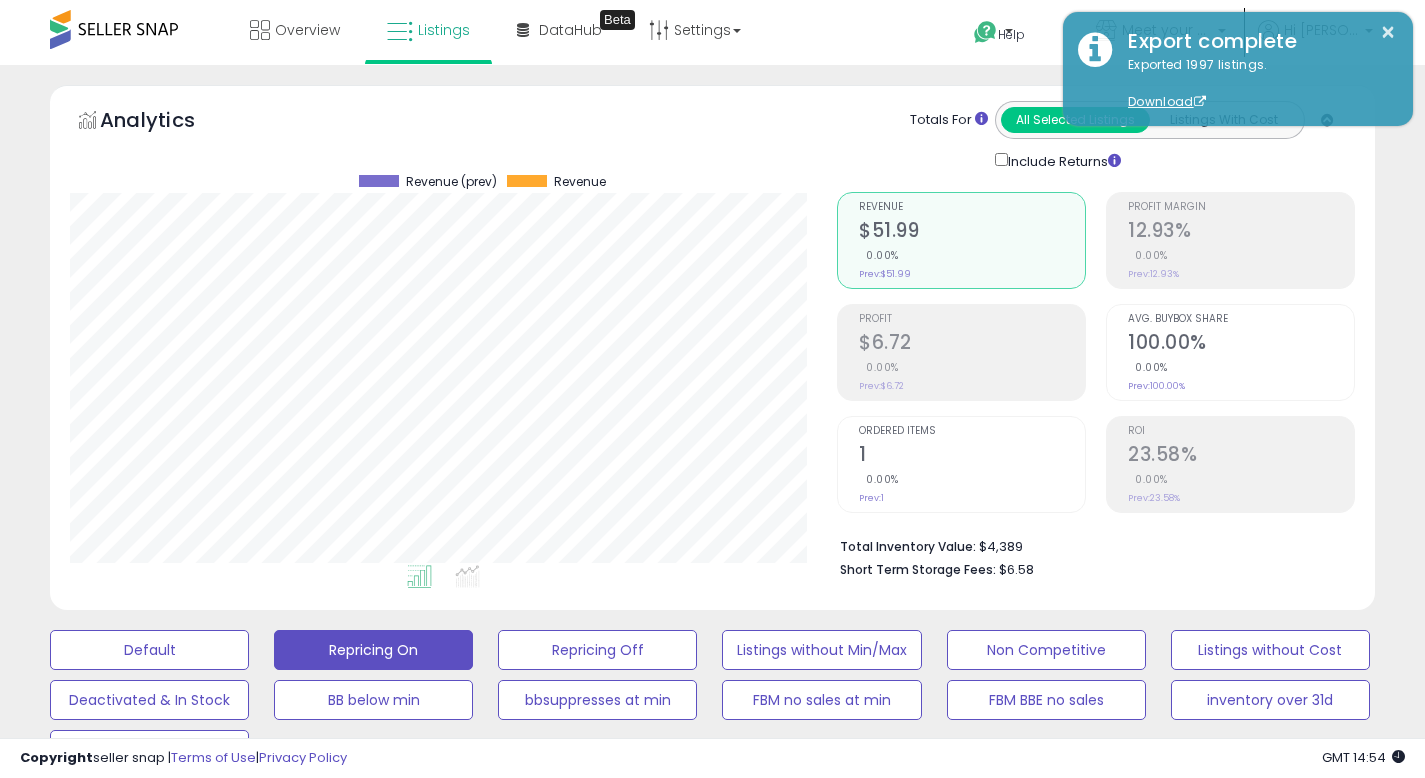 scroll, scrollTop: 668, scrollLeft: 0, axis: vertical 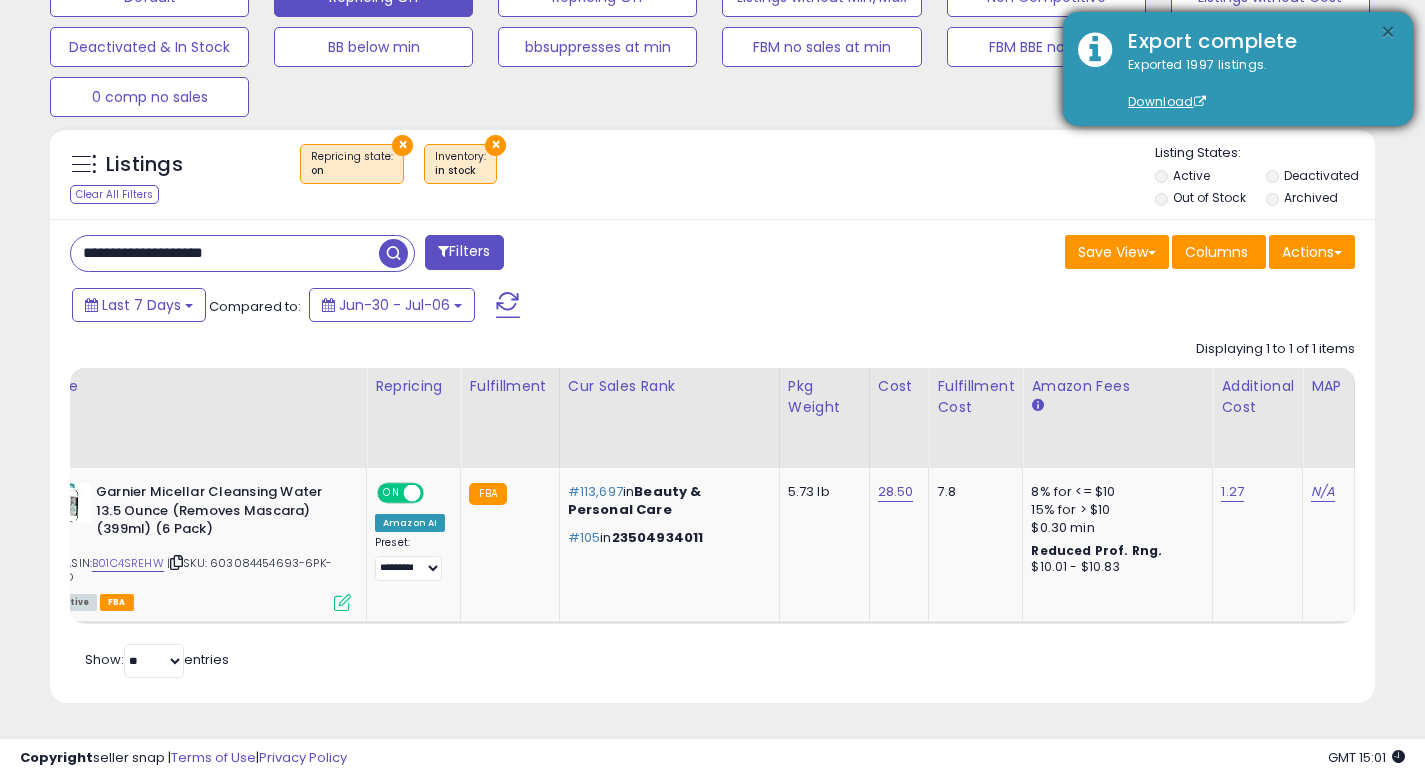 click on "×" at bounding box center [1388, 32] 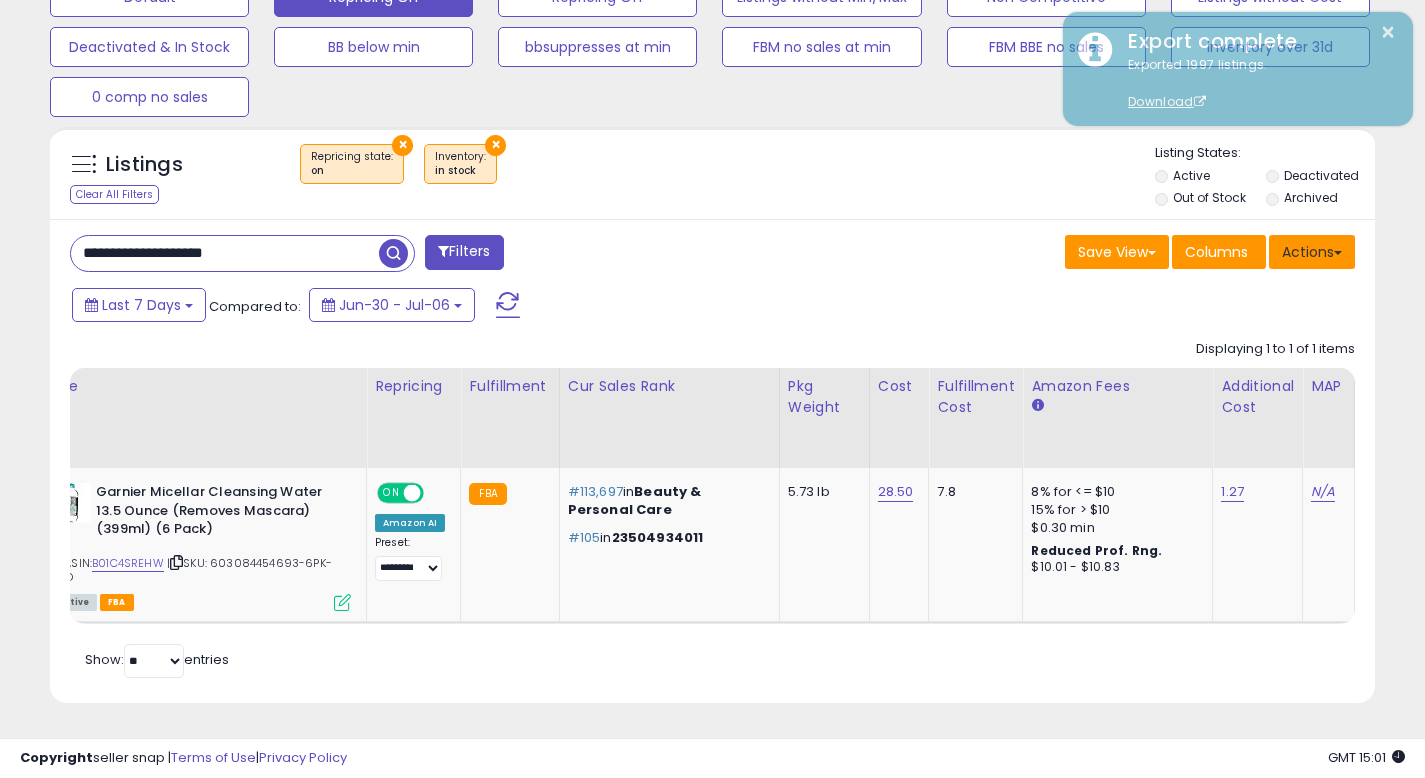click on "Actions" at bounding box center [1312, 252] 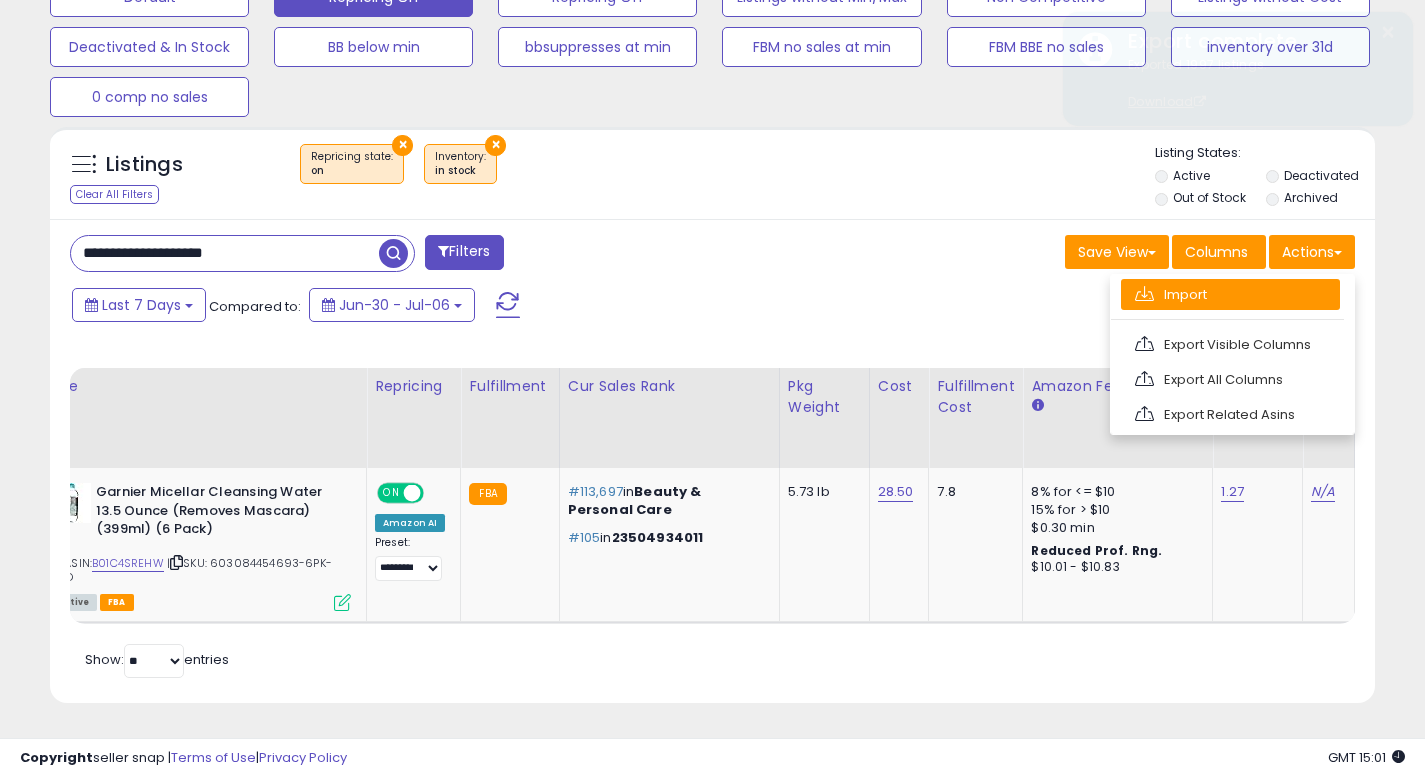 click on "Import" at bounding box center (1230, 294) 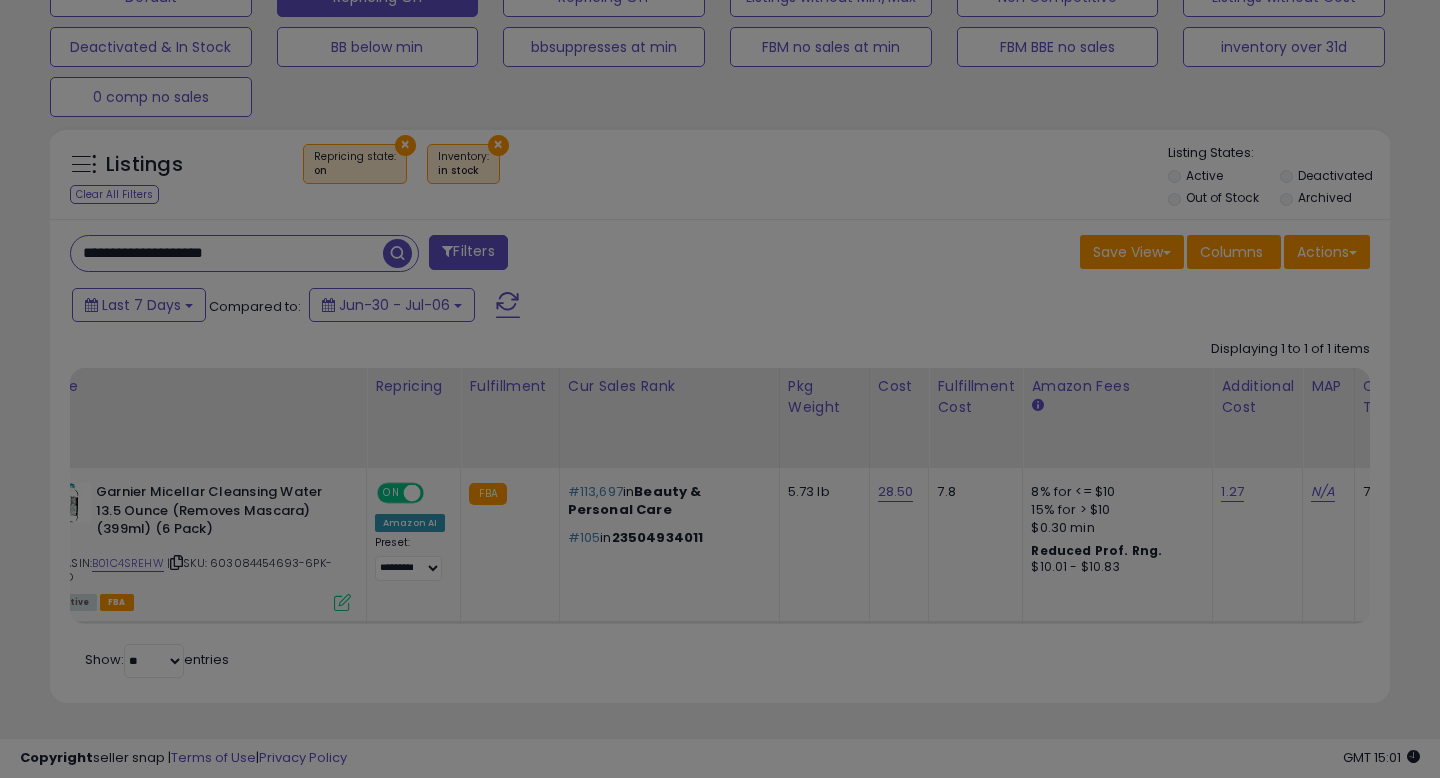 scroll, scrollTop: 999590, scrollLeft: 999224, axis: both 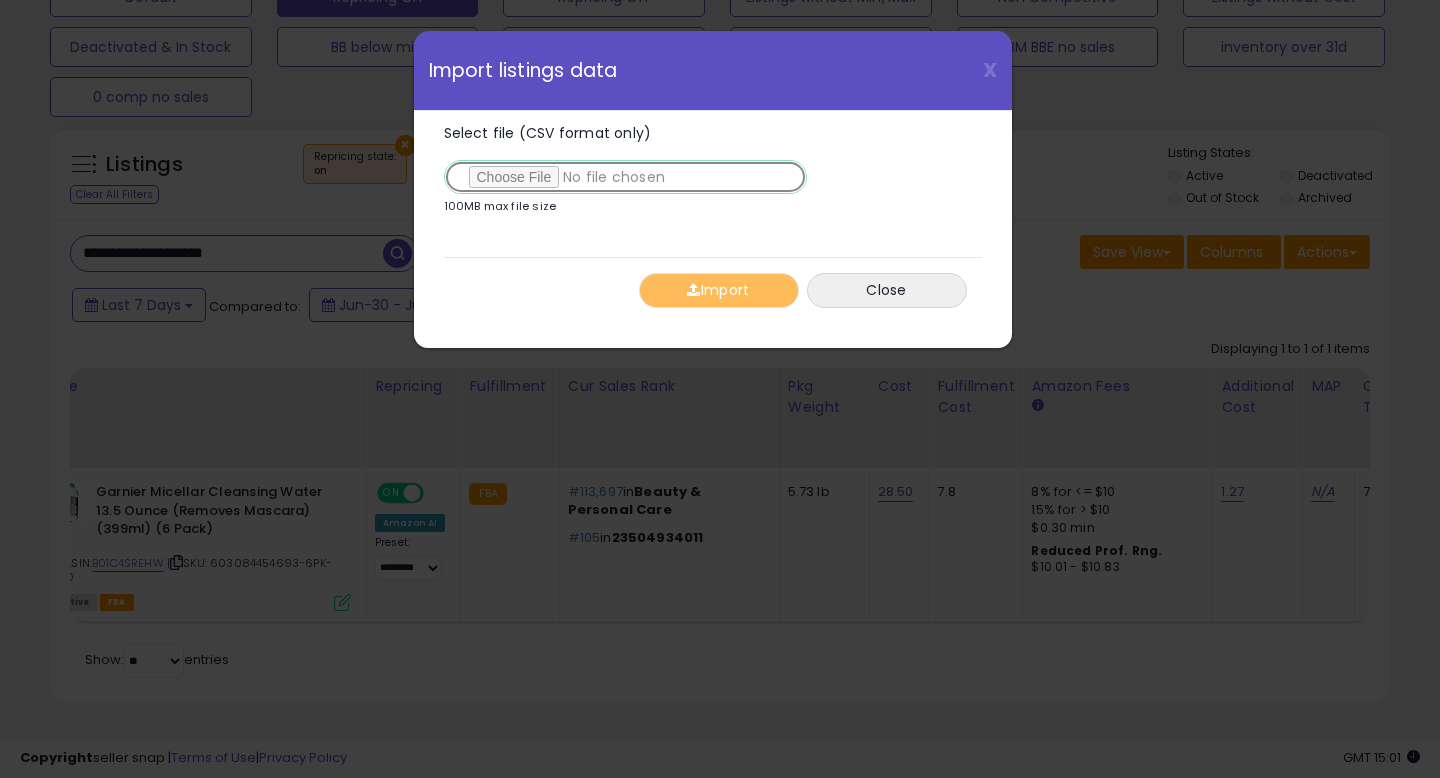 click on "Select file (CSV format only)" at bounding box center (625, 177) 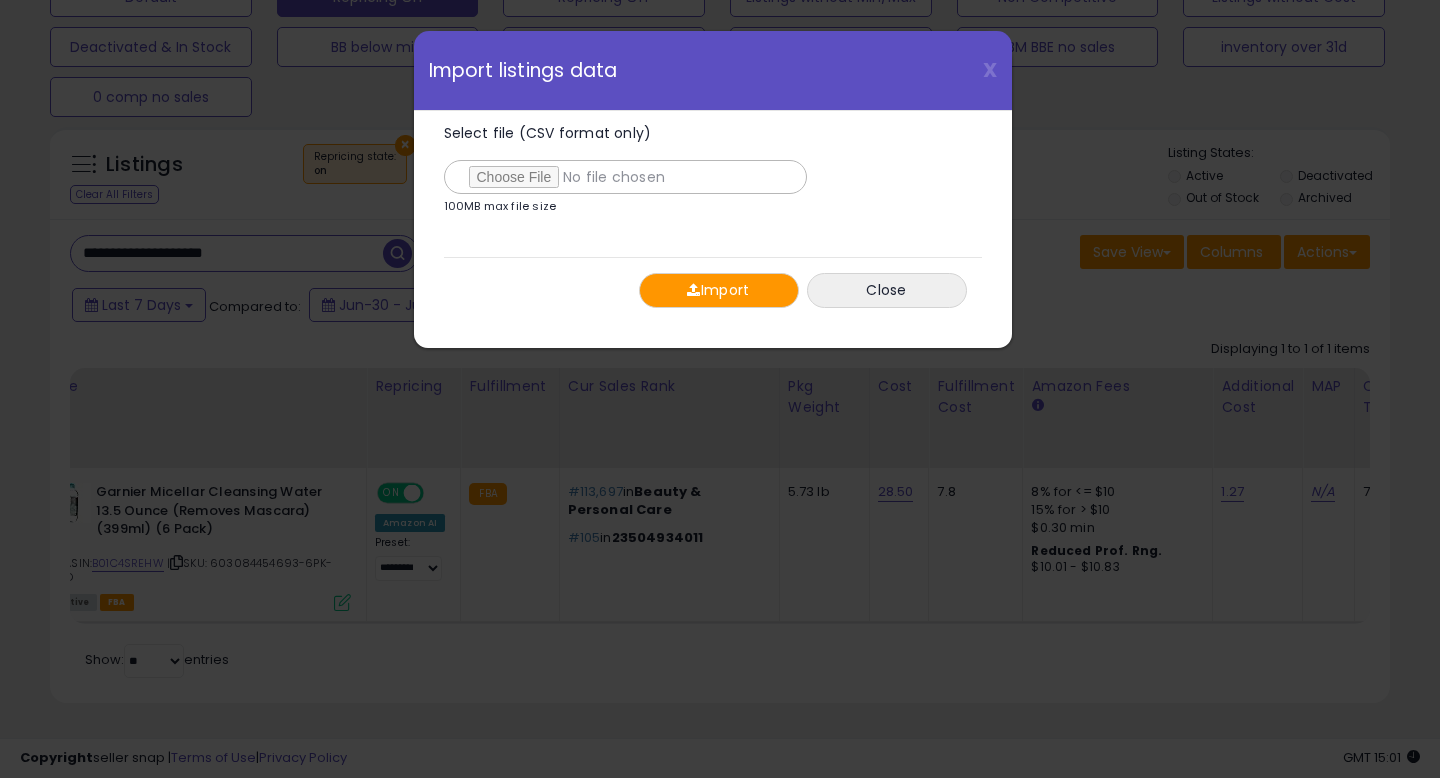 click on "Import" at bounding box center (719, 290) 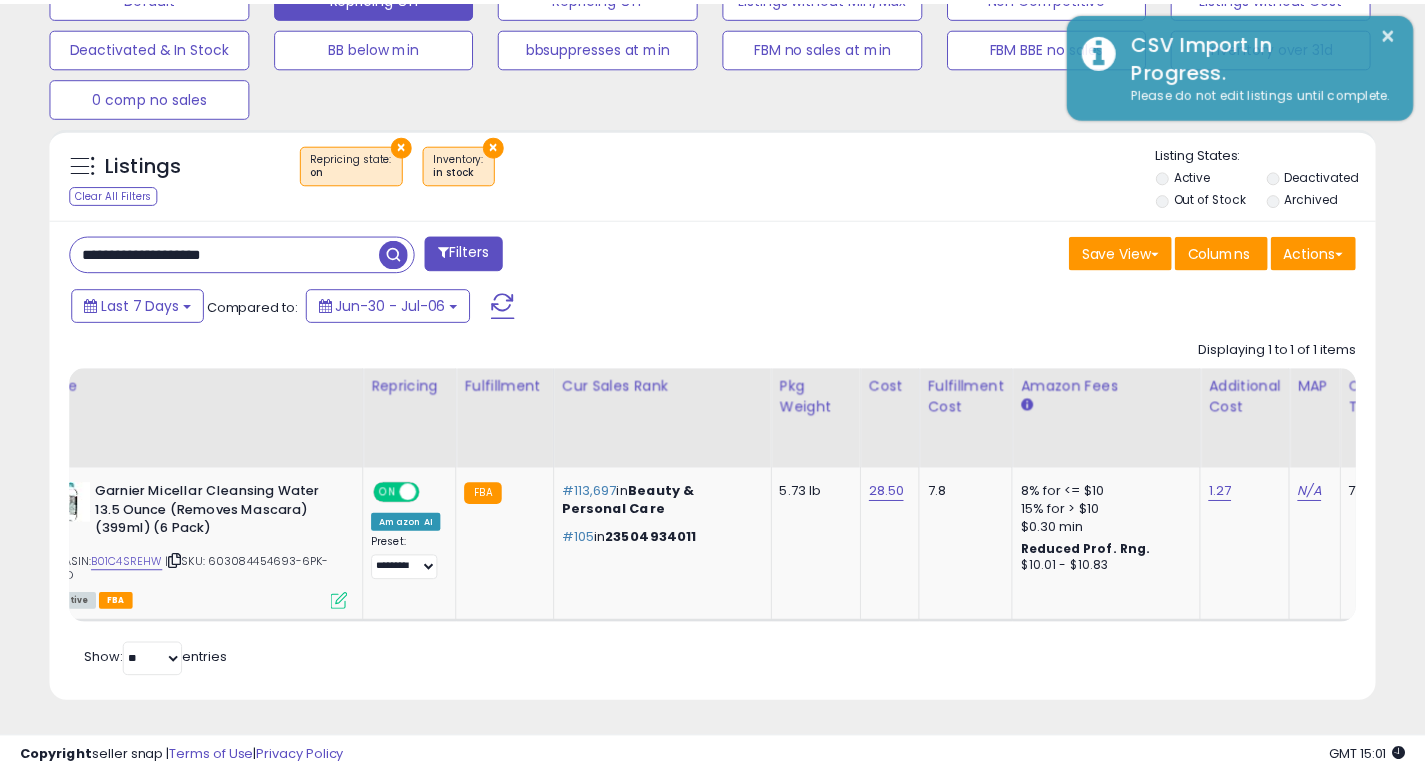 scroll, scrollTop: 410, scrollLeft: 767, axis: both 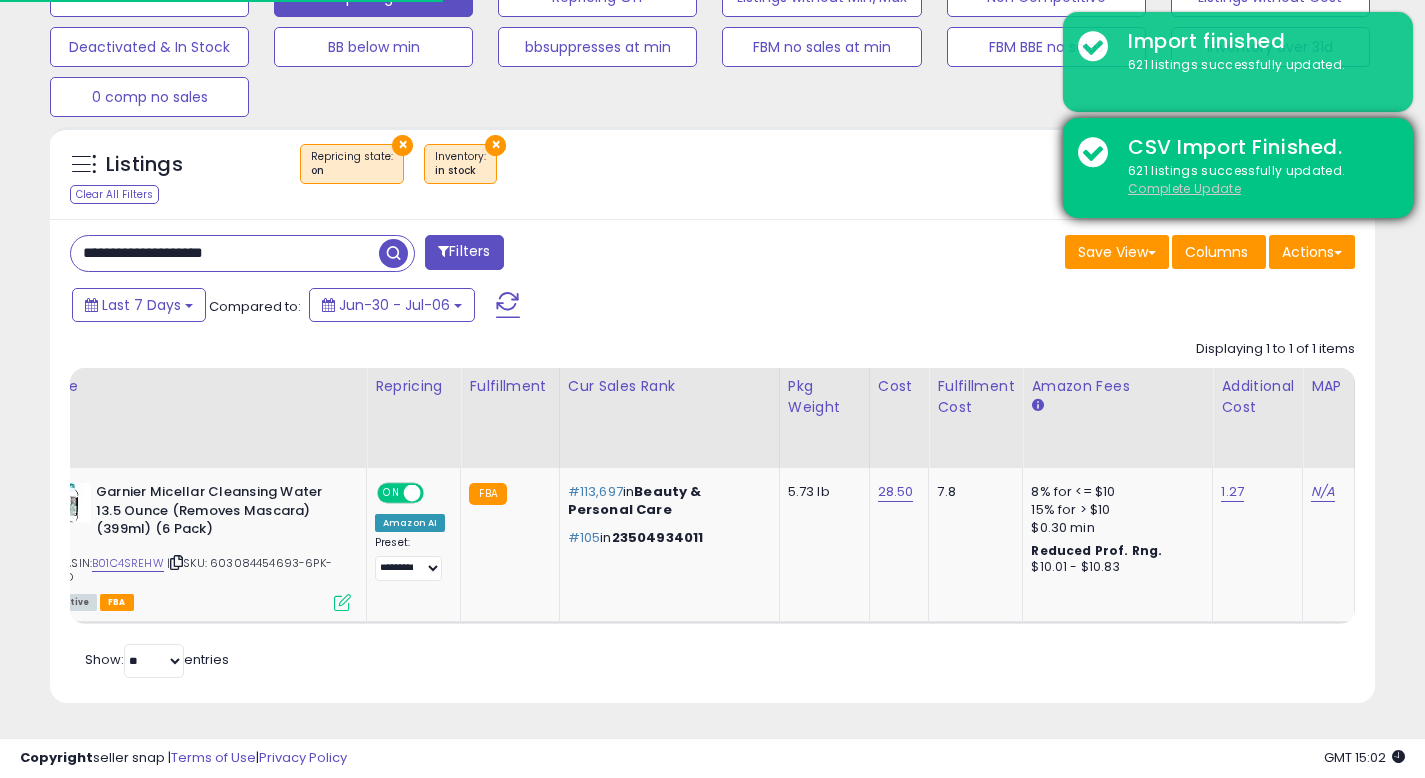 click on "Complete Update" at bounding box center (1184, 188) 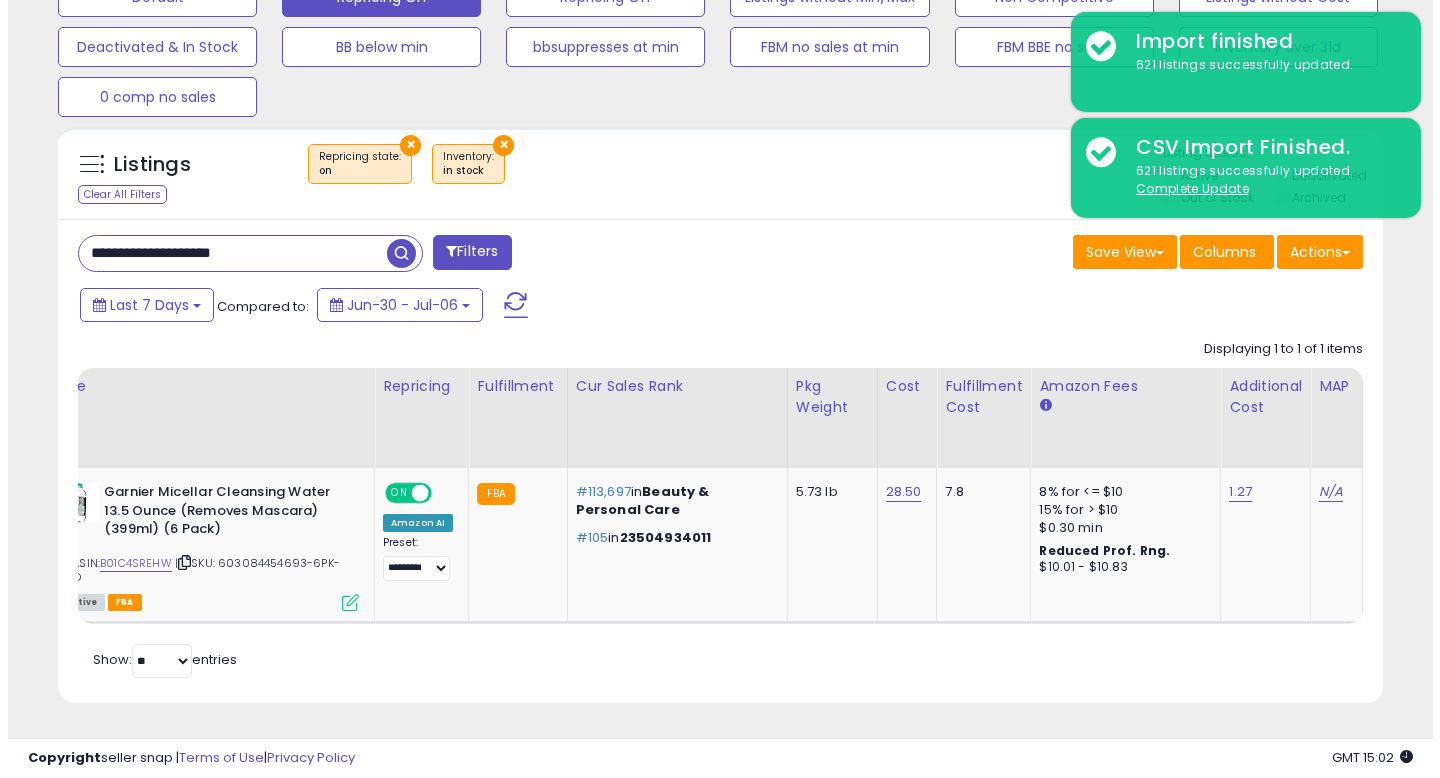 scroll, scrollTop: 513, scrollLeft: 0, axis: vertical 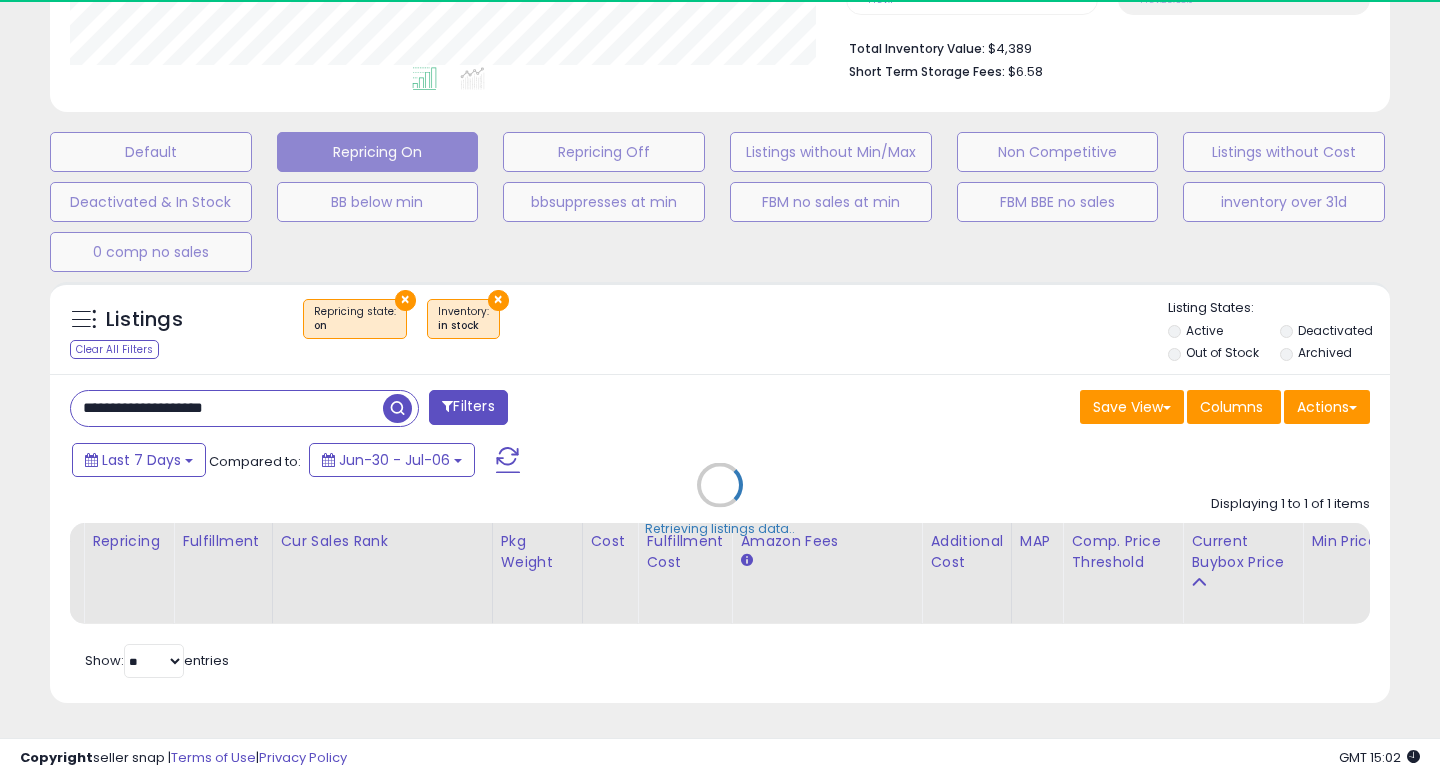 type 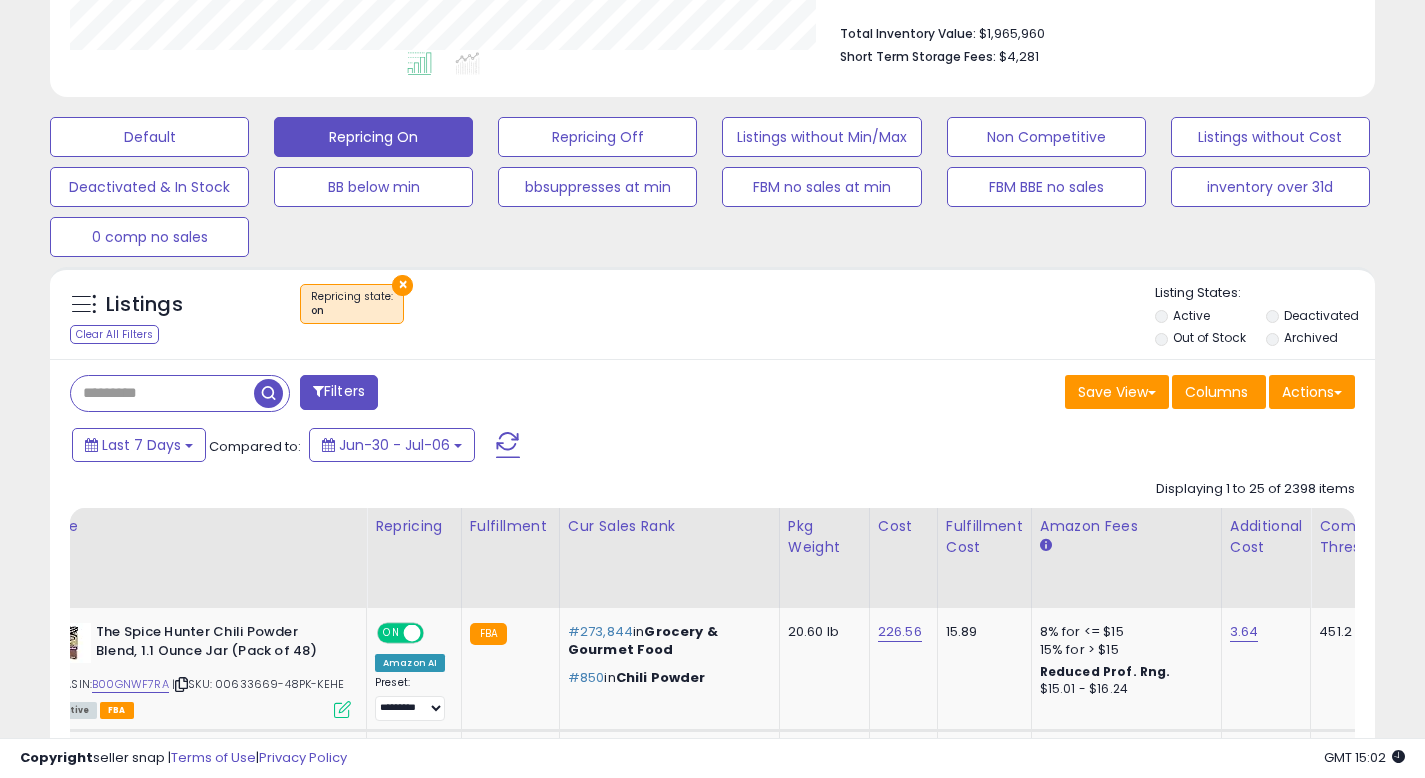 scroll, scrollTop: 410, scrollLeft: 767, axis: both 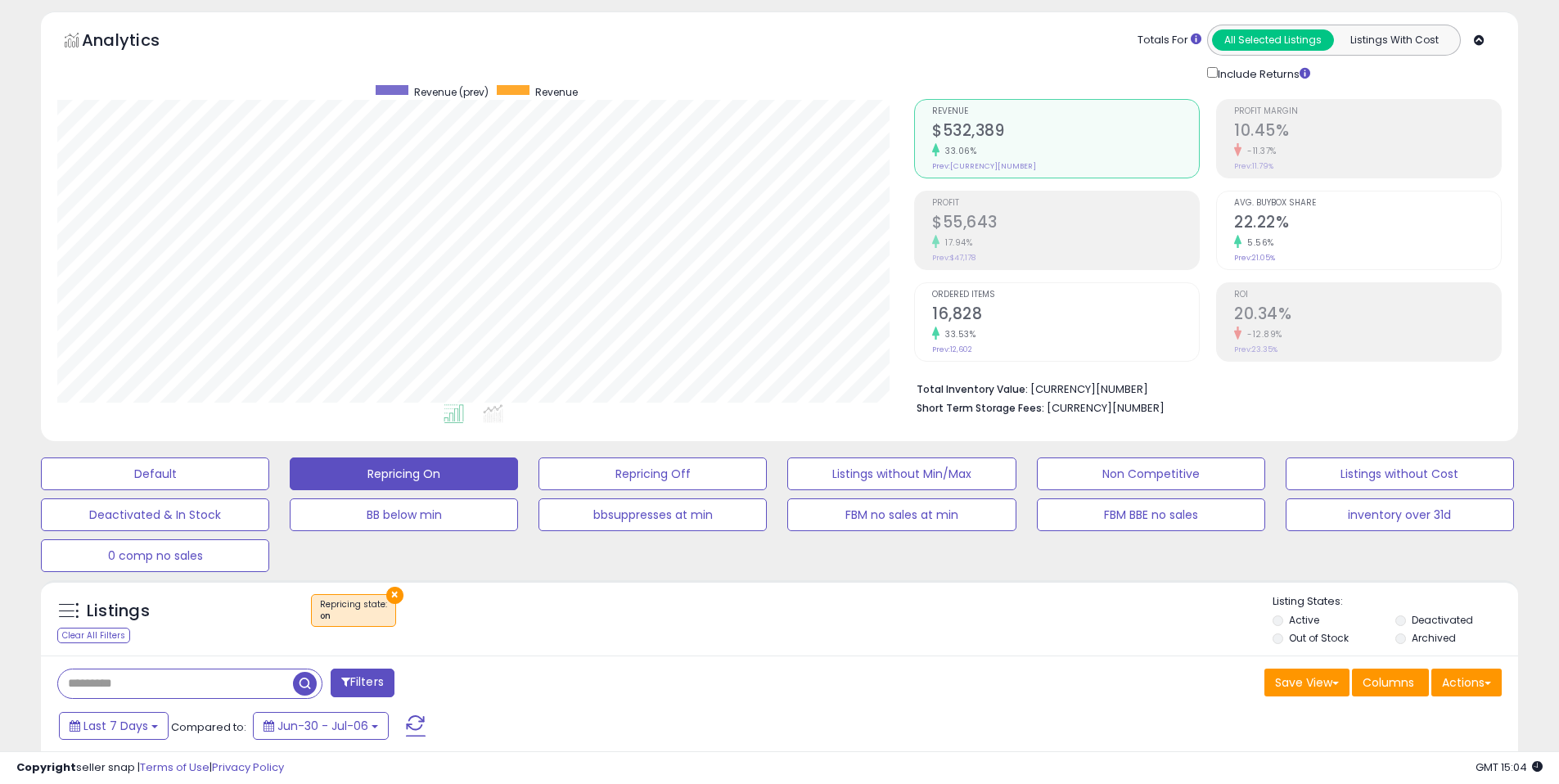 click at bounding box center (175, 683) 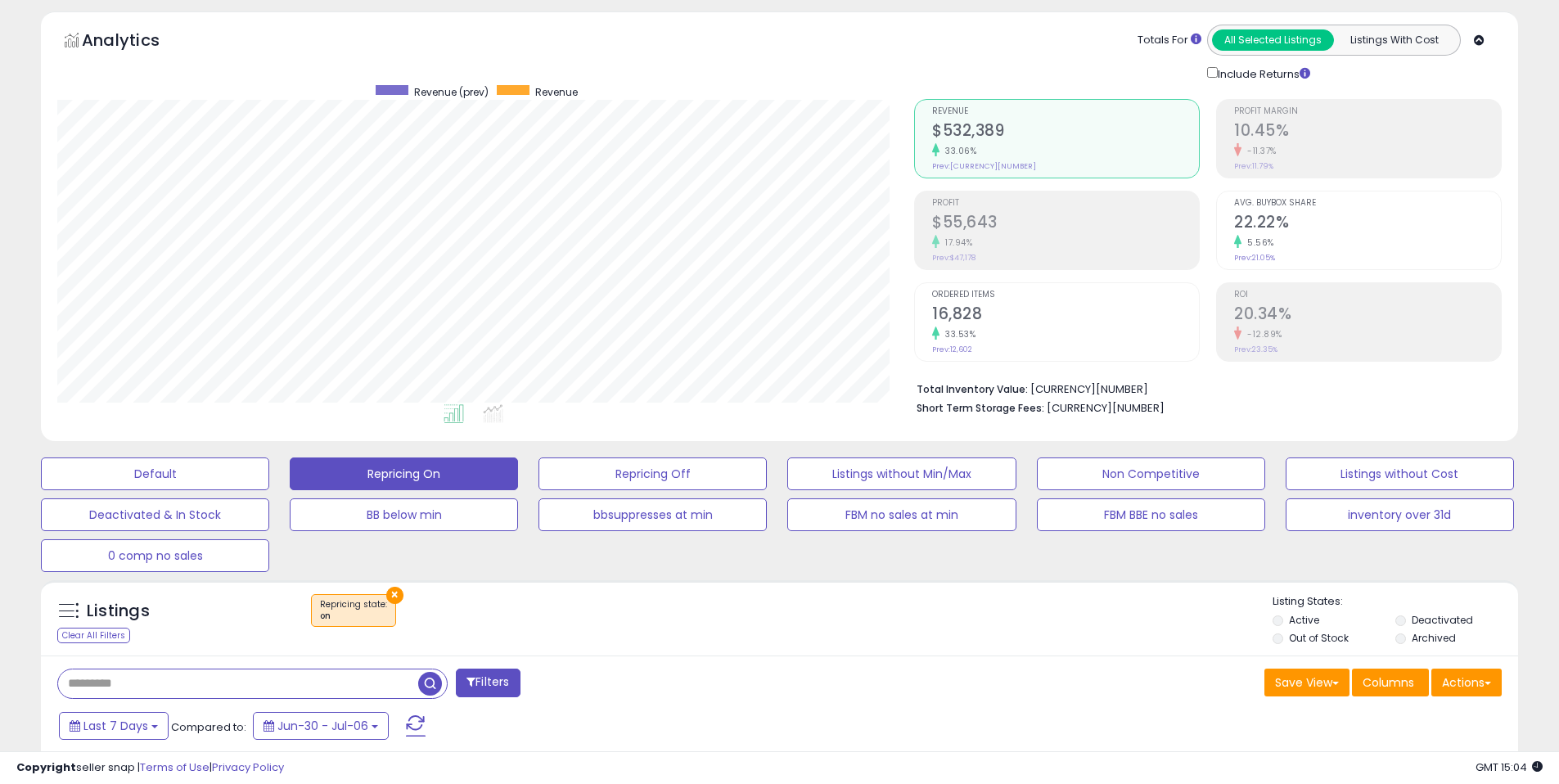 paste on "**********" 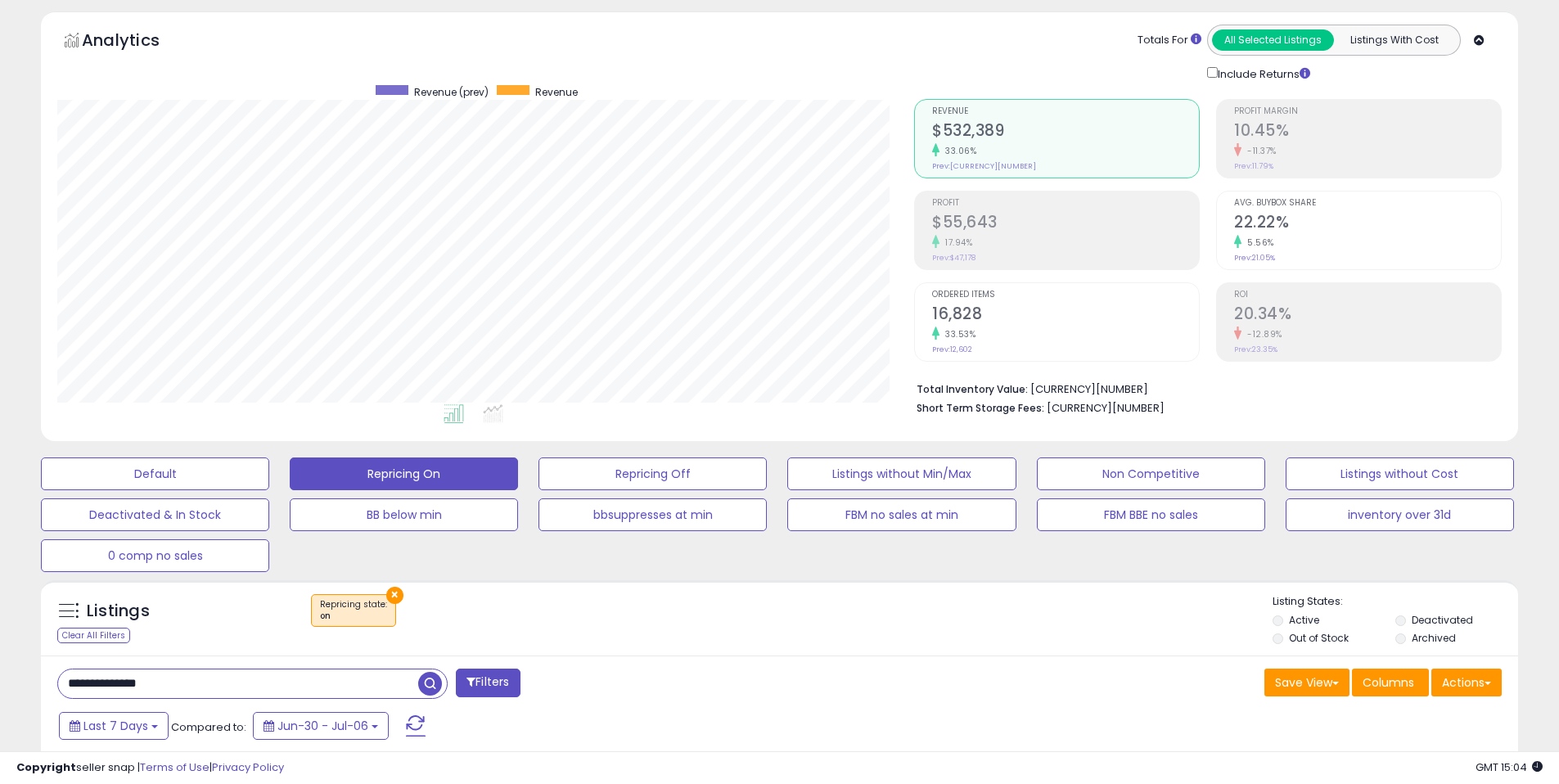 type on "**********" 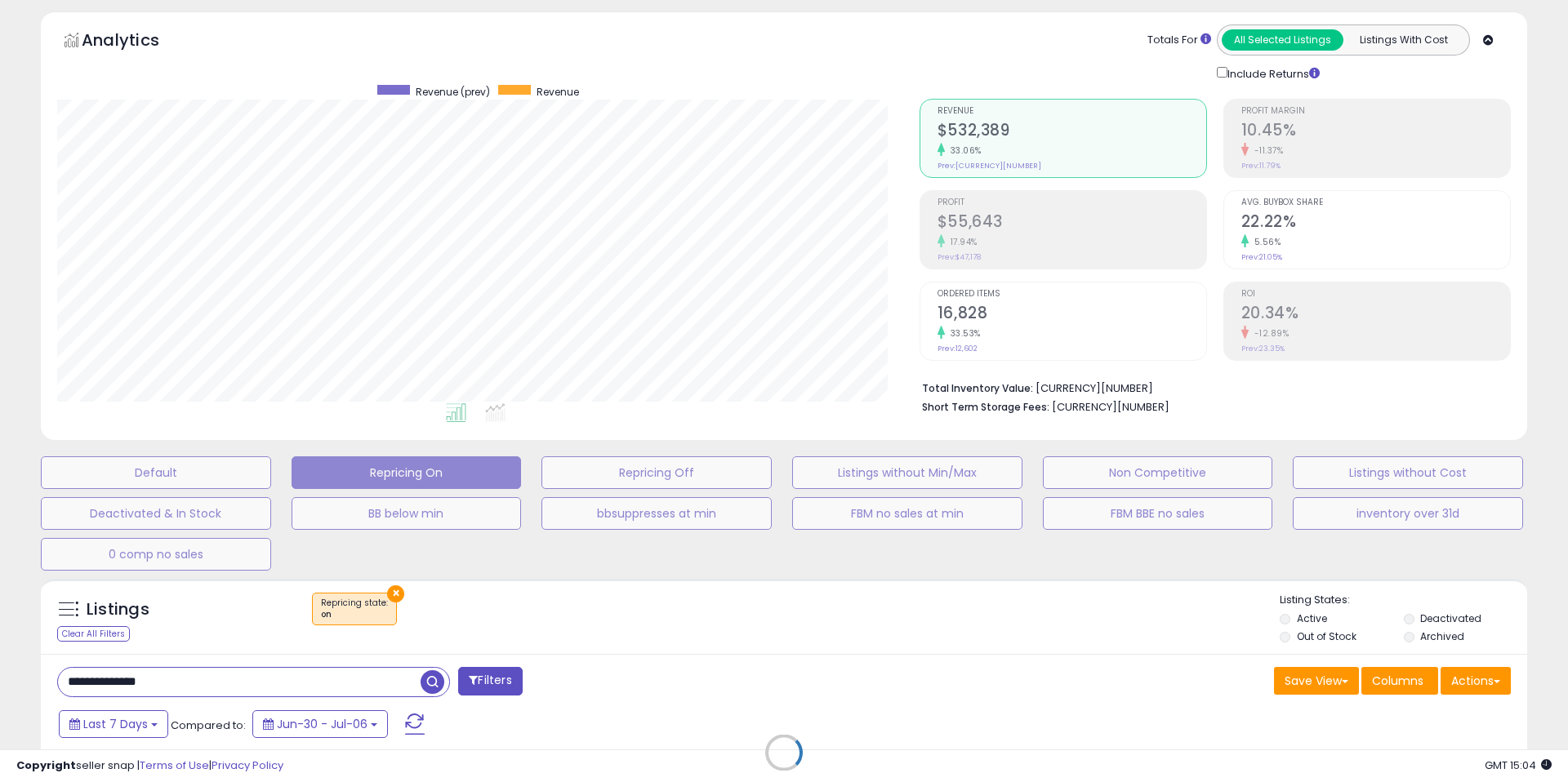scroll, scrollTop: 815949, scrollLeft: 815804, axis: both 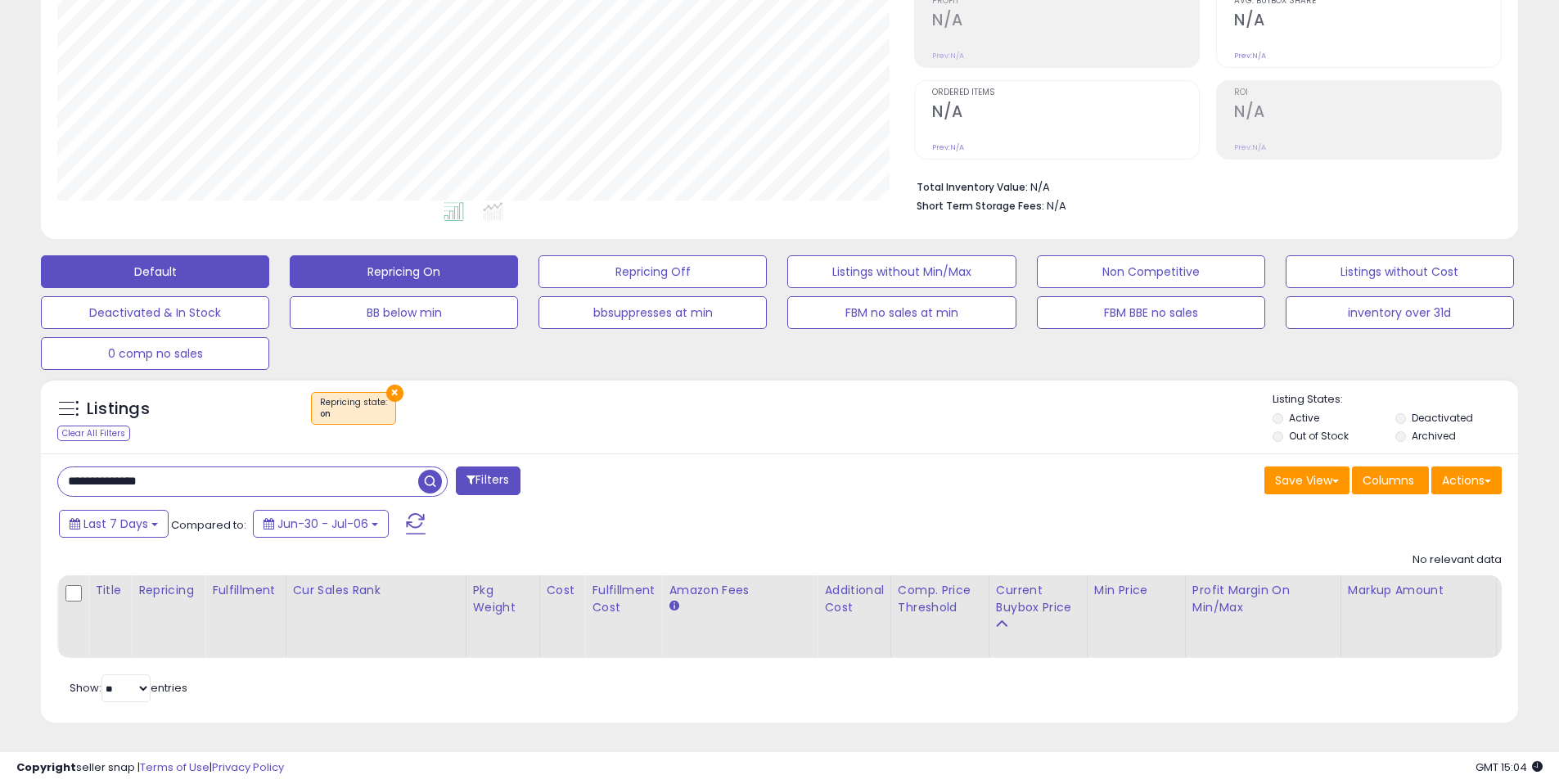 click on "Default" at bounding box center [155, 272] 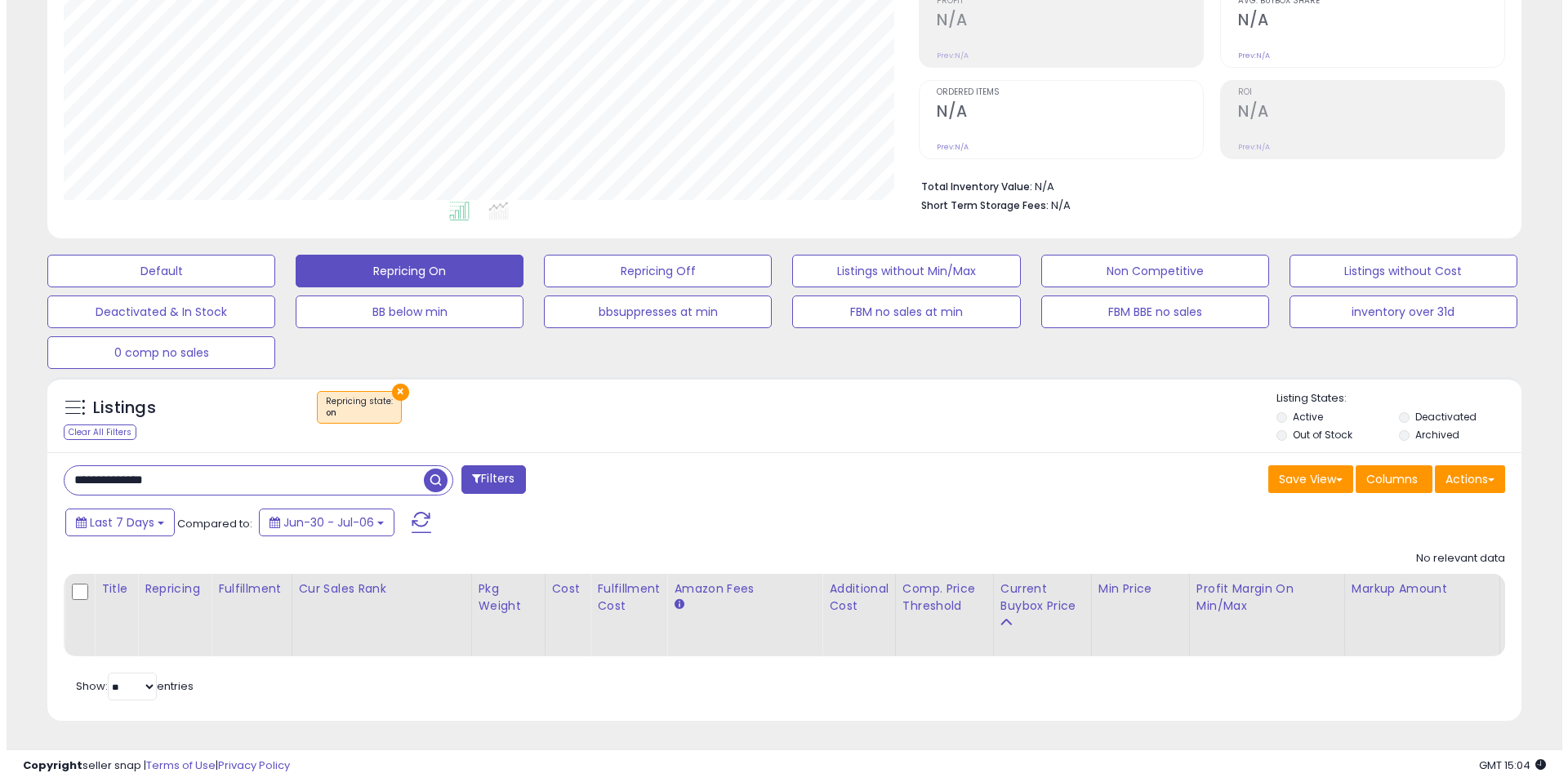 scroll, scrollTop: 815949, scrollLeft: 815804, axis: both 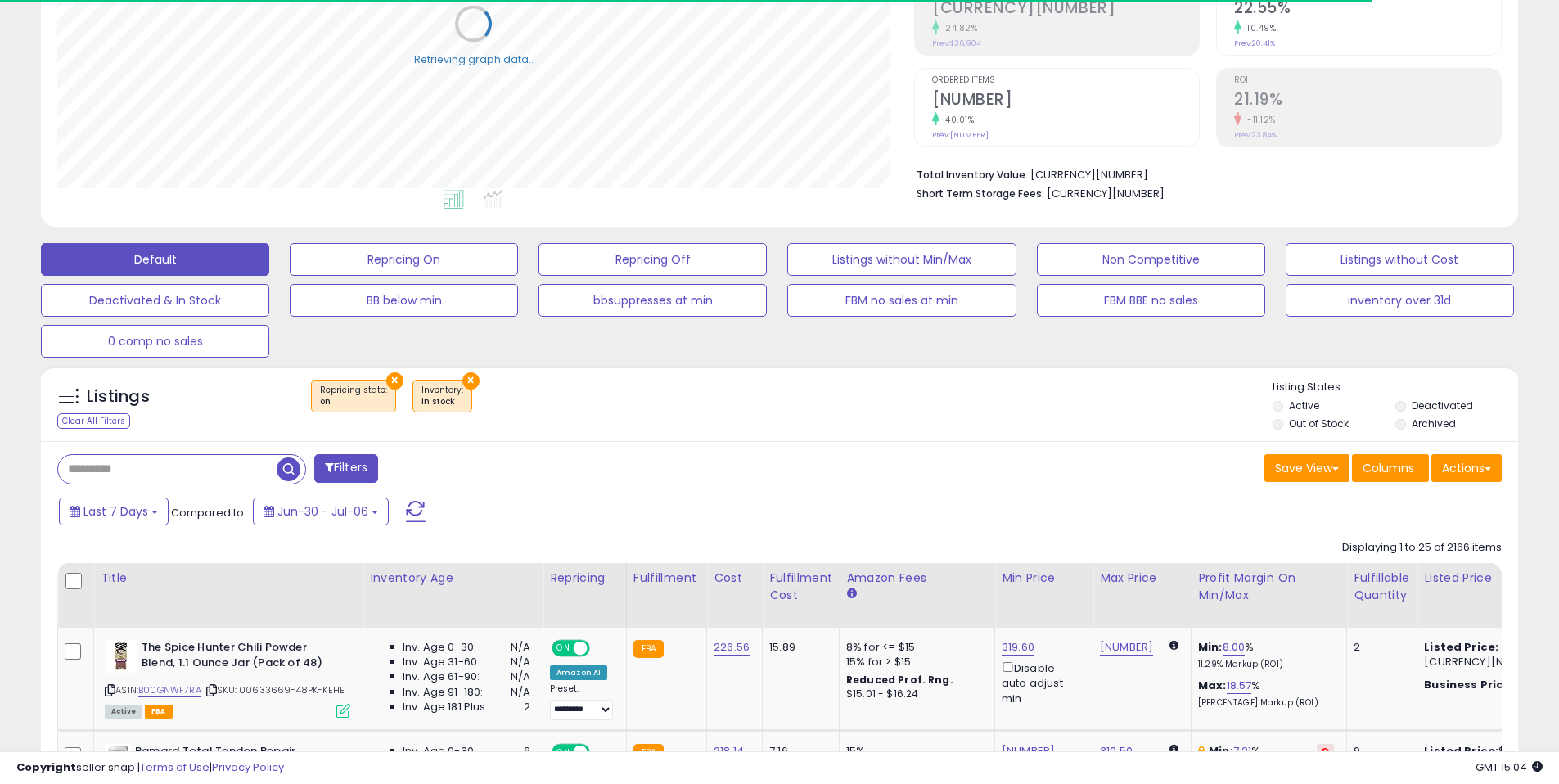 click on "×" at bounding box center [394, 381] 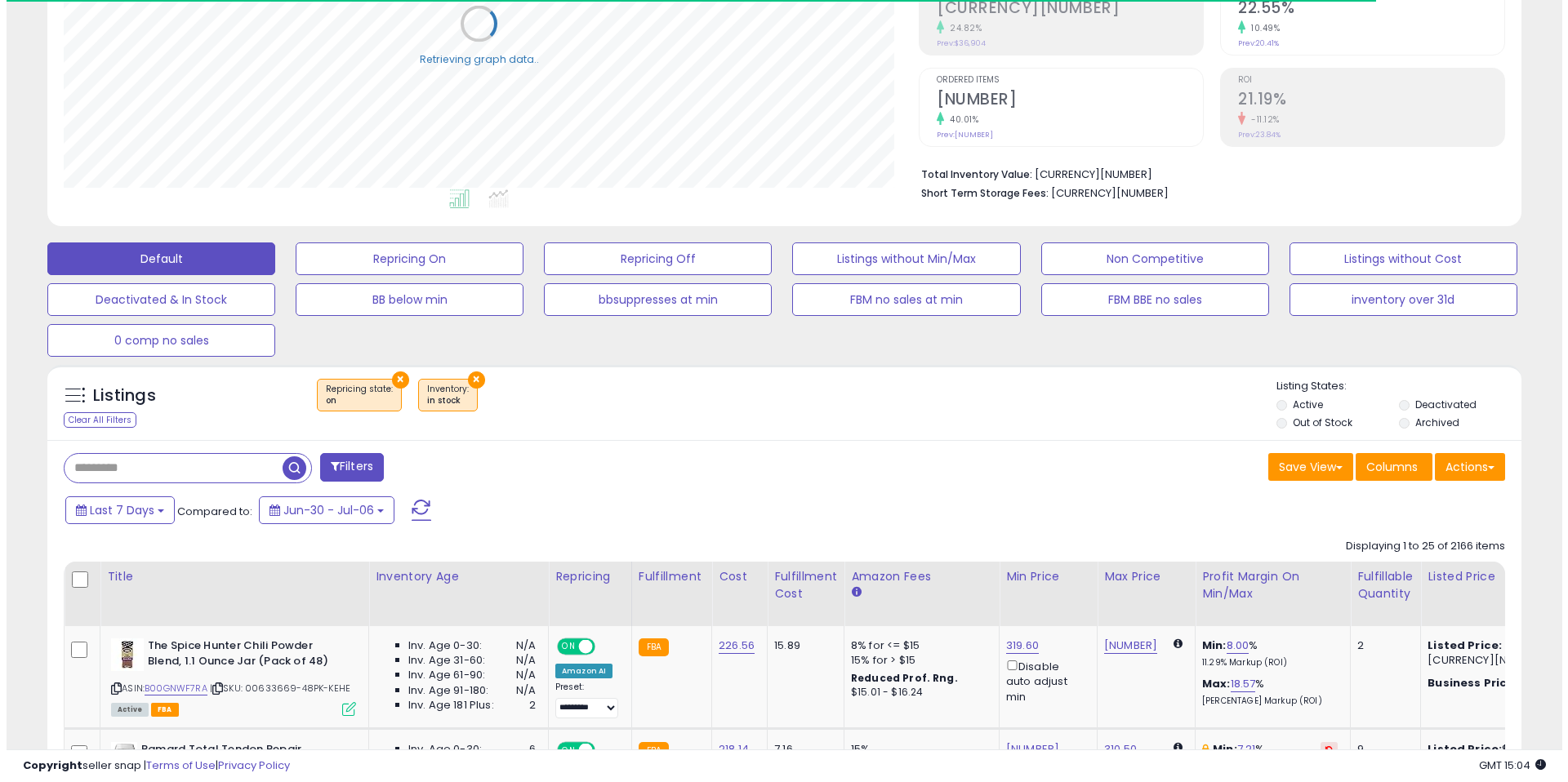 scroll, scrollTop: 271, scrollLeft: 0, axis: vertical 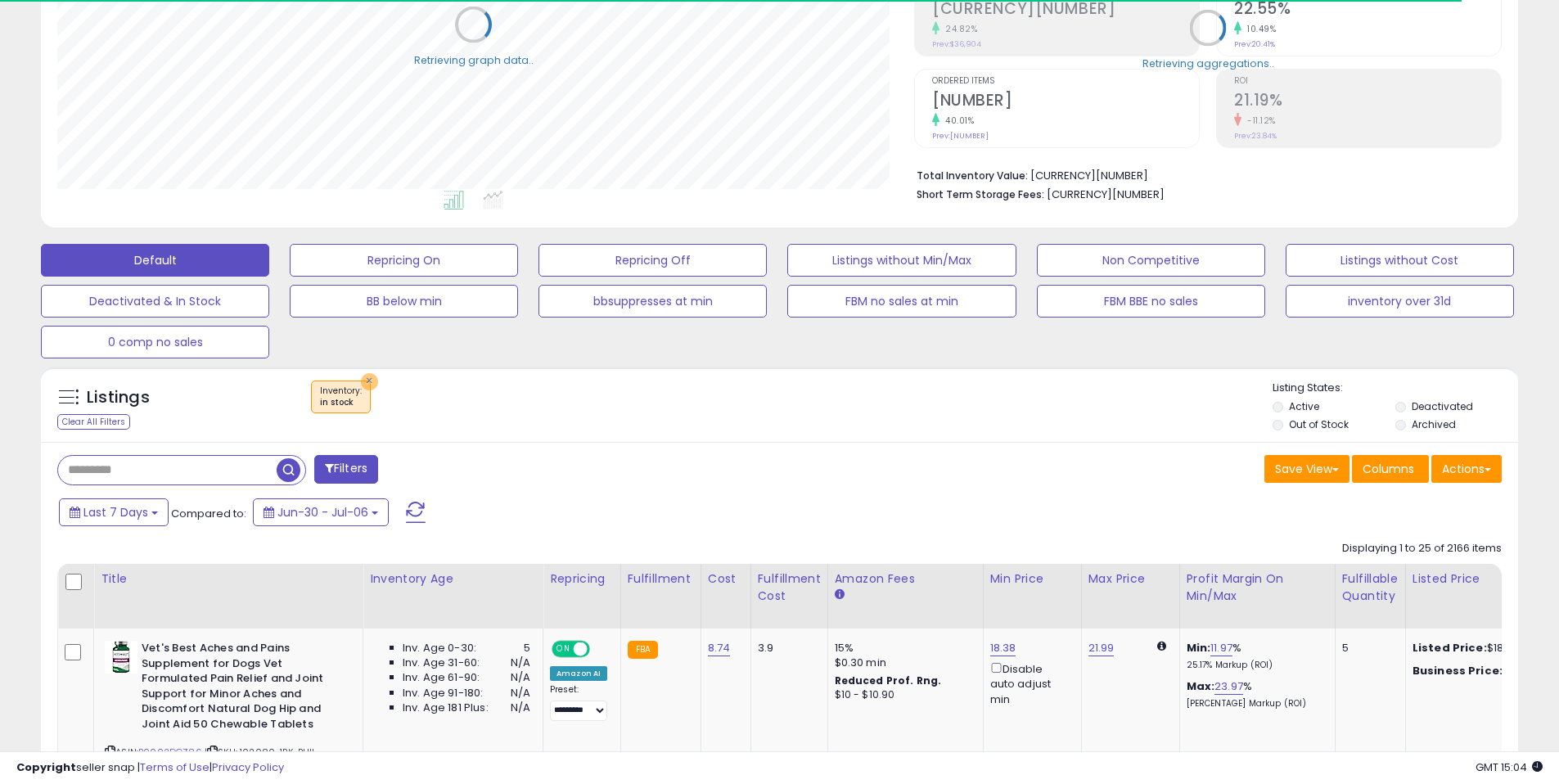 click on "×" at bounding box center (369, 381) 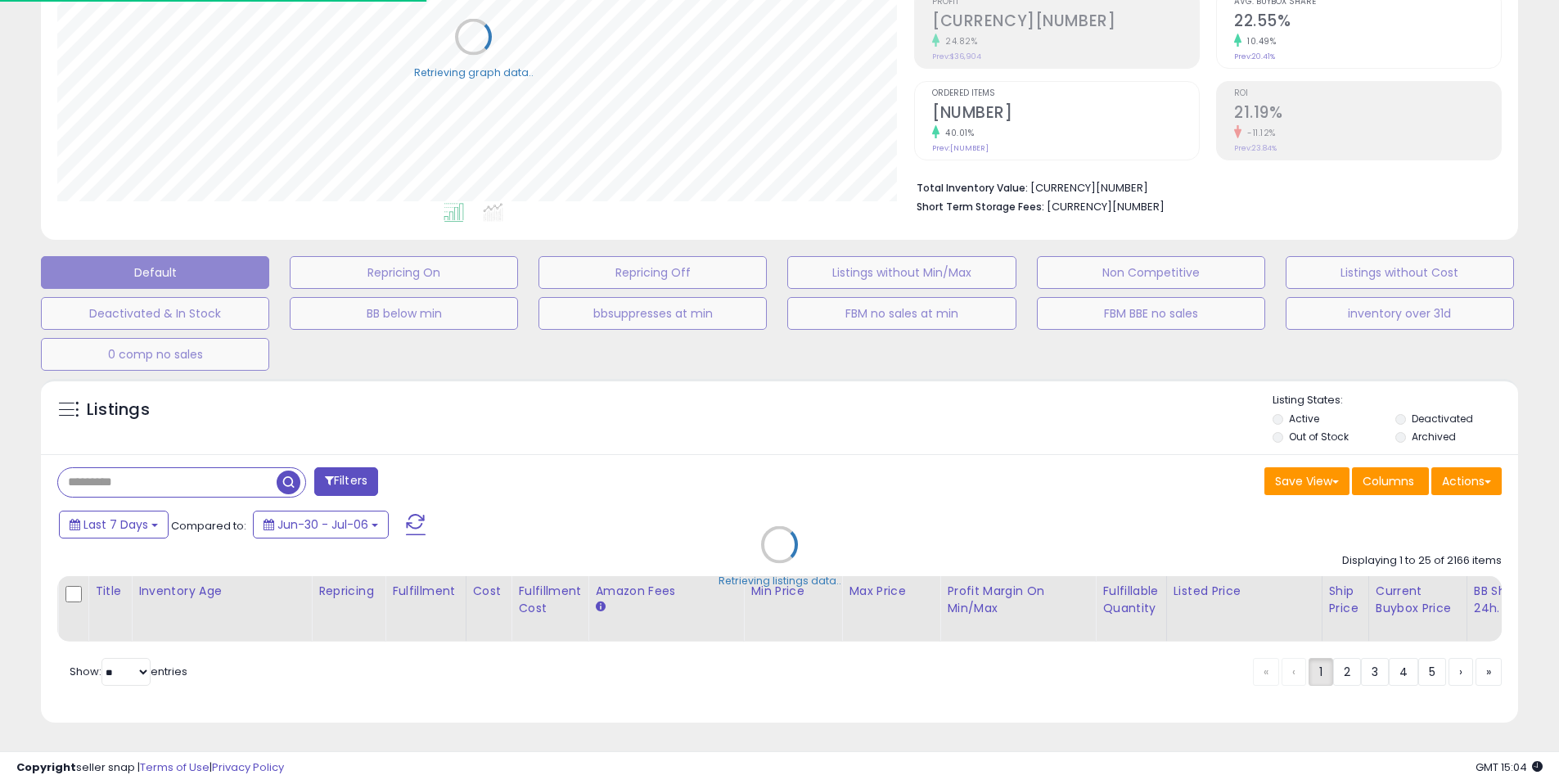 scroll, scrollTop: 818036, scrollLeft: 817516, axis: both 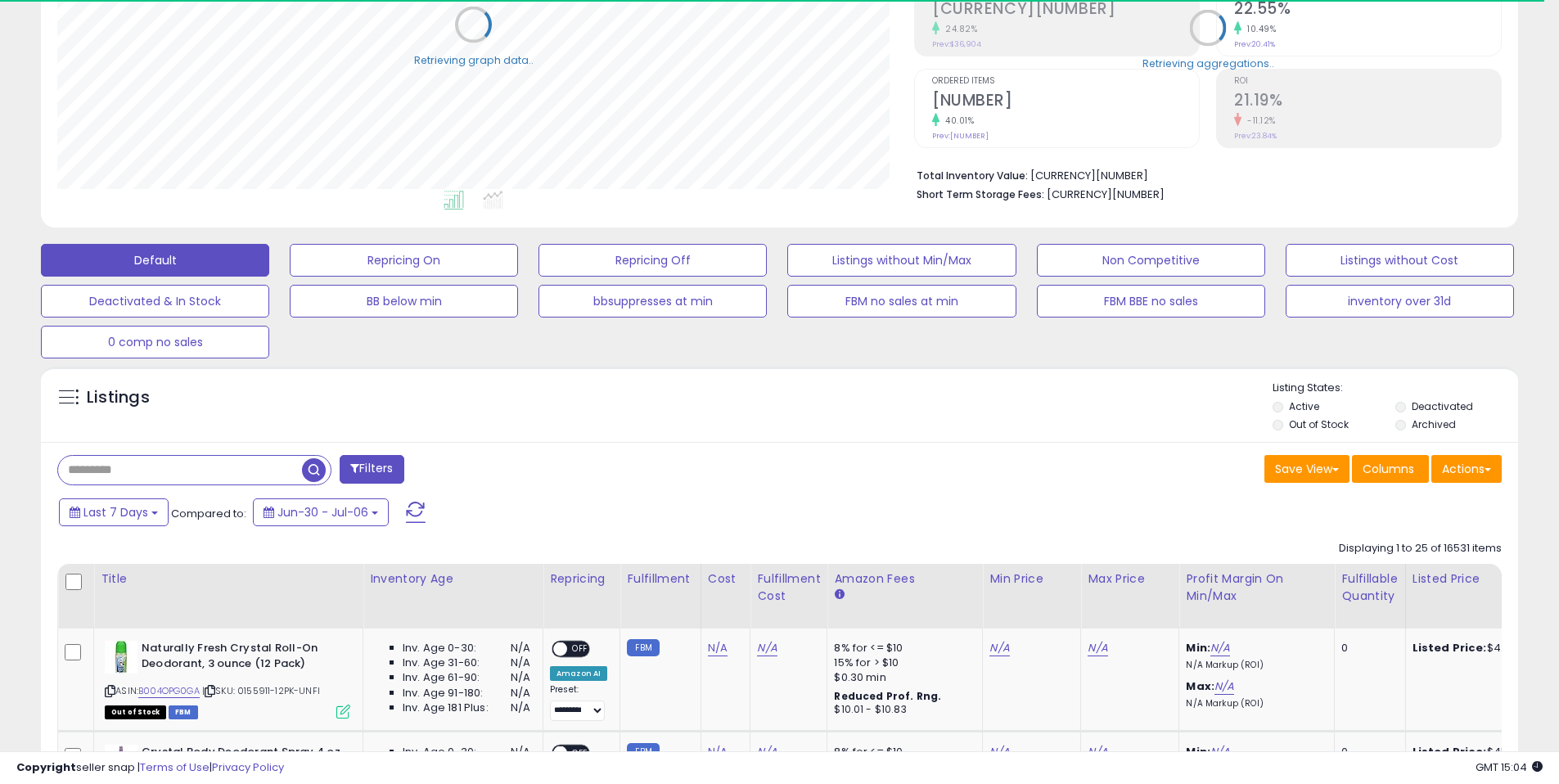 click at bounding box center [180, 470] 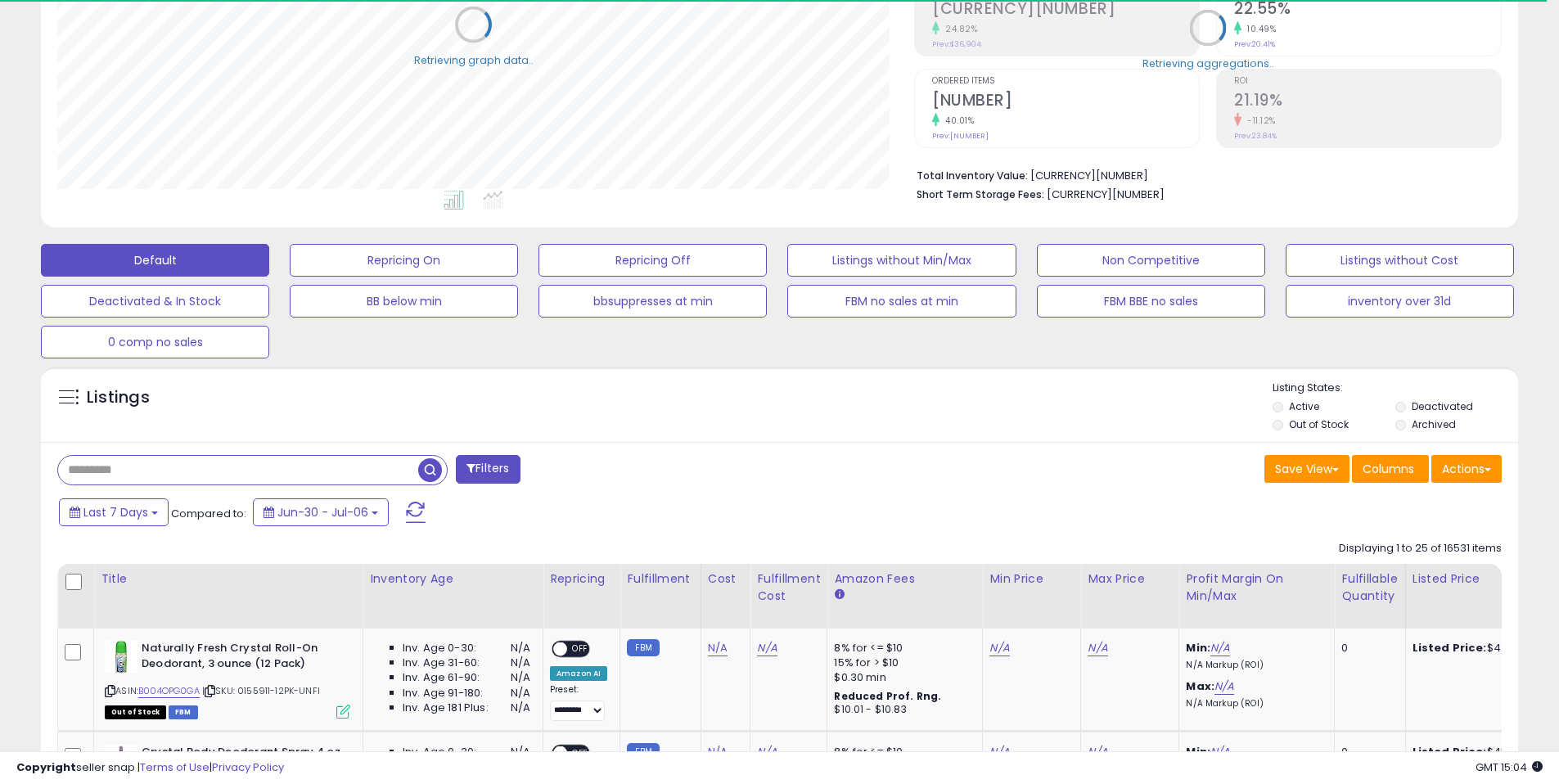 paste on "**********" 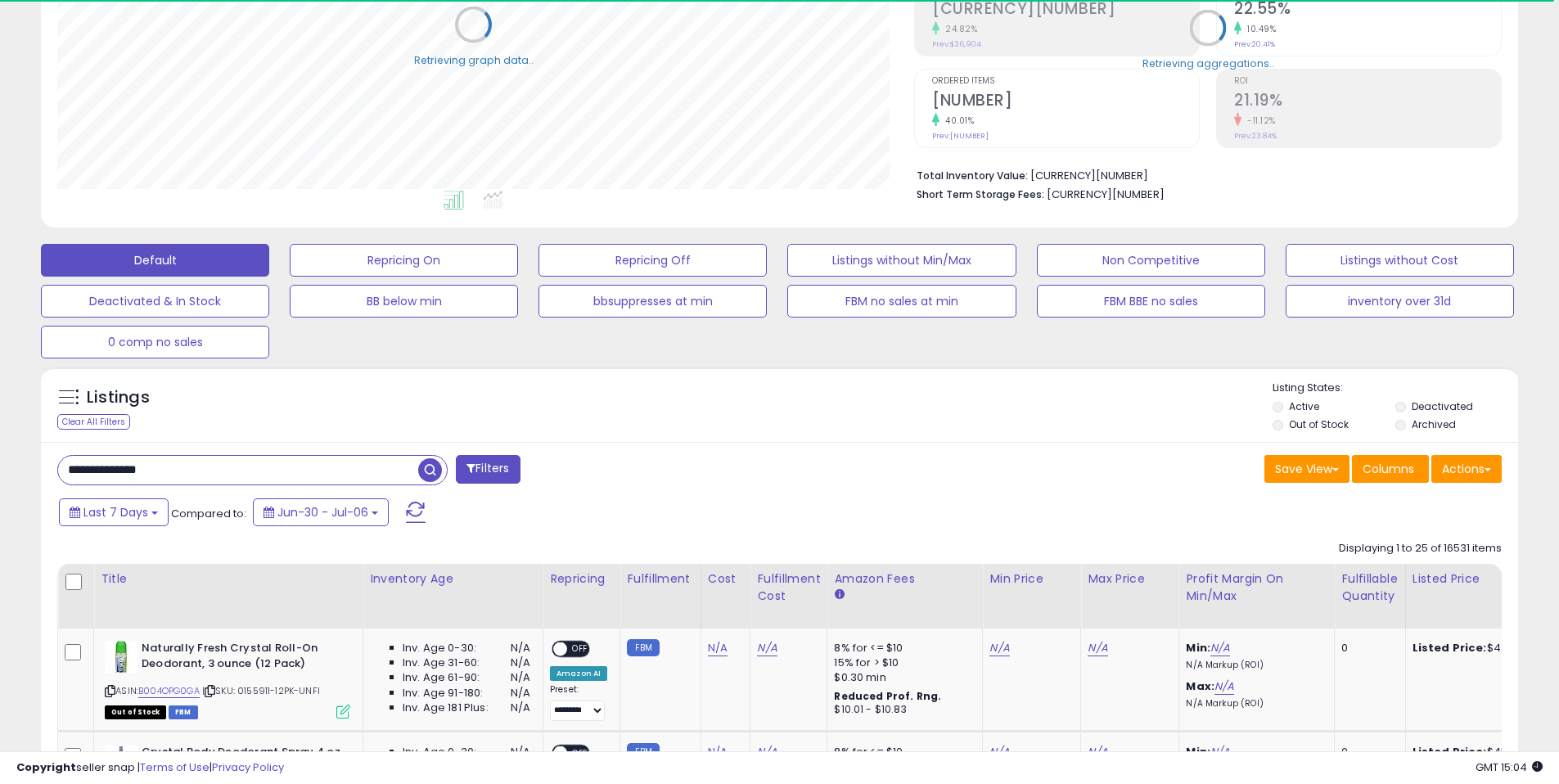 click at bounding box center (430, 470) 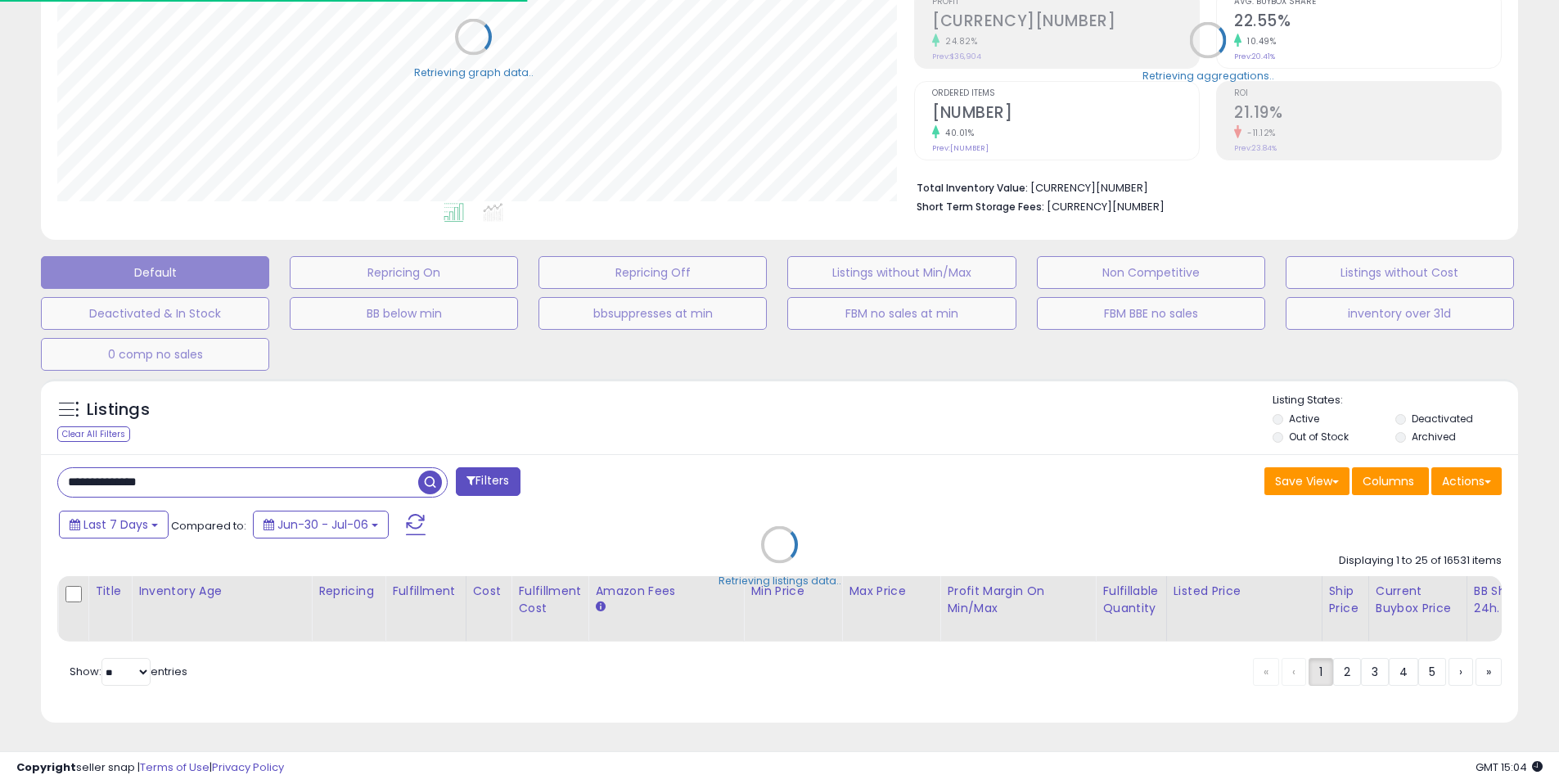 scroll 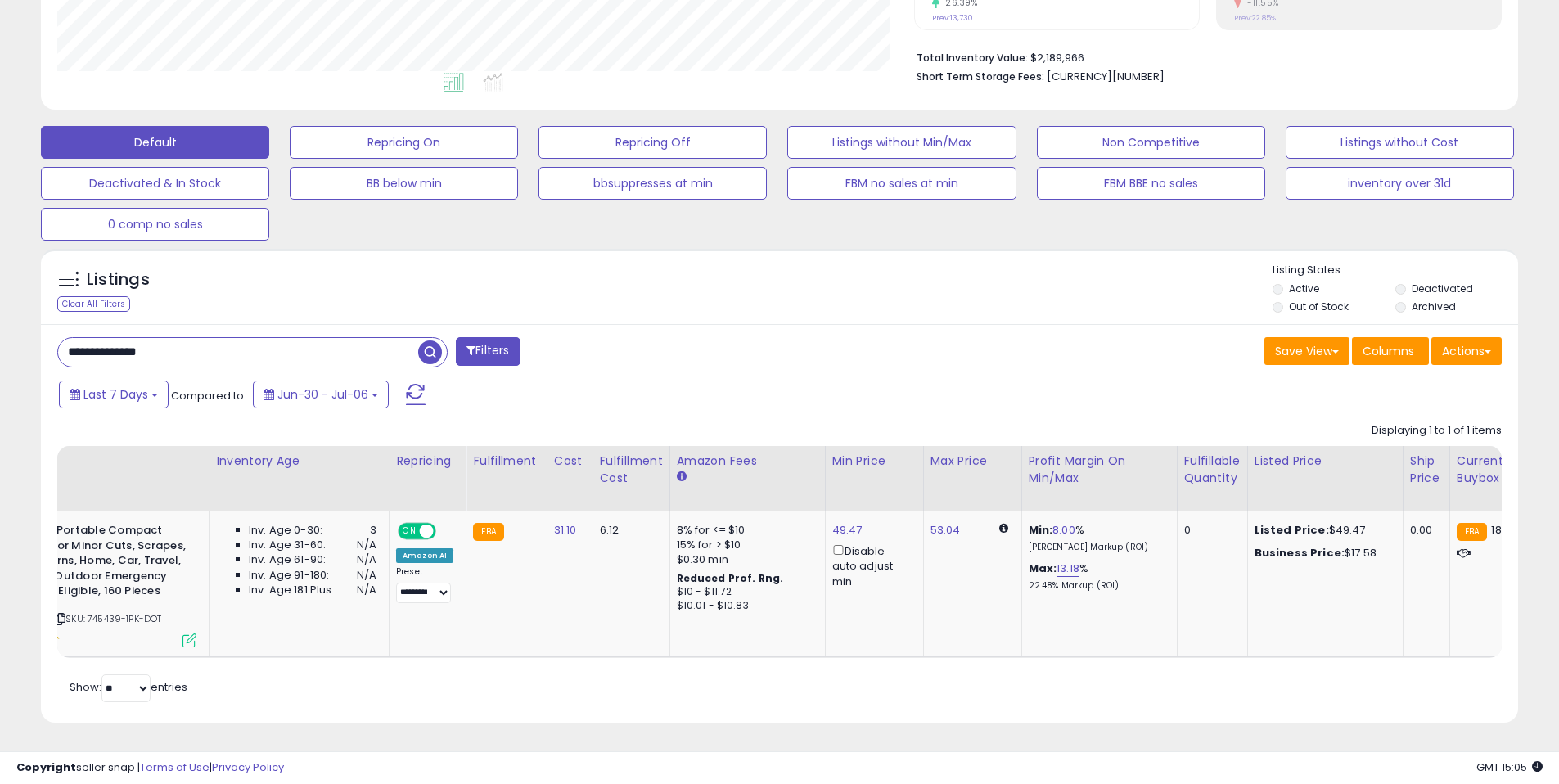 click on "**********" at bounding box center (238, 352) 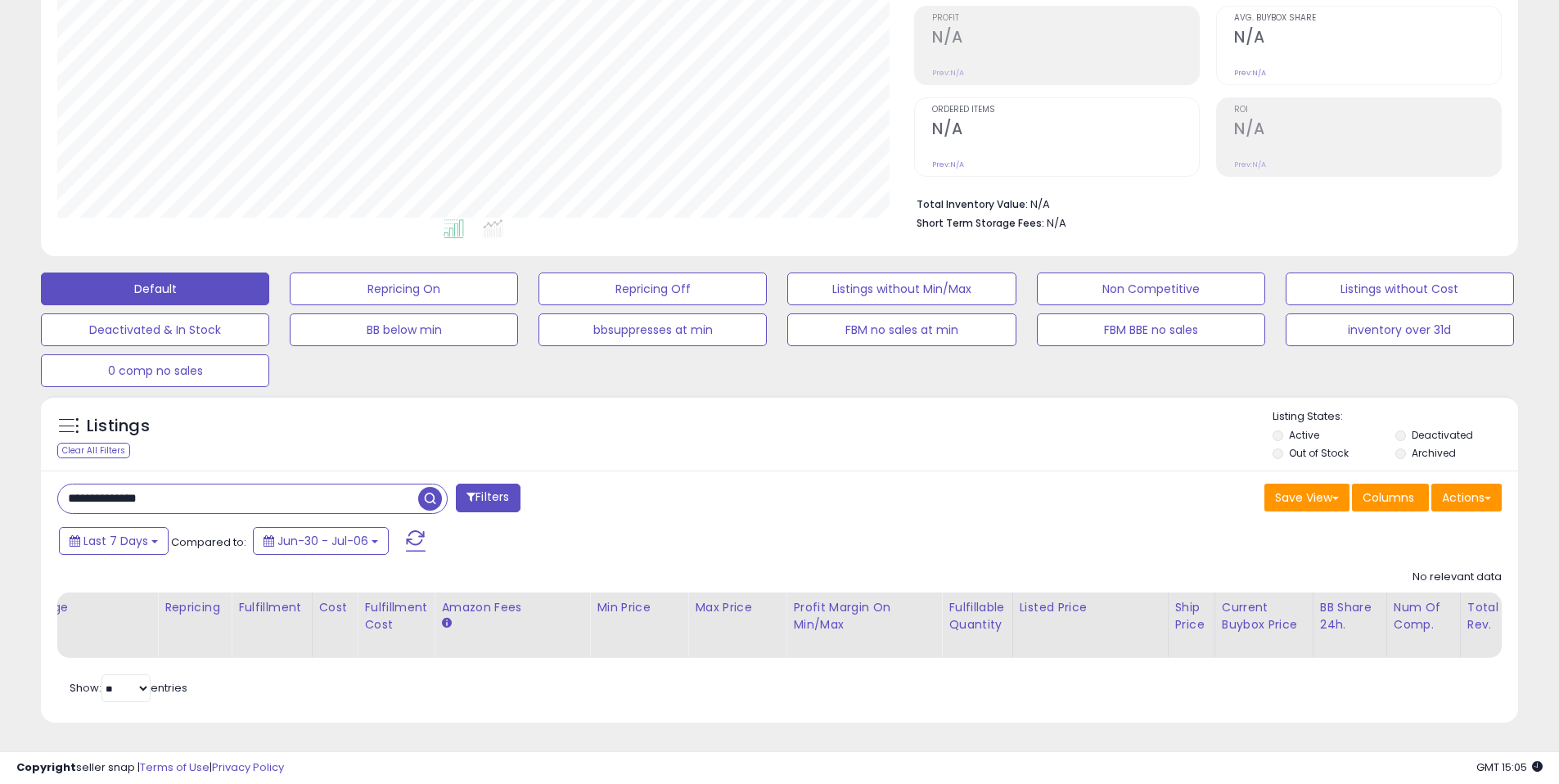 drag, startPoint x: 414, startPoint y: 489, endPoint x: 422, endPoint y: 487, distance: 8.246211 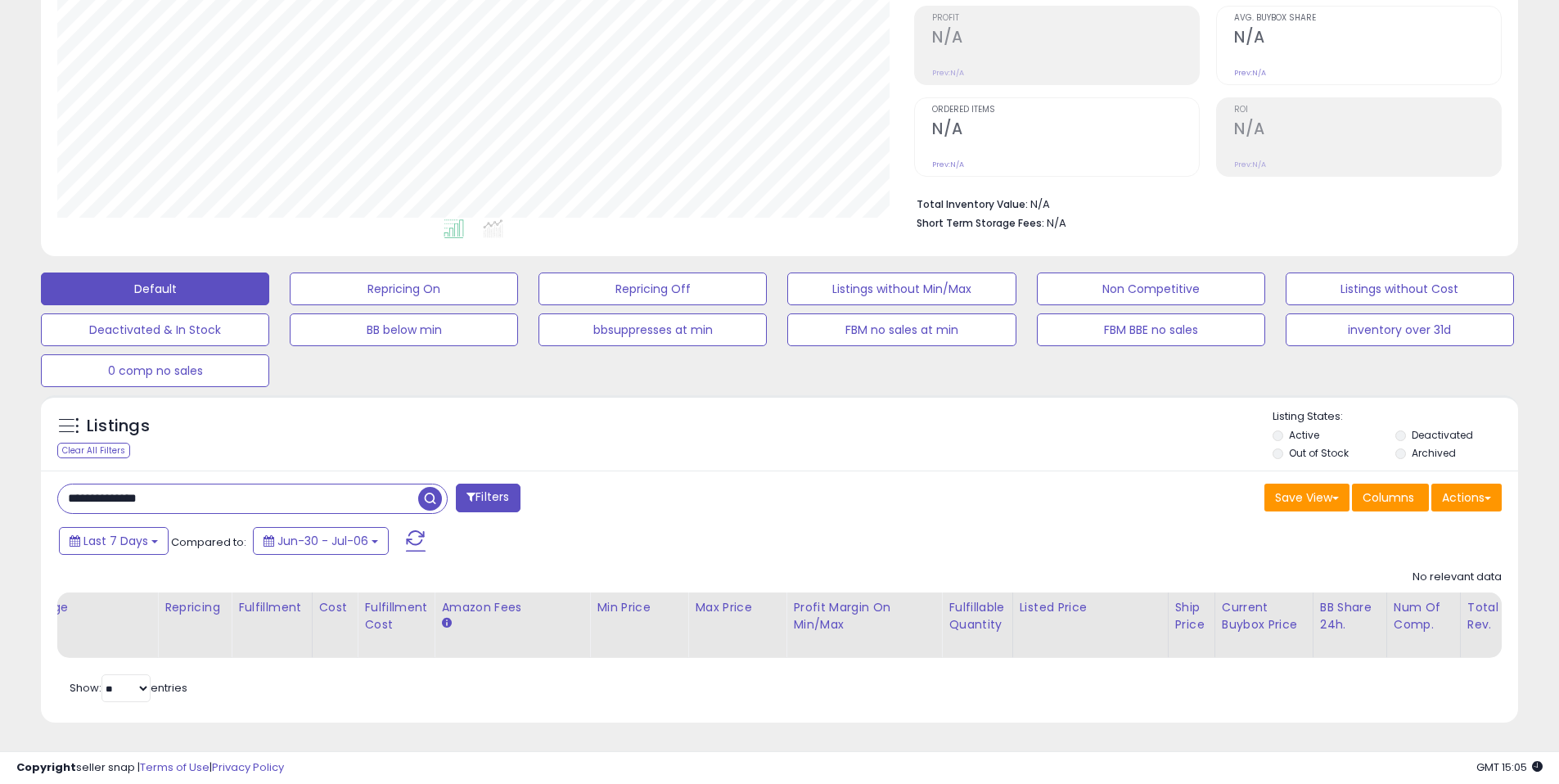 click on "**********" at bounding box center (238, 498) 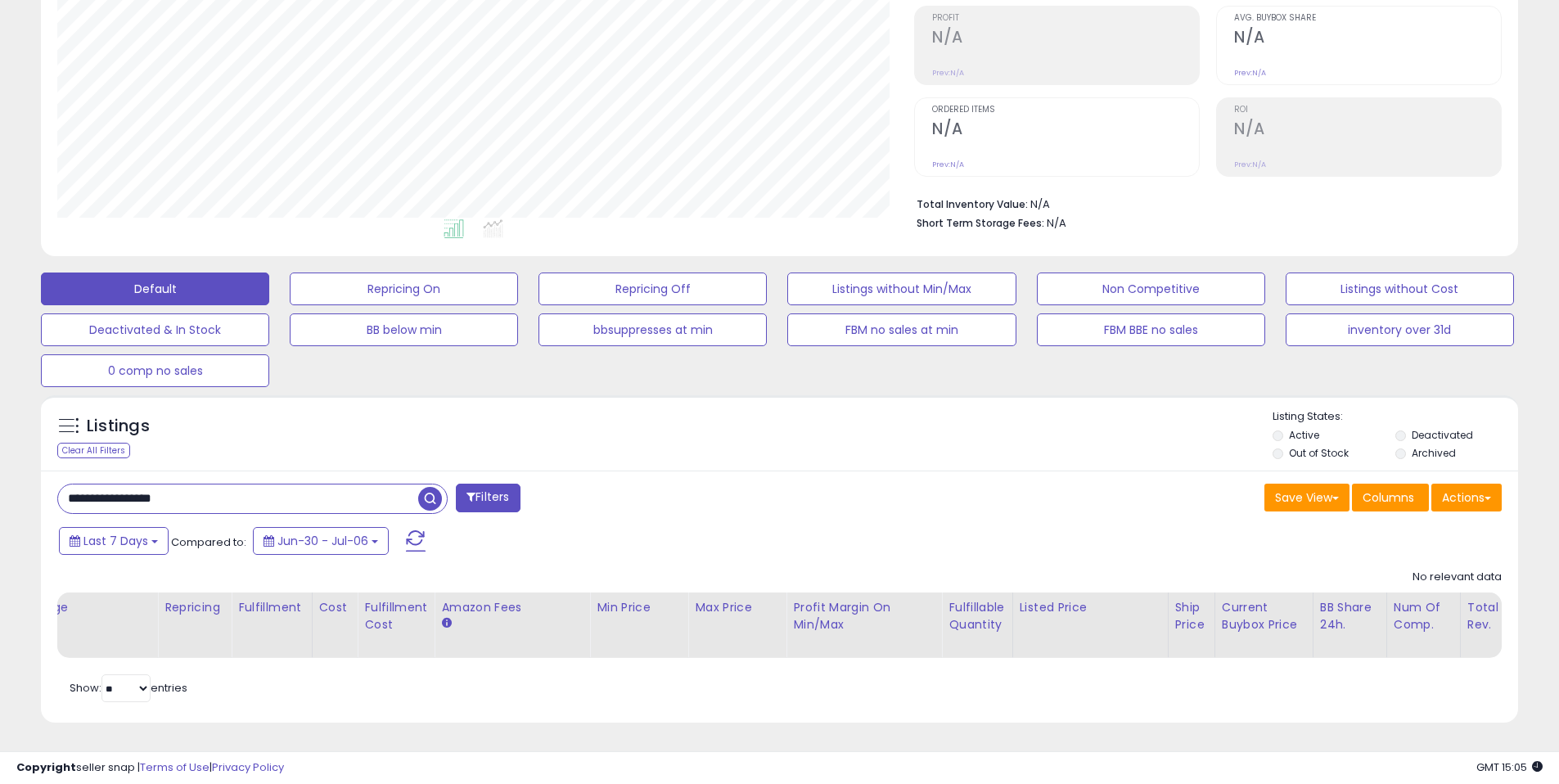 type on "**********" 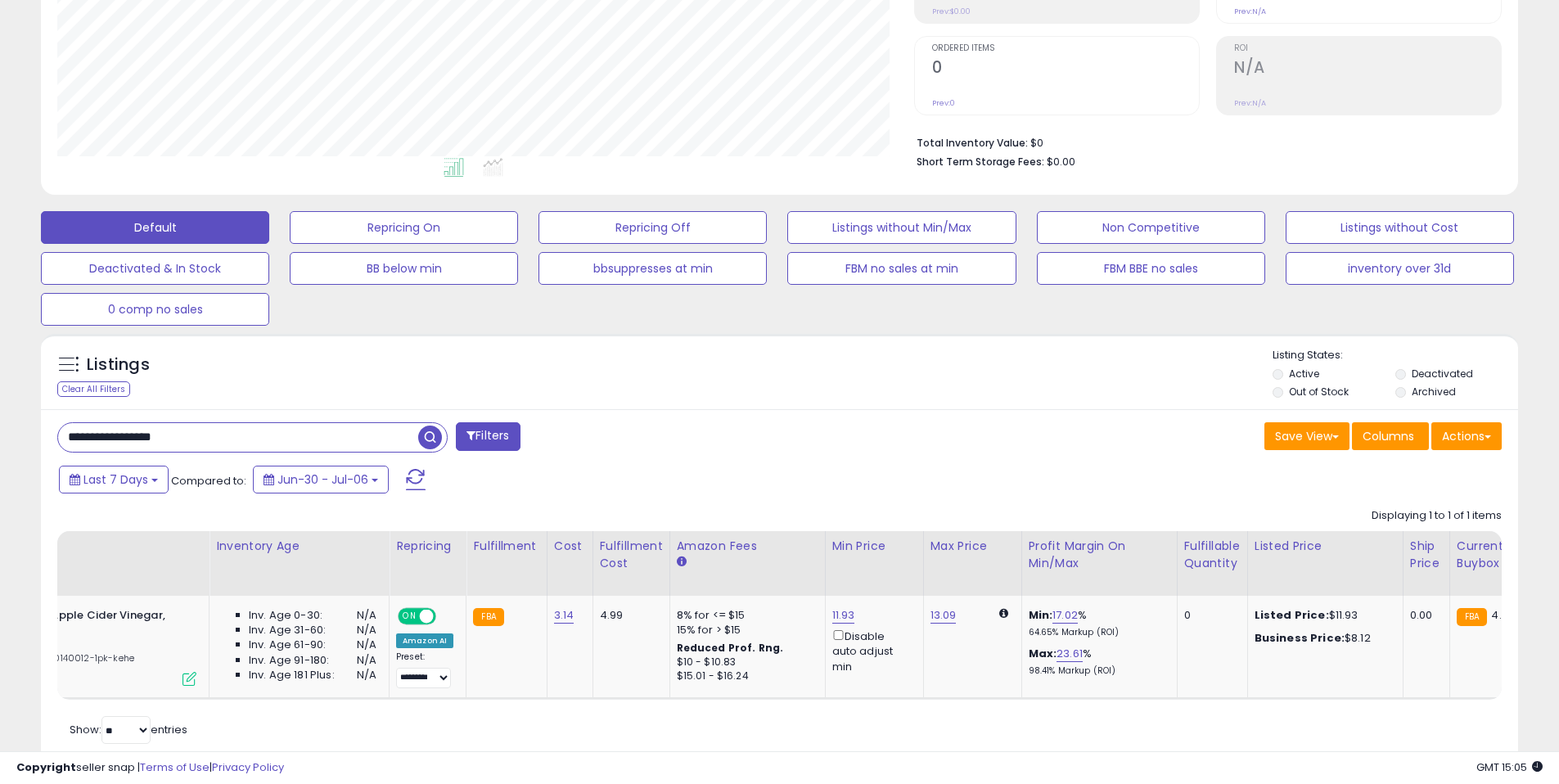 scroll, scrollTop: 0, scrollLeft: 557, axis: horizontal 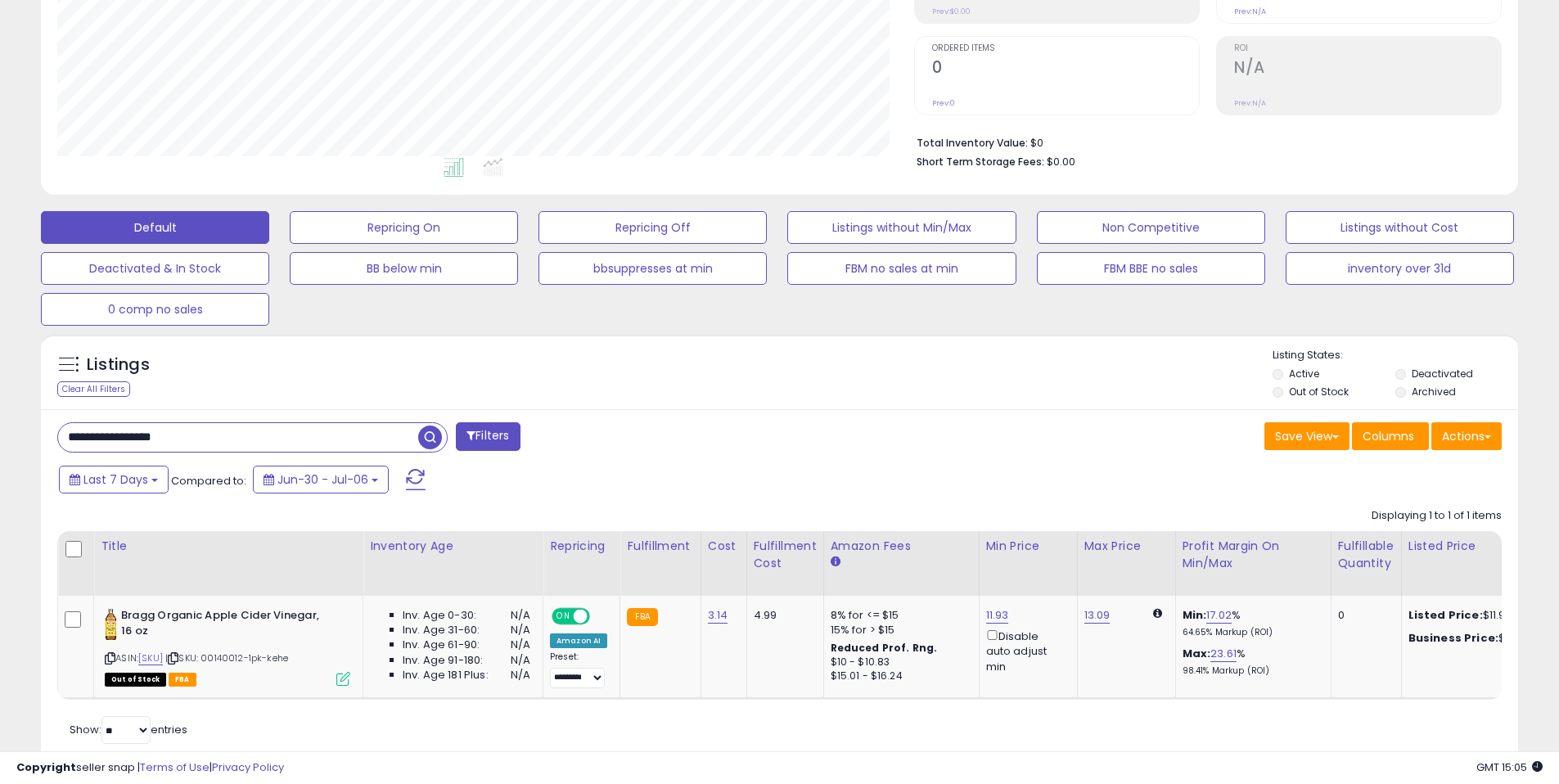 click on "Listings
Clear All Filters
Listing States:" at bounding box center [779, 376] 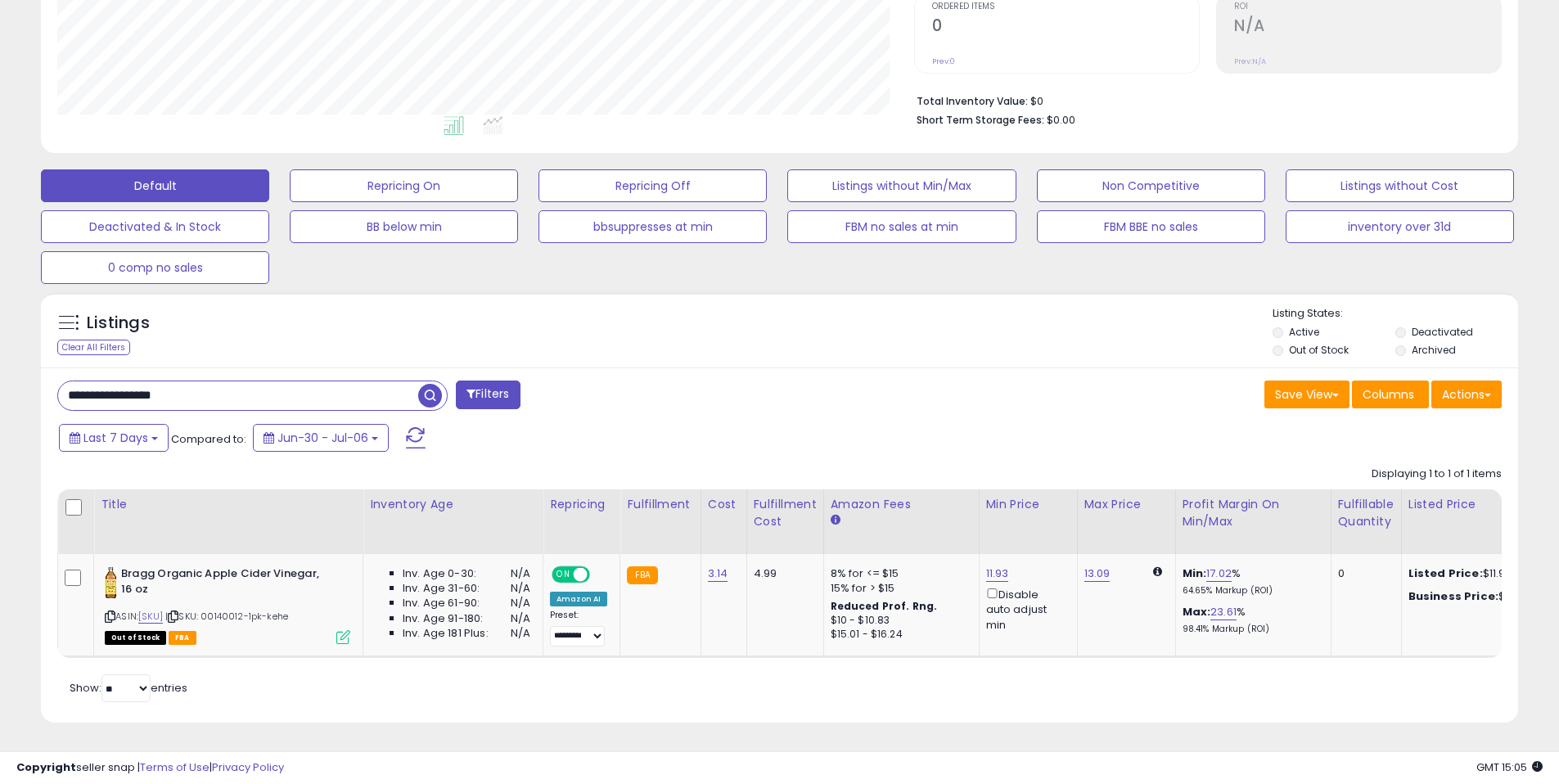 drag, startPoint x: 333, startPoint y: 380, endPoint x: 57, endPoint y: 379, distance: 276.0018 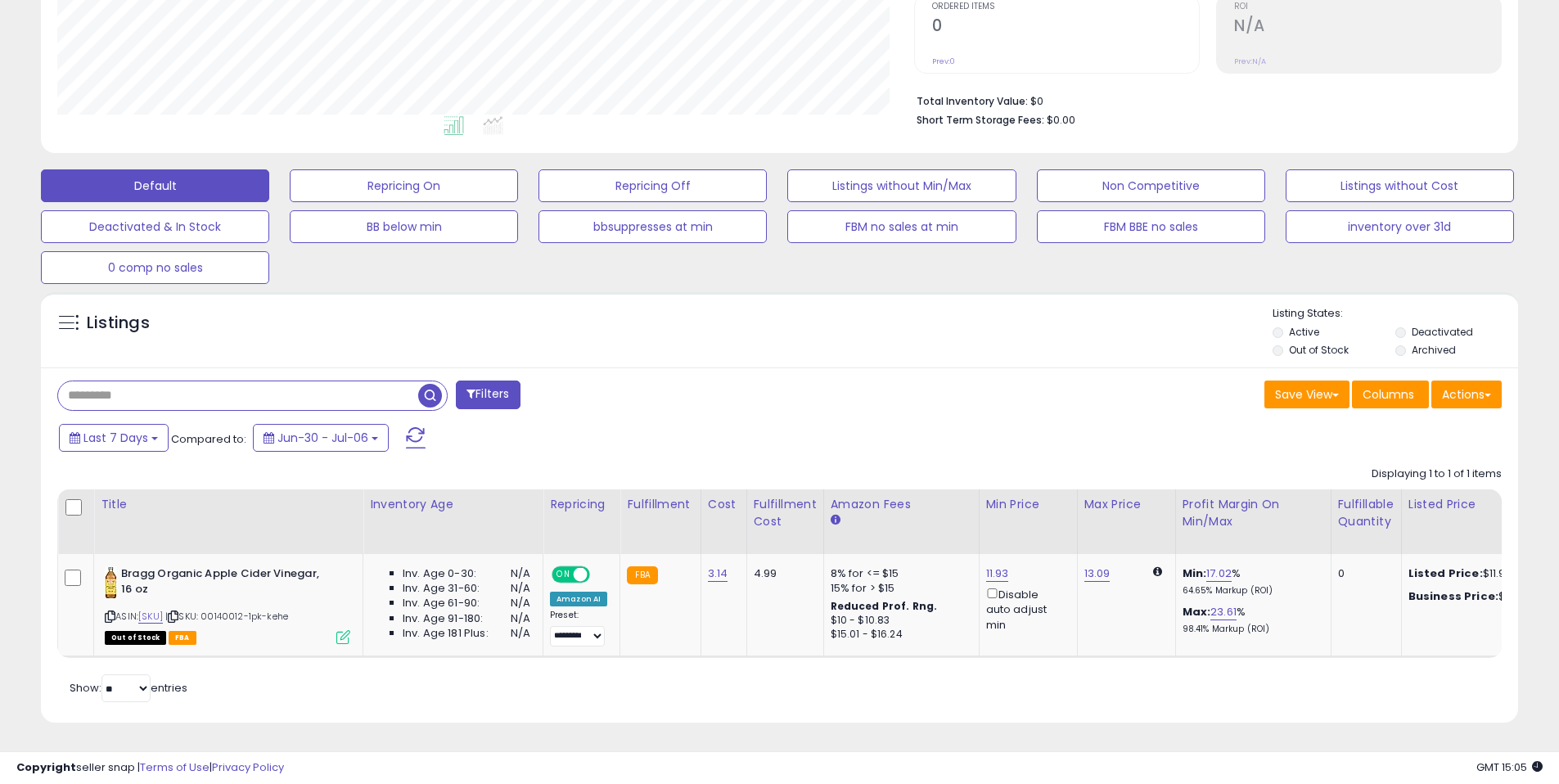type 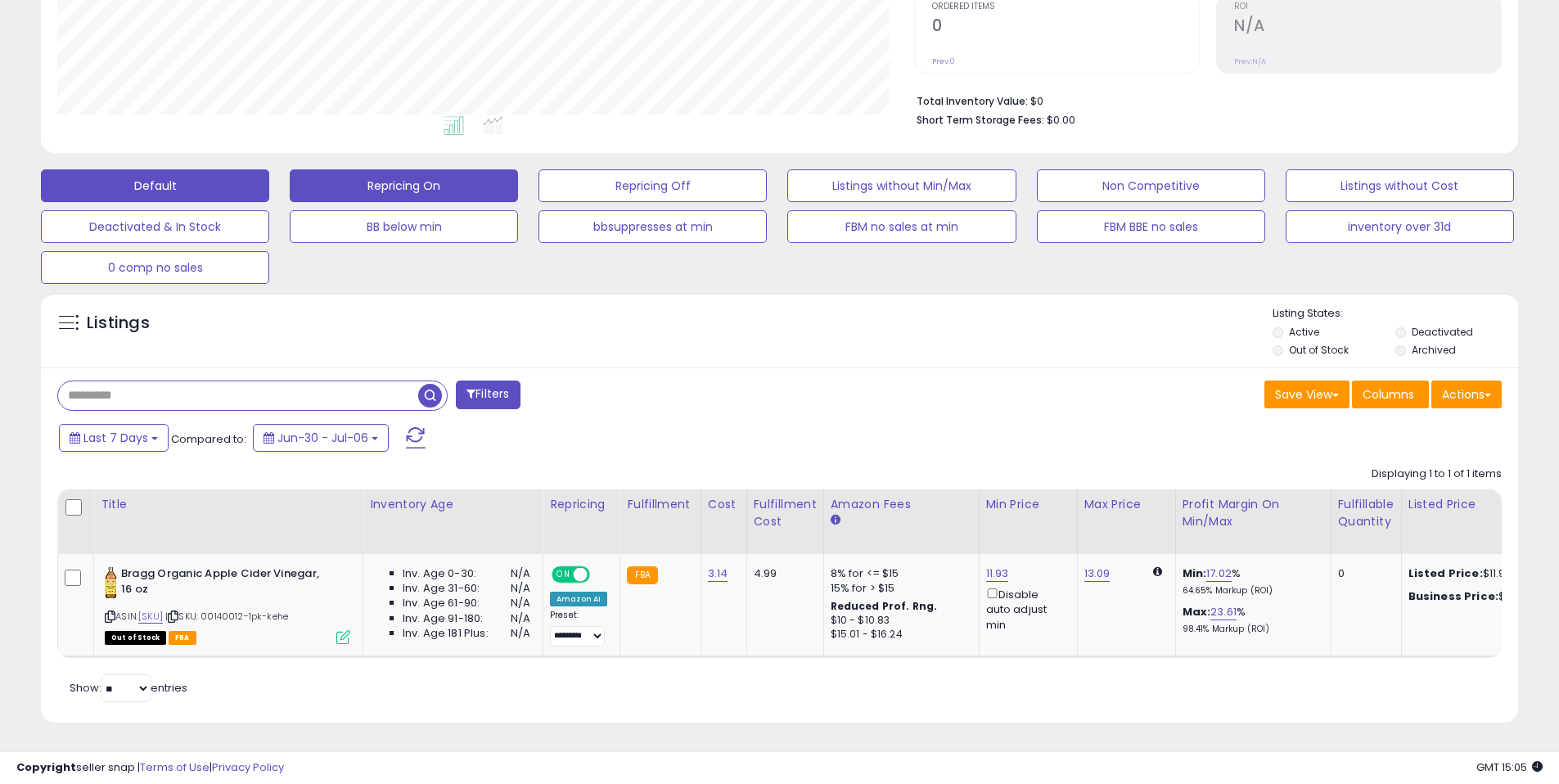 click on "Repricing On" at bounding box center (403, 186) 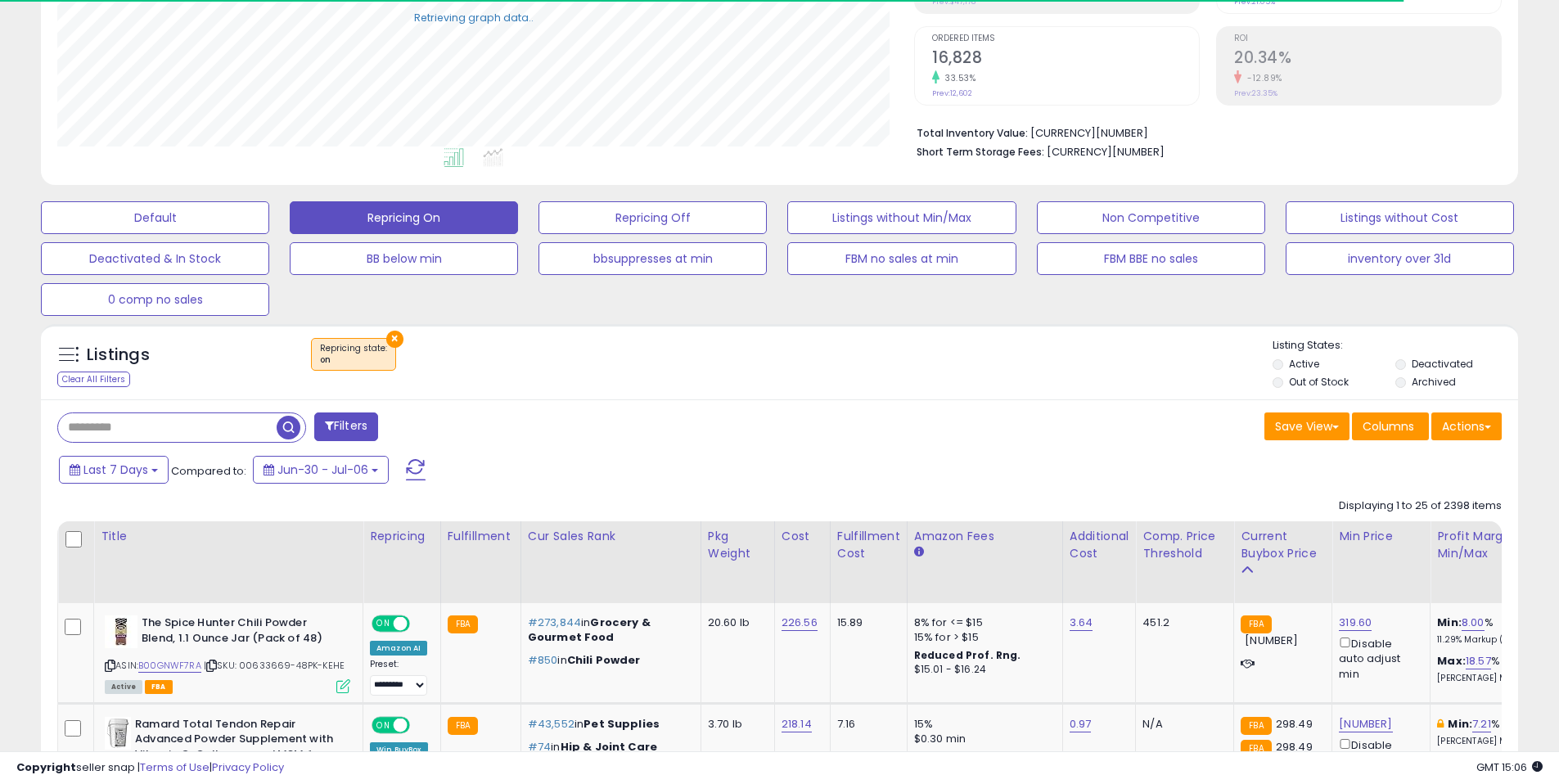 click on "Filters" at bounding box center (346, 426) 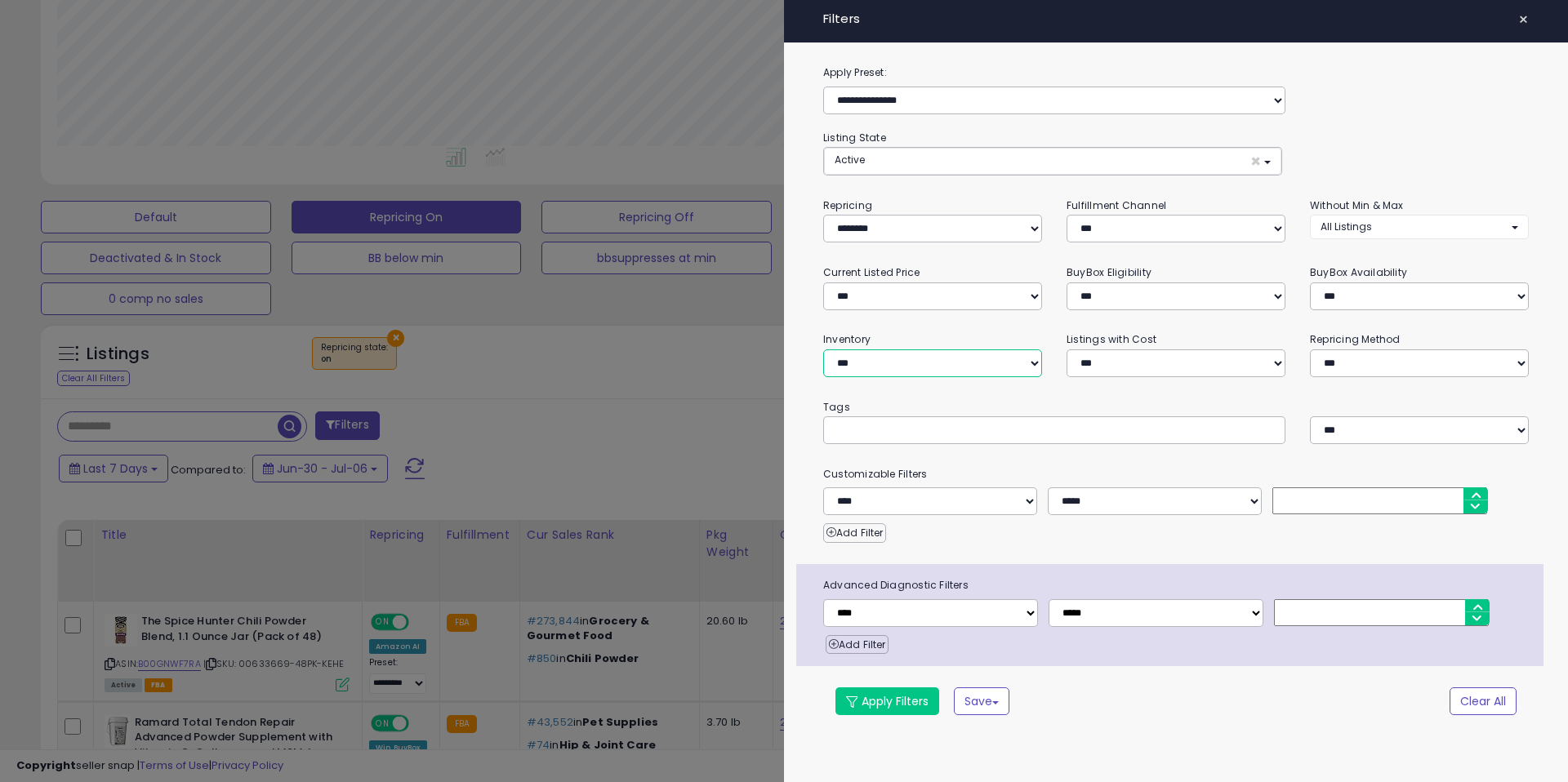 click on "**********" at bounding box center (933, 363) 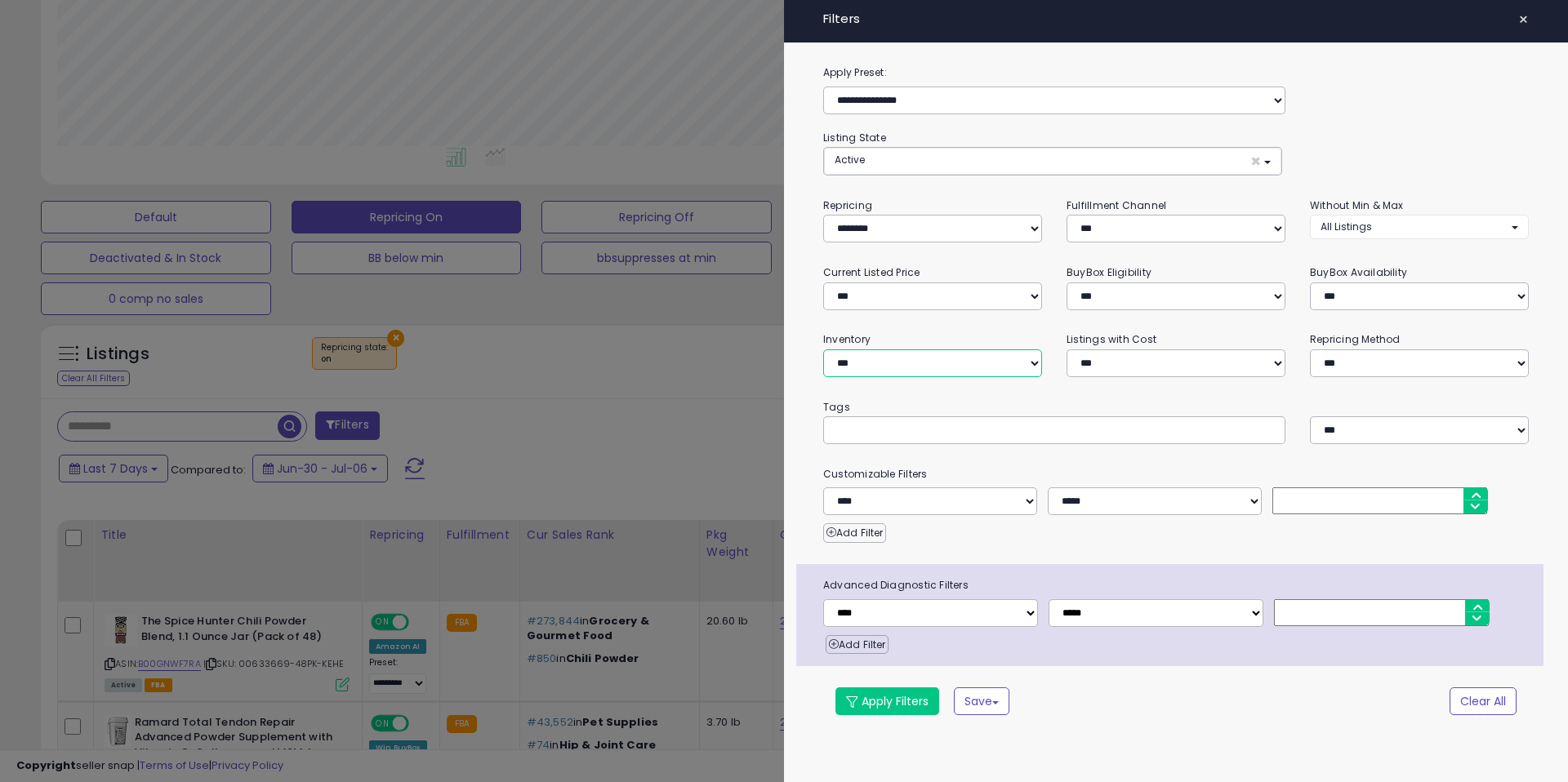 select on "**********" 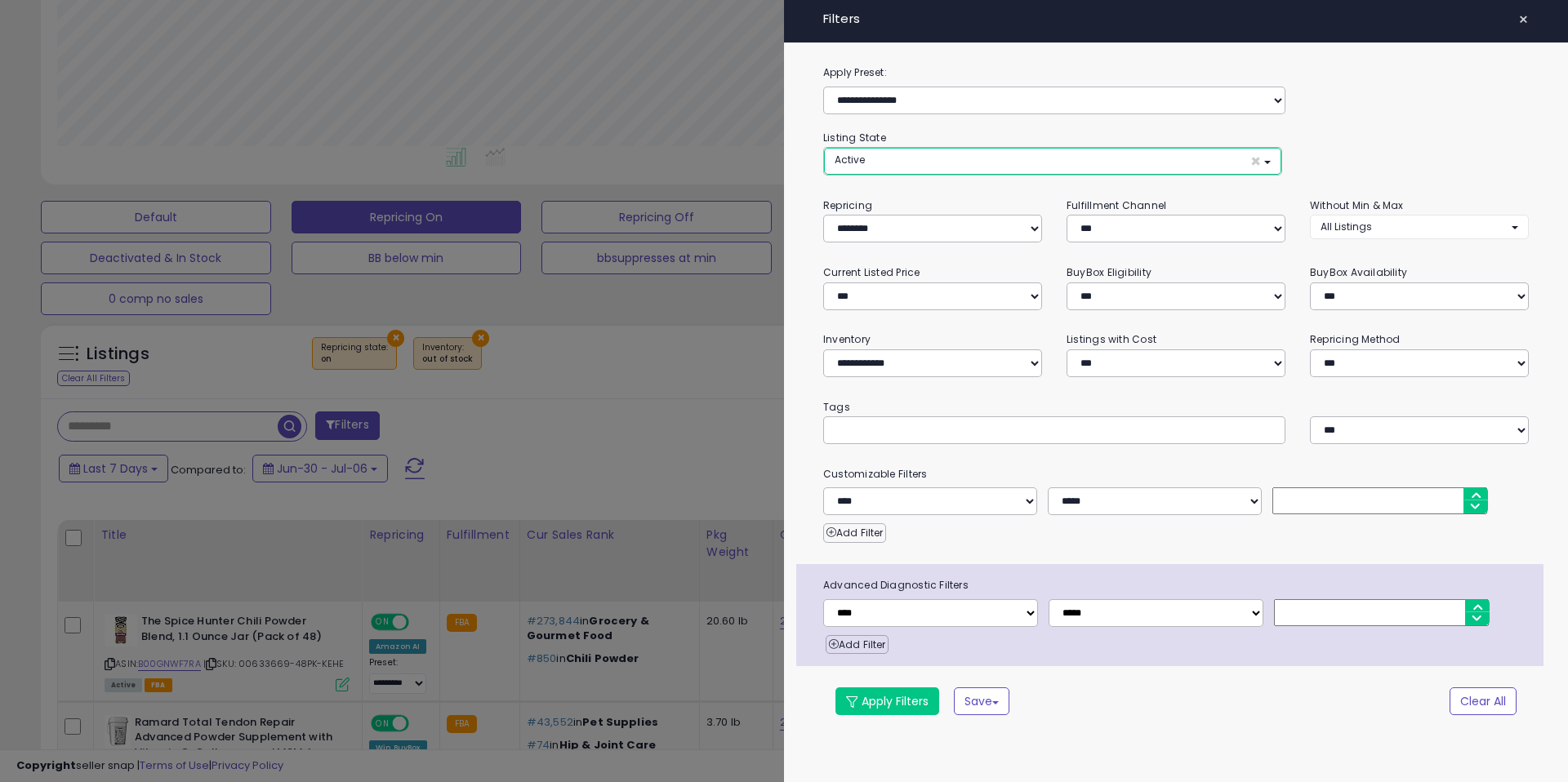 click on "Active
×" at bounding box center [1053, 161] 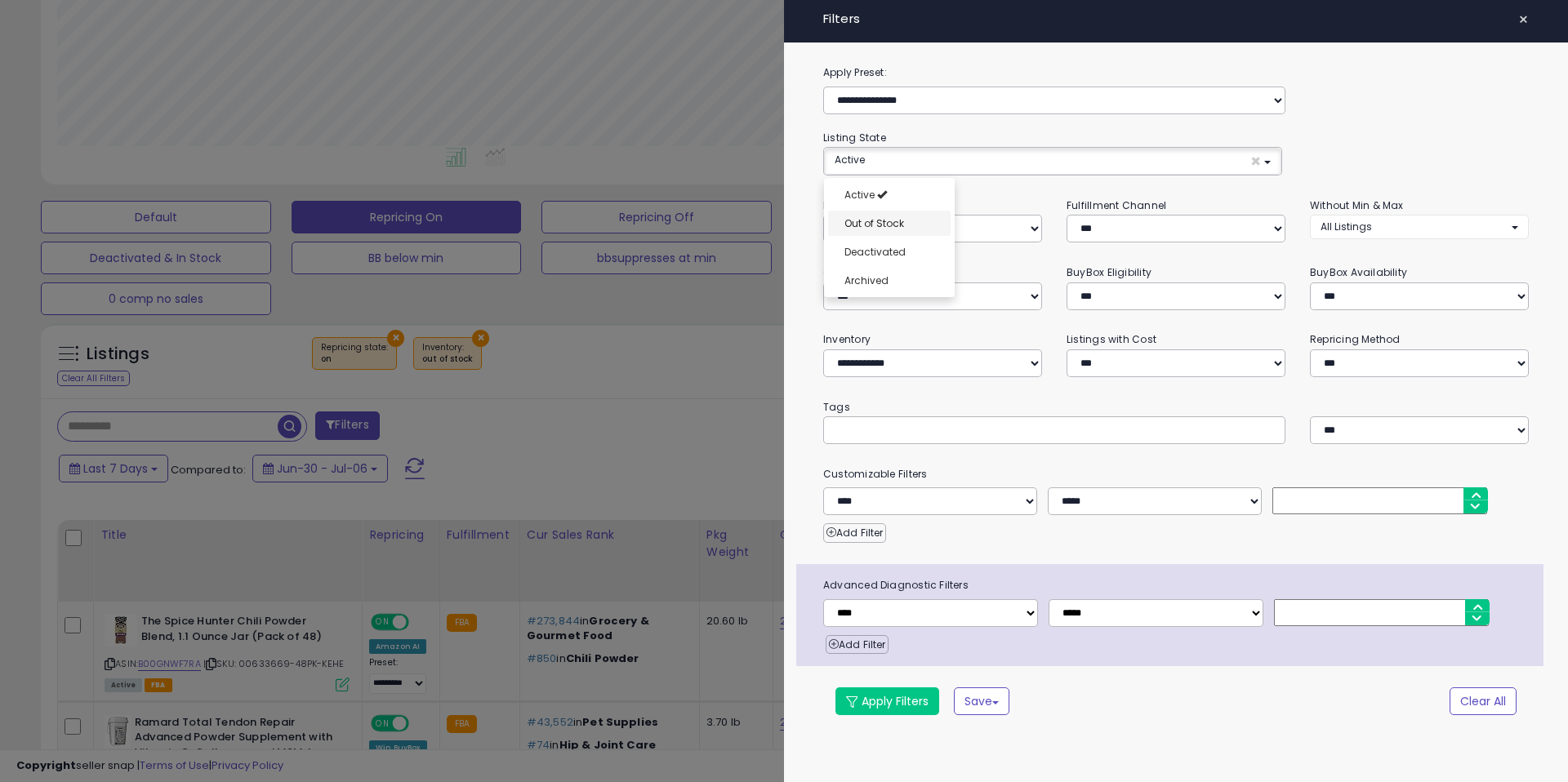 select on "**********" 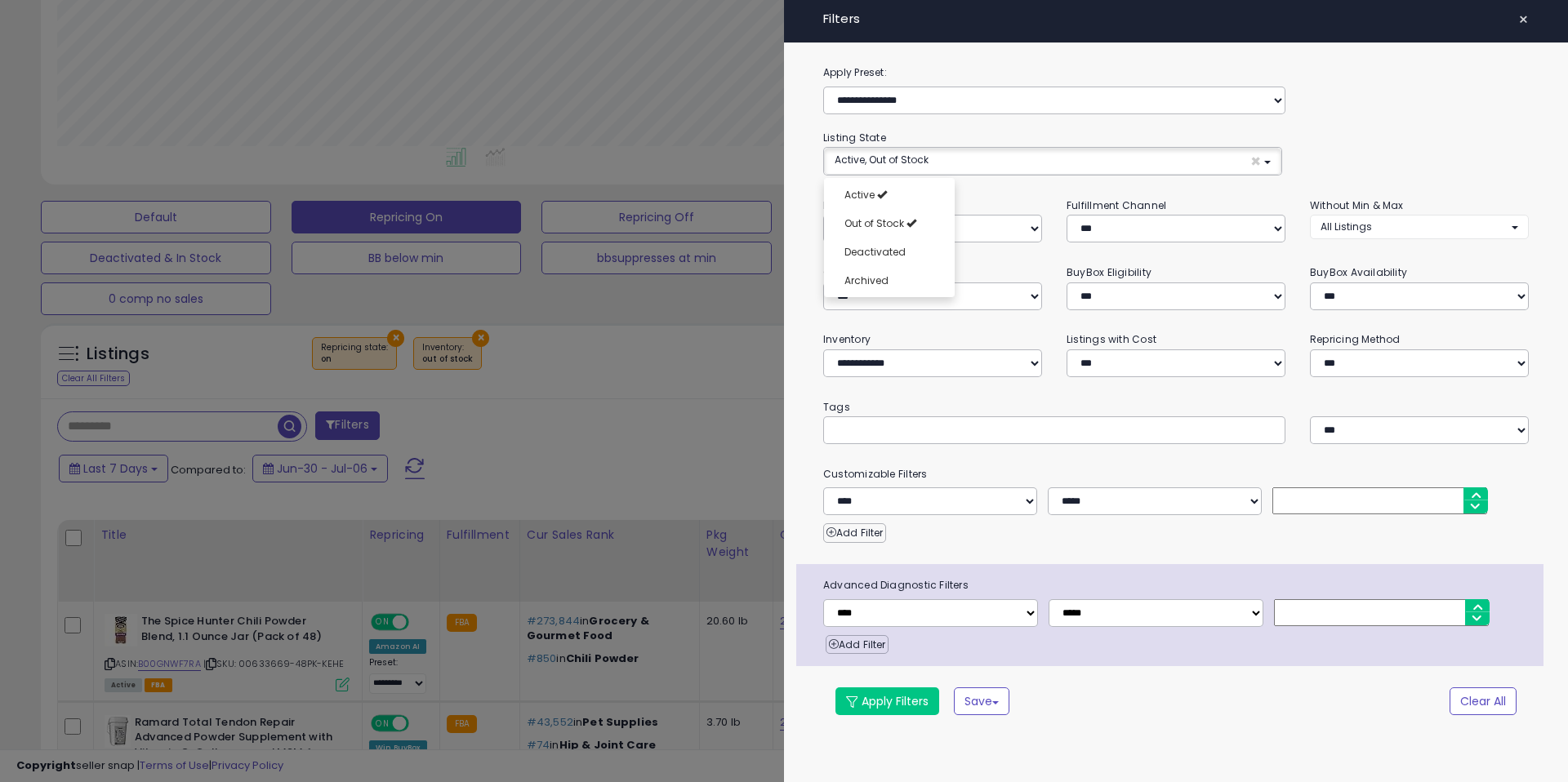 click on "**********" at bounding box center (1176, 400) 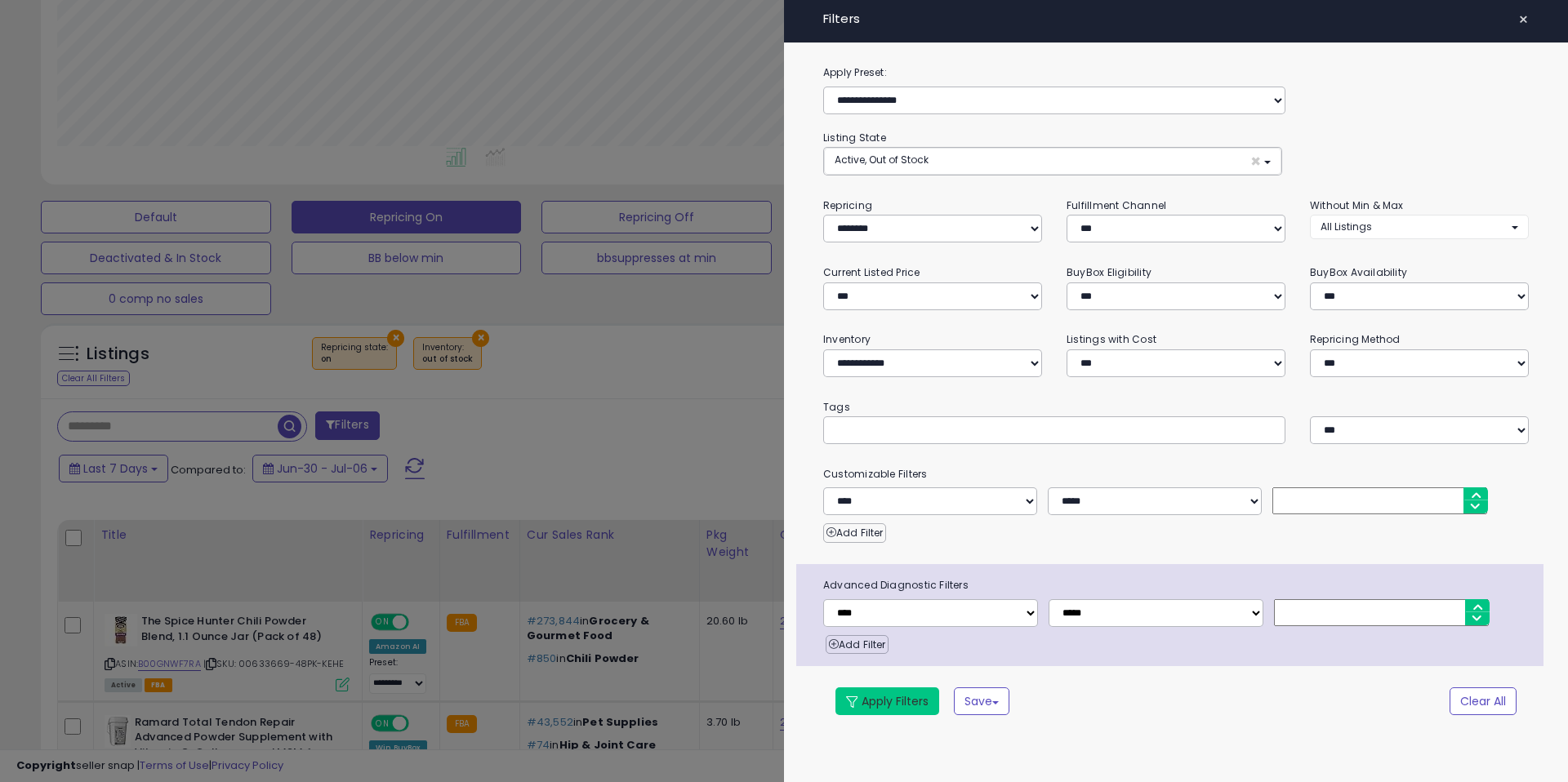 drag, startPoint x: 896, startPoint y: 695, endPoint x: 884, endPoint y: 590, distance: 105.68349 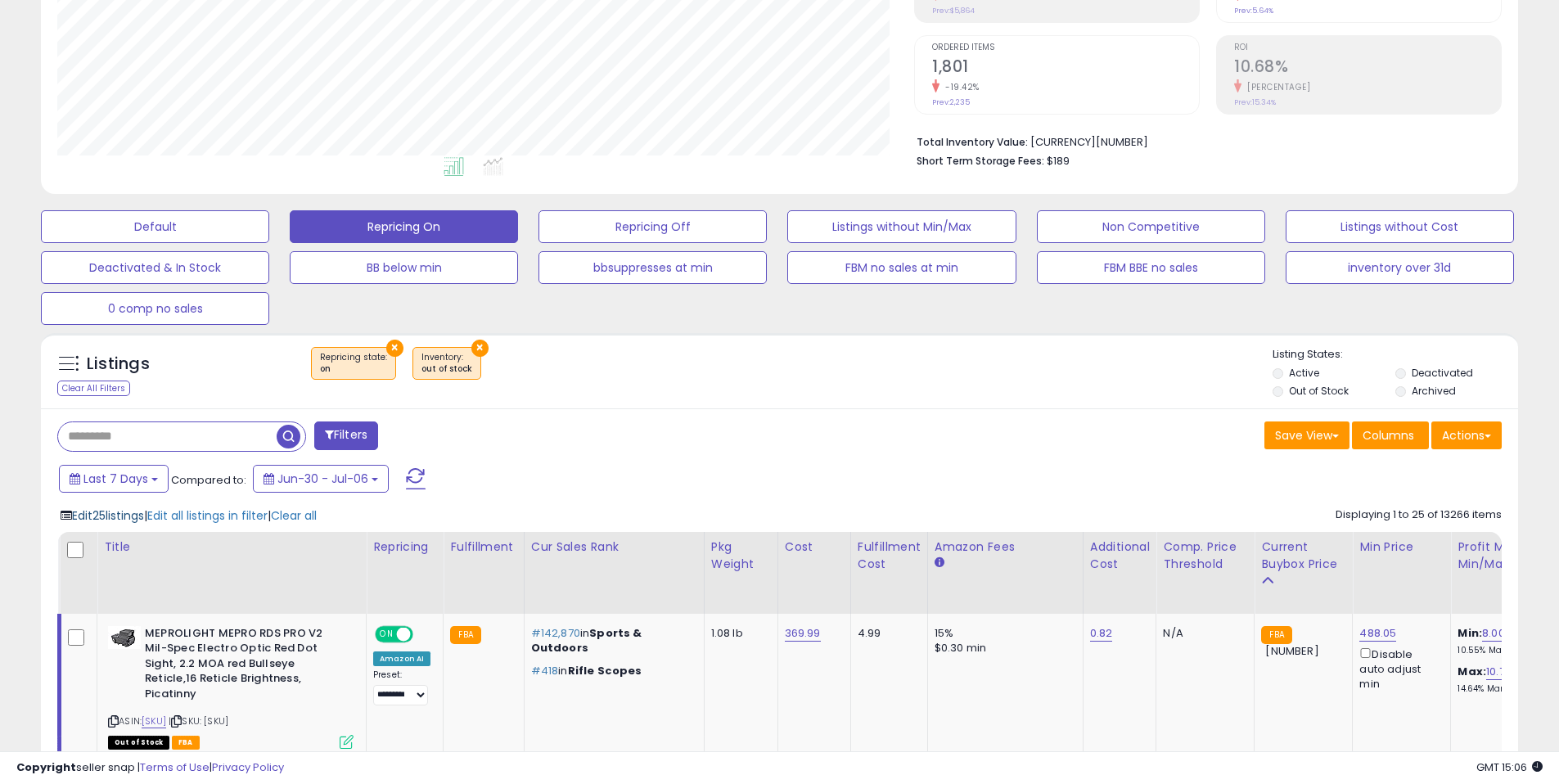 click on "Edit  25  listings" at bounding box center [108, 516] 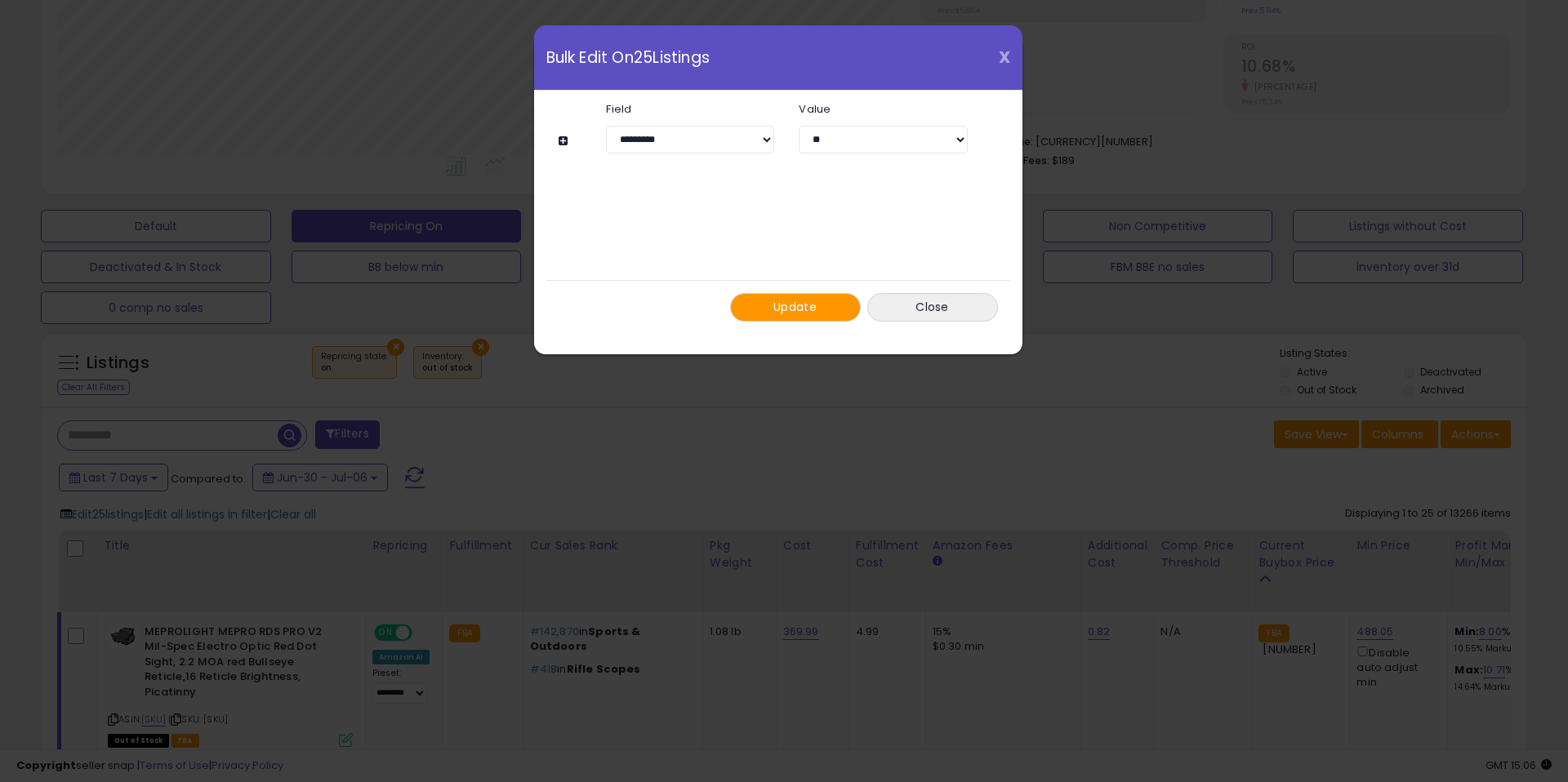 click on "X" at bounding box center [1004, 57] 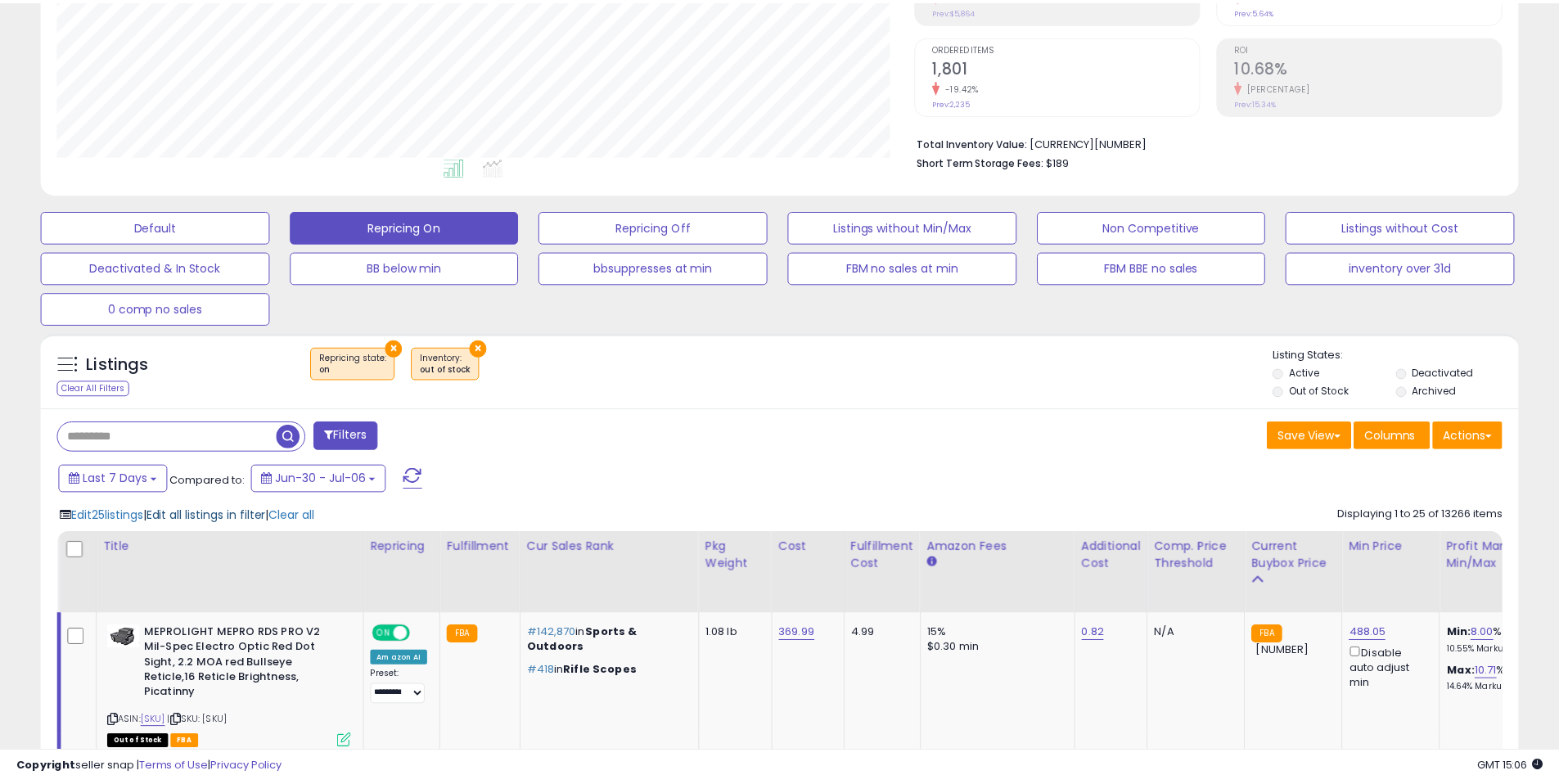 scroll, scrollTop: 336, scrollLeft: 857, axis: both 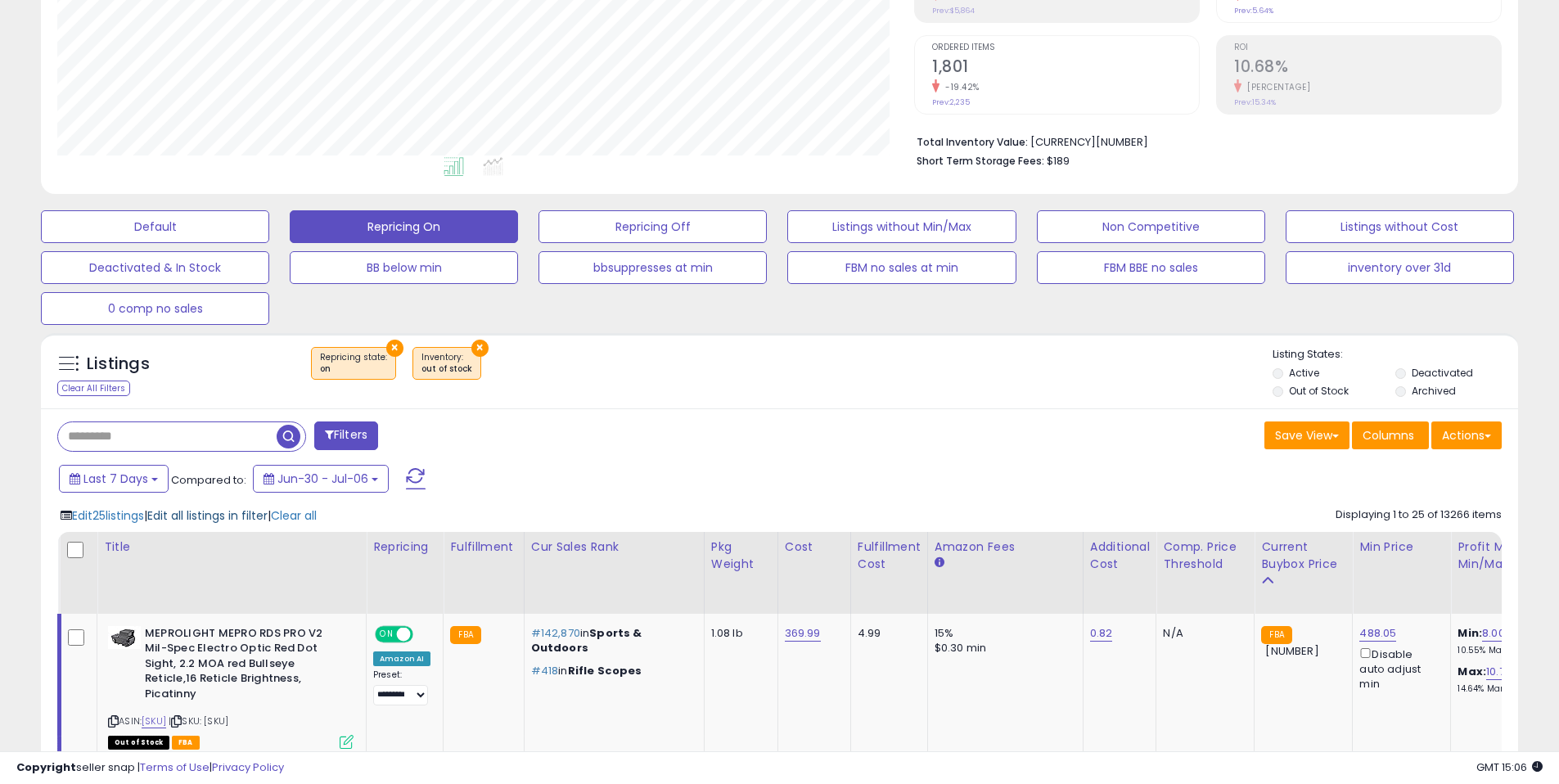 click on "Edit all listings in filter" at bounding box center (207, 516) 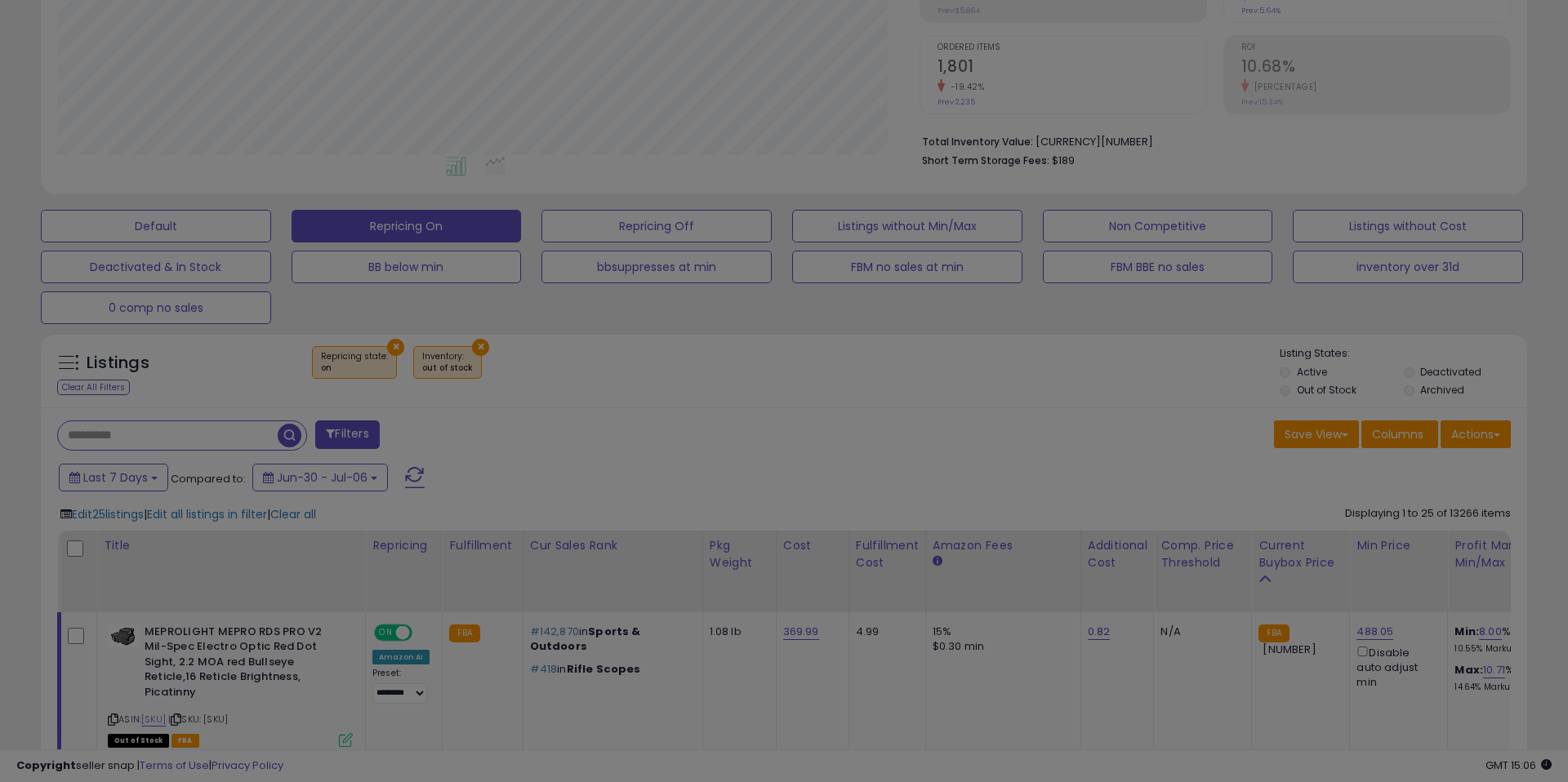scroll, scrollTop: 815949, scrollLeft: 815804, axis: both 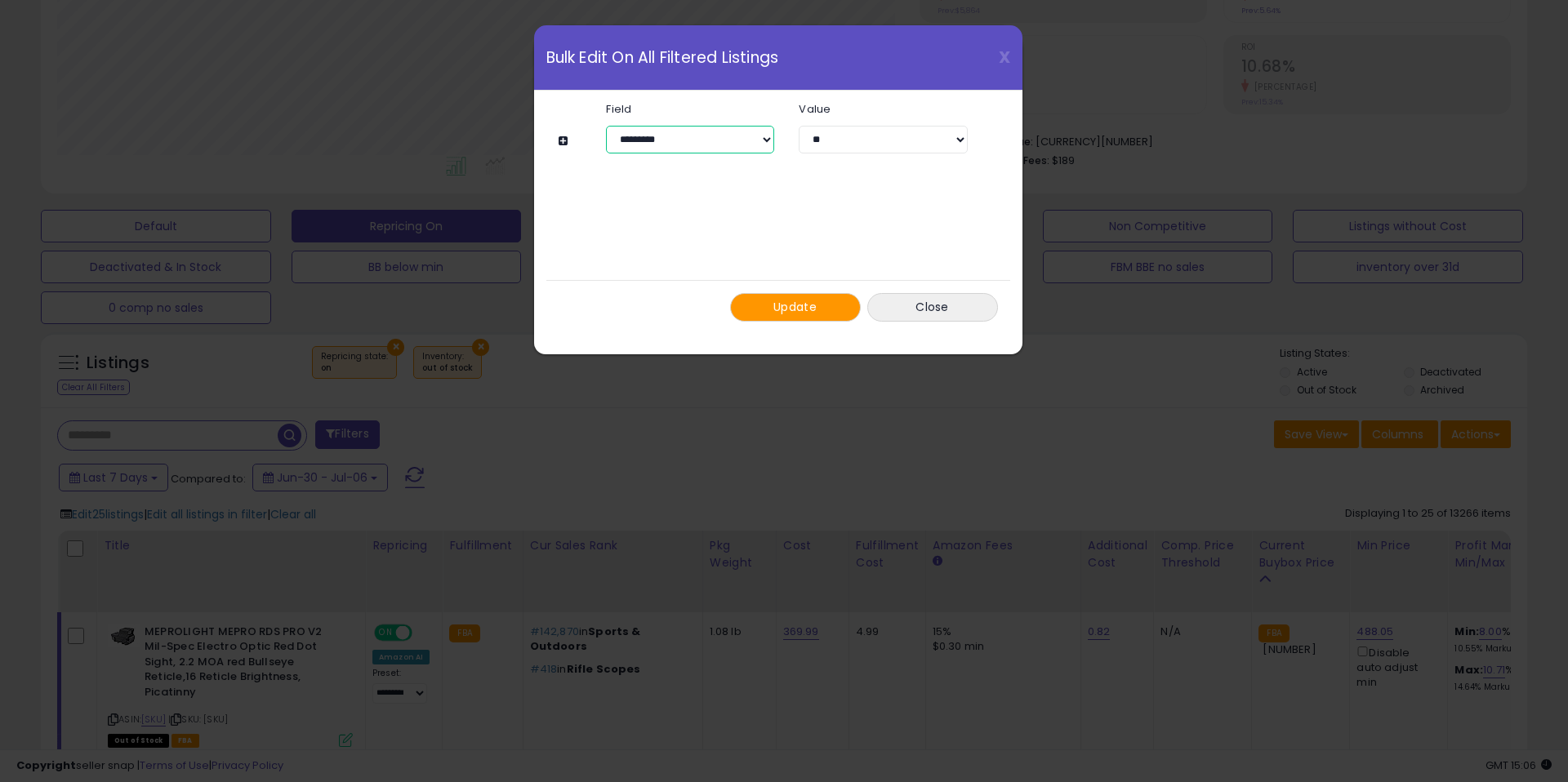 click on "**********" at bounding box center [690, 140] 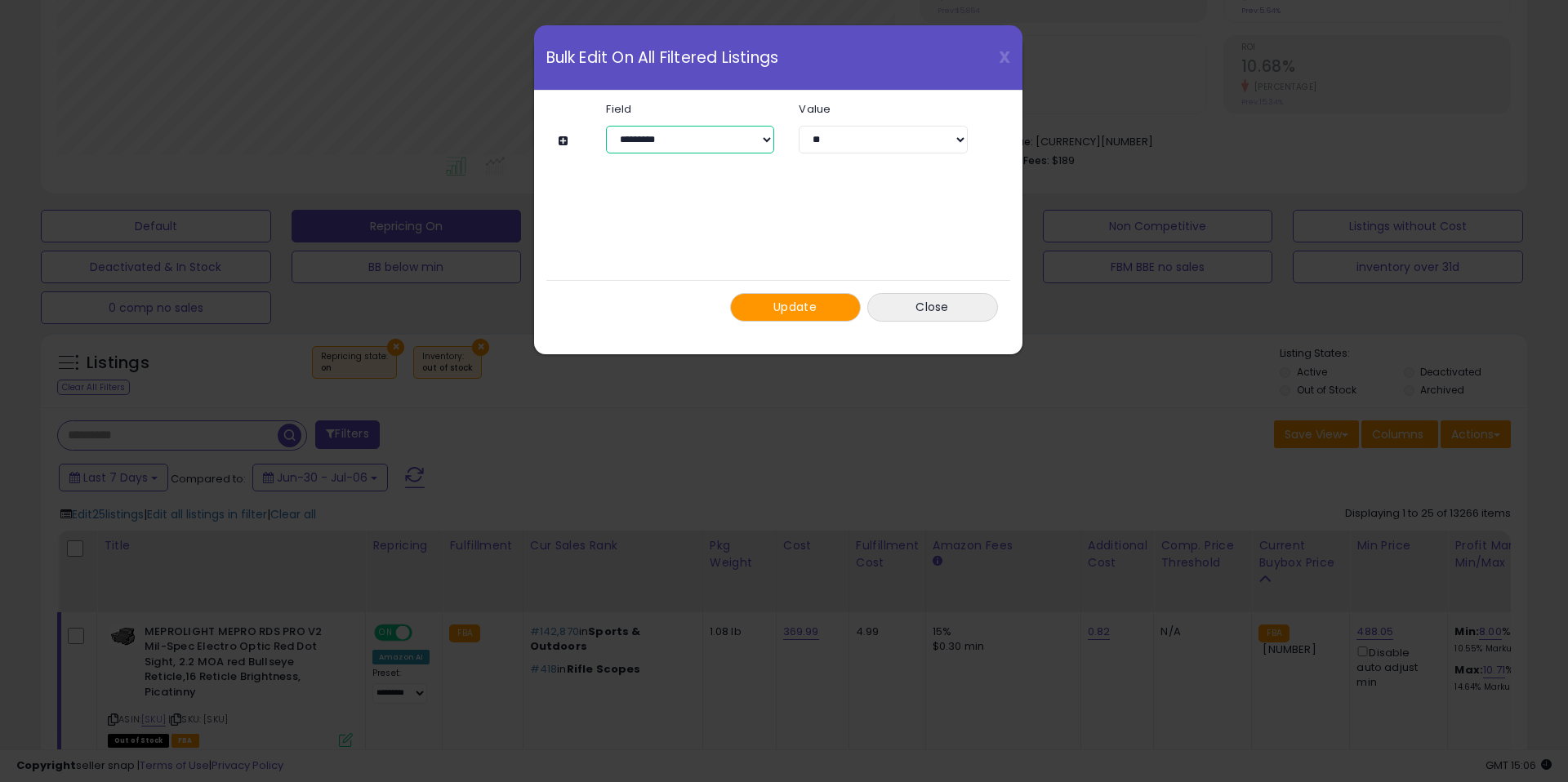 select on "**********" 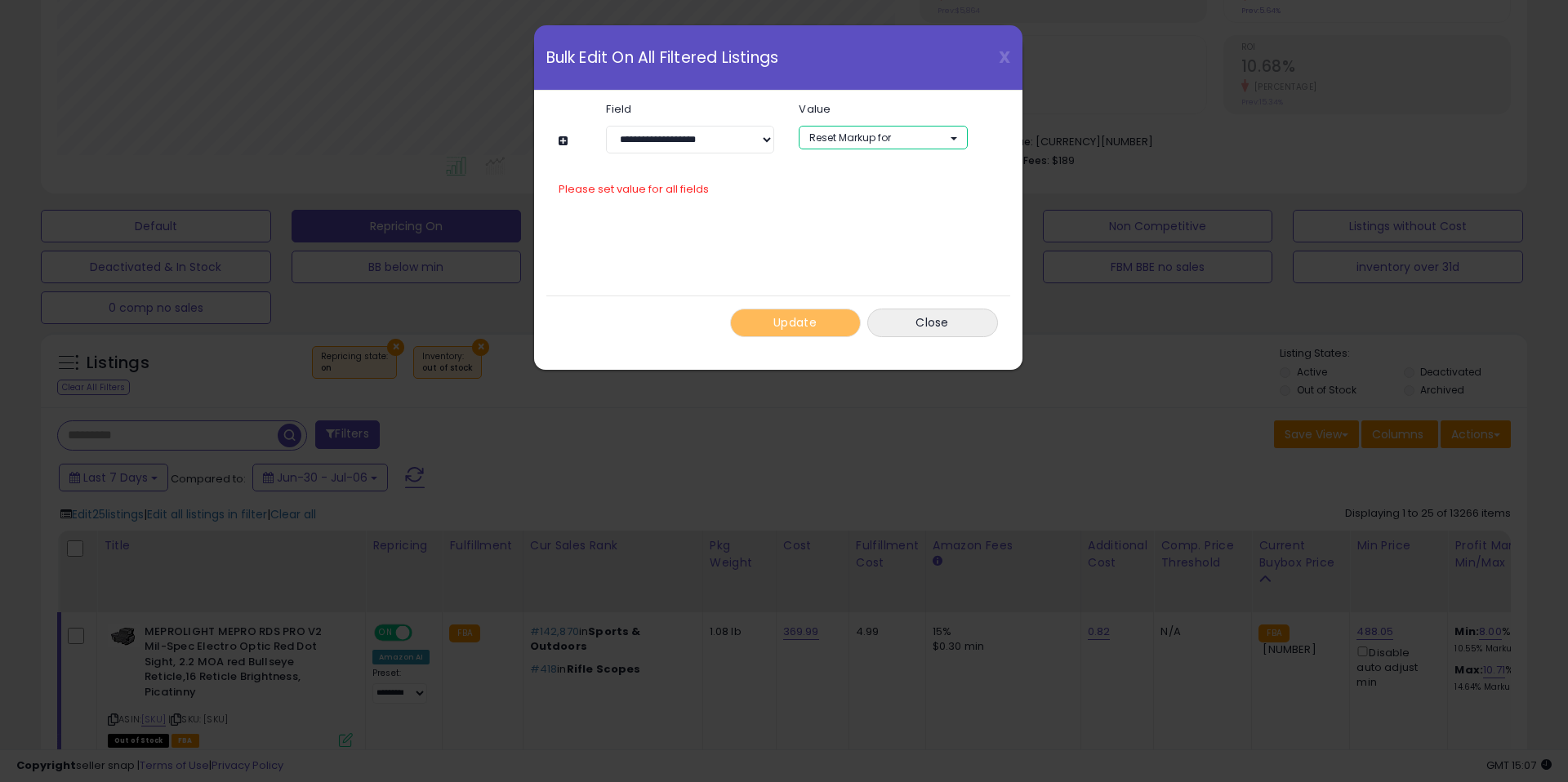click on "Reset Markup for" at bounding box center (883, 137) 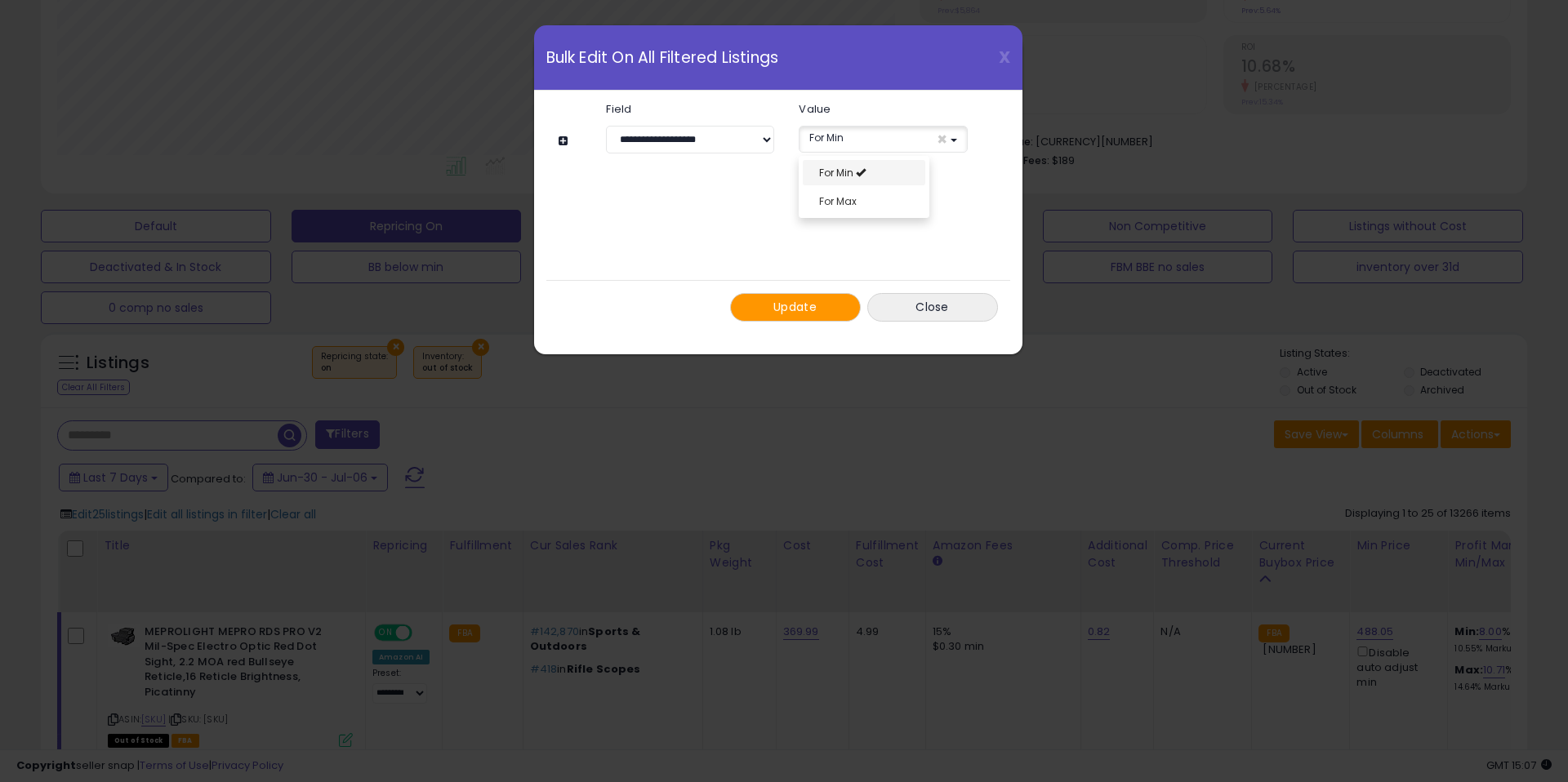 click on "For Min" at bounding box center [864, 172] 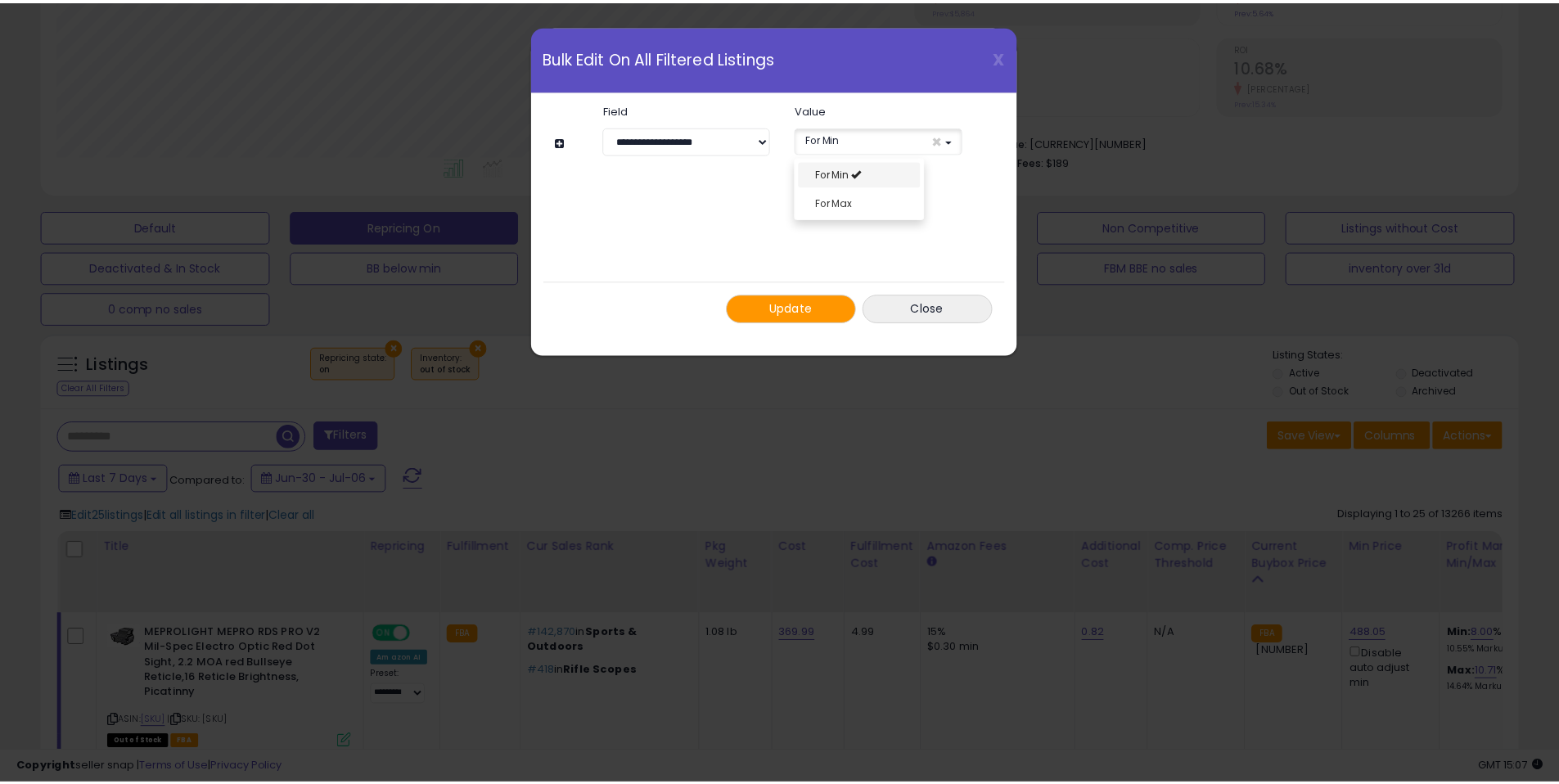 scroll, scrollTop: 13, scrollLeft: 0, axis: vertical 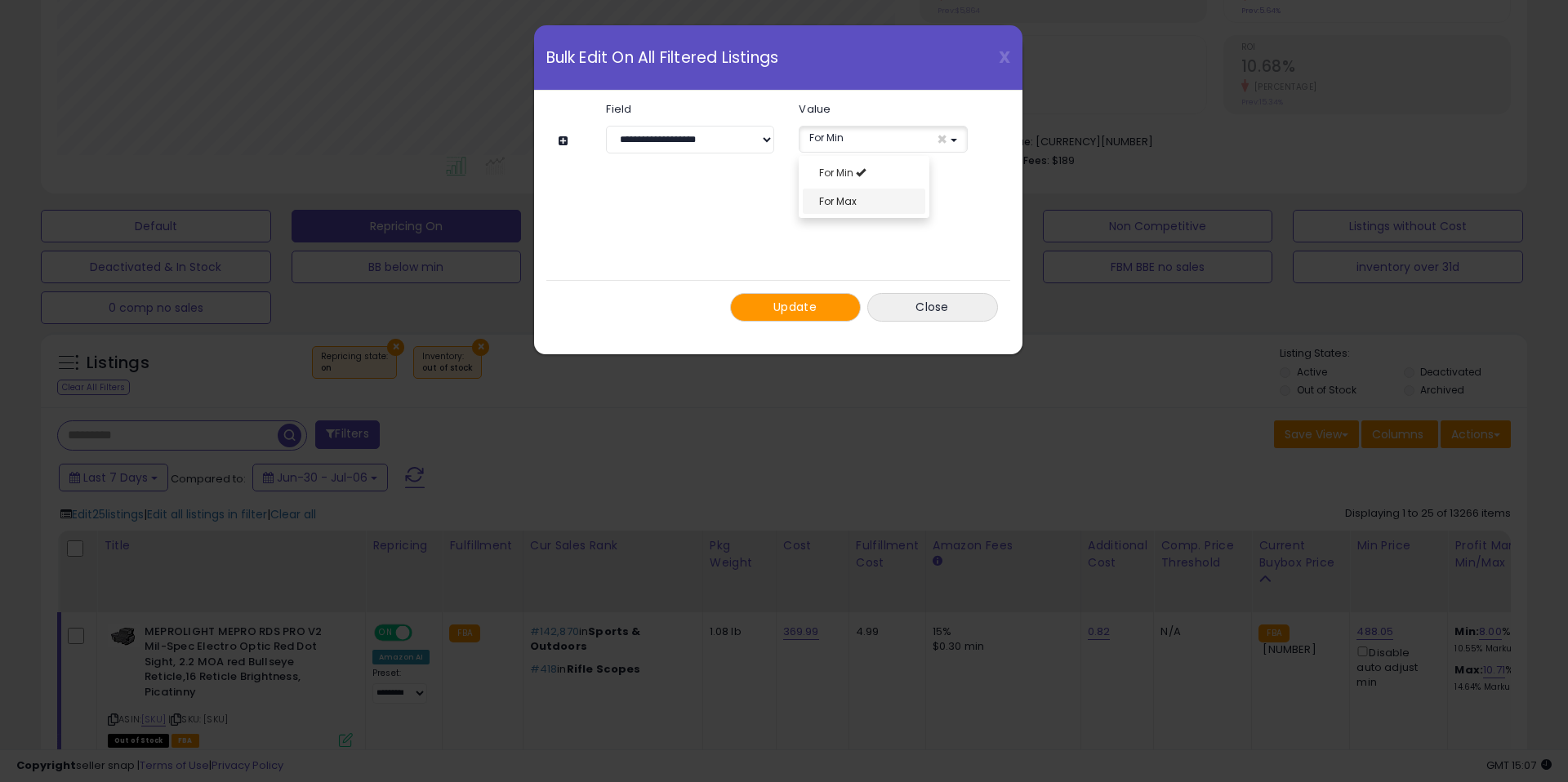 select on "***" 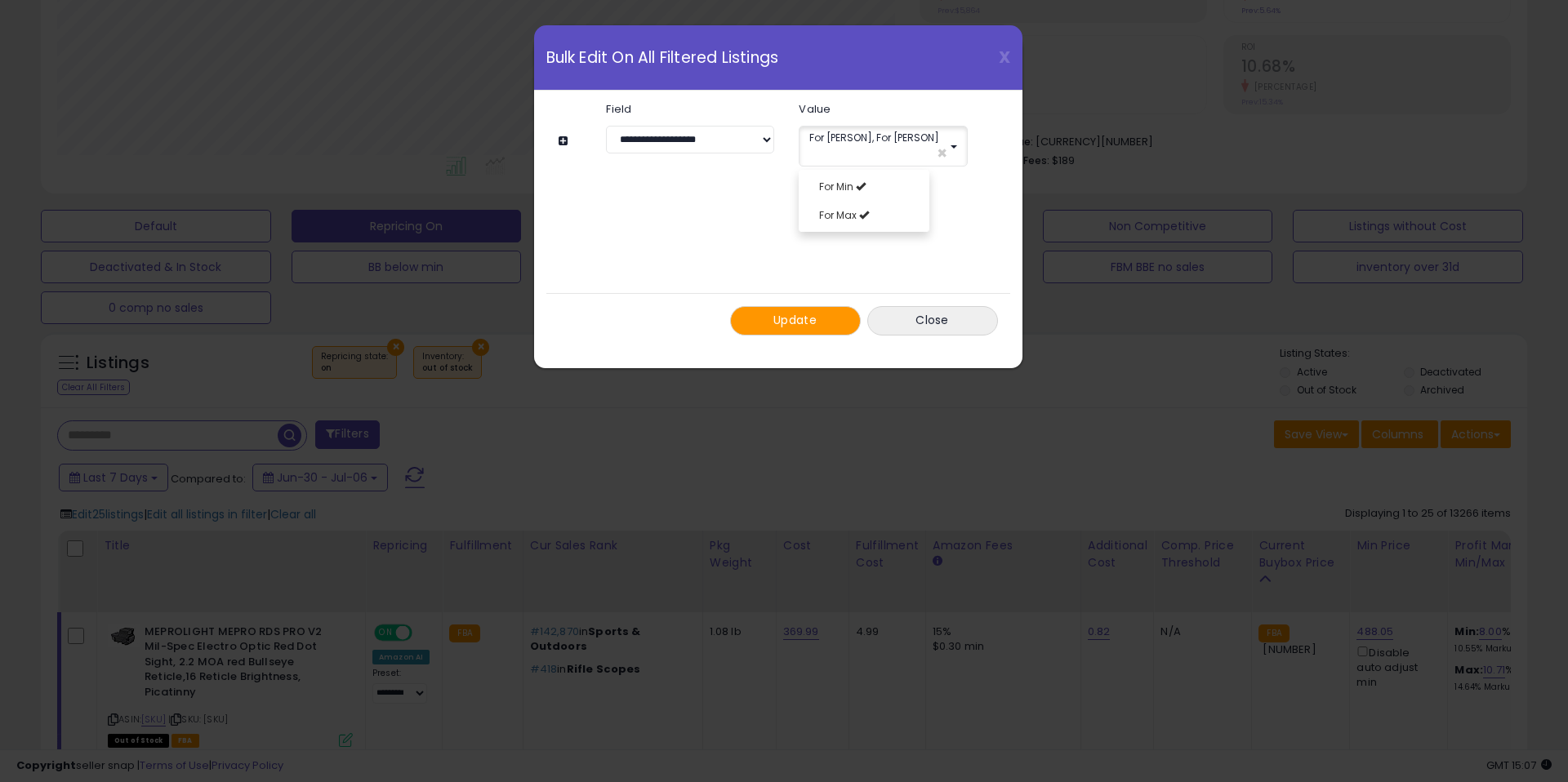click on "Update" at bounding box center (795, 320) 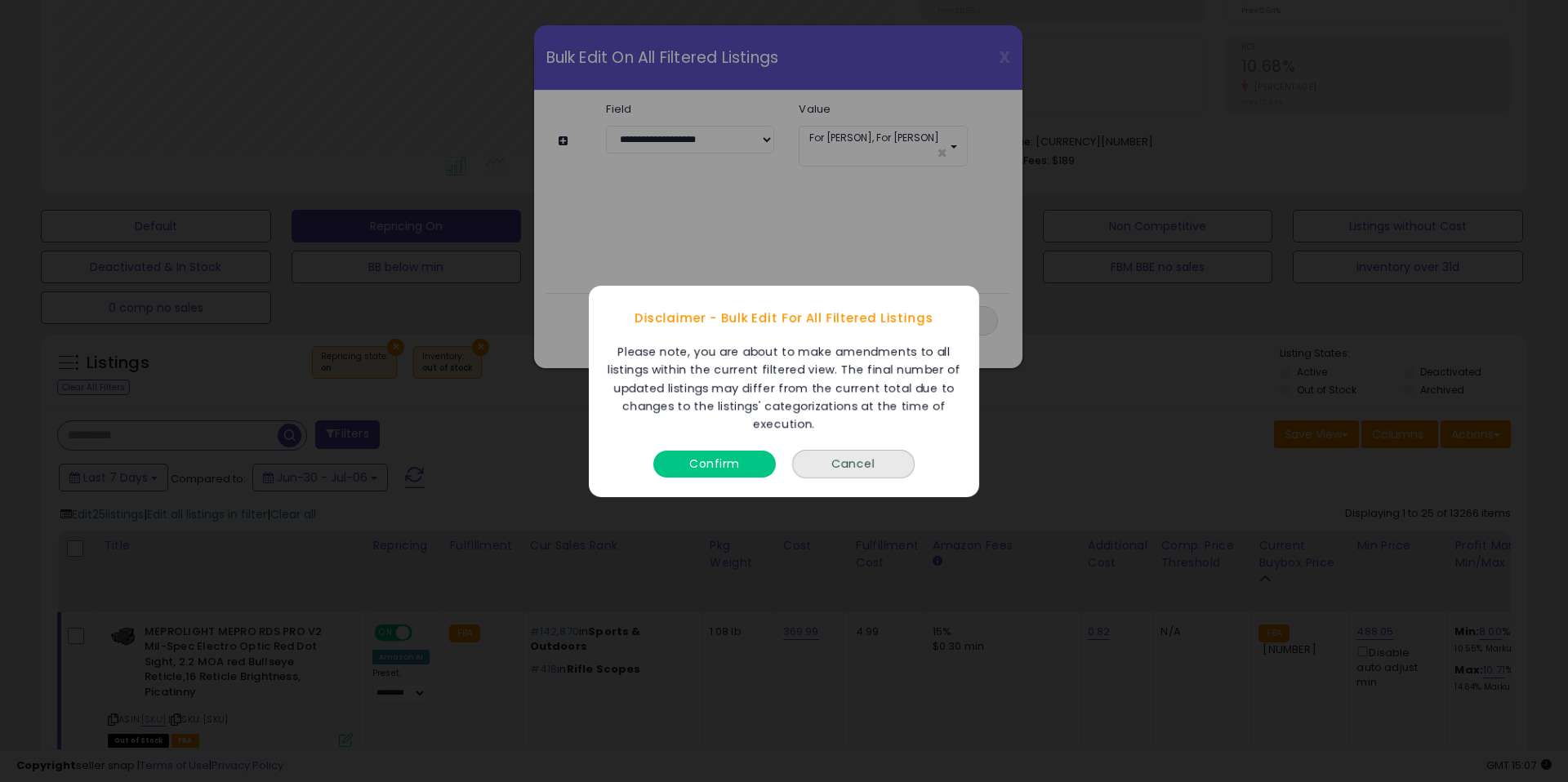 click on "Cancel" at bounding box center (853, 463) 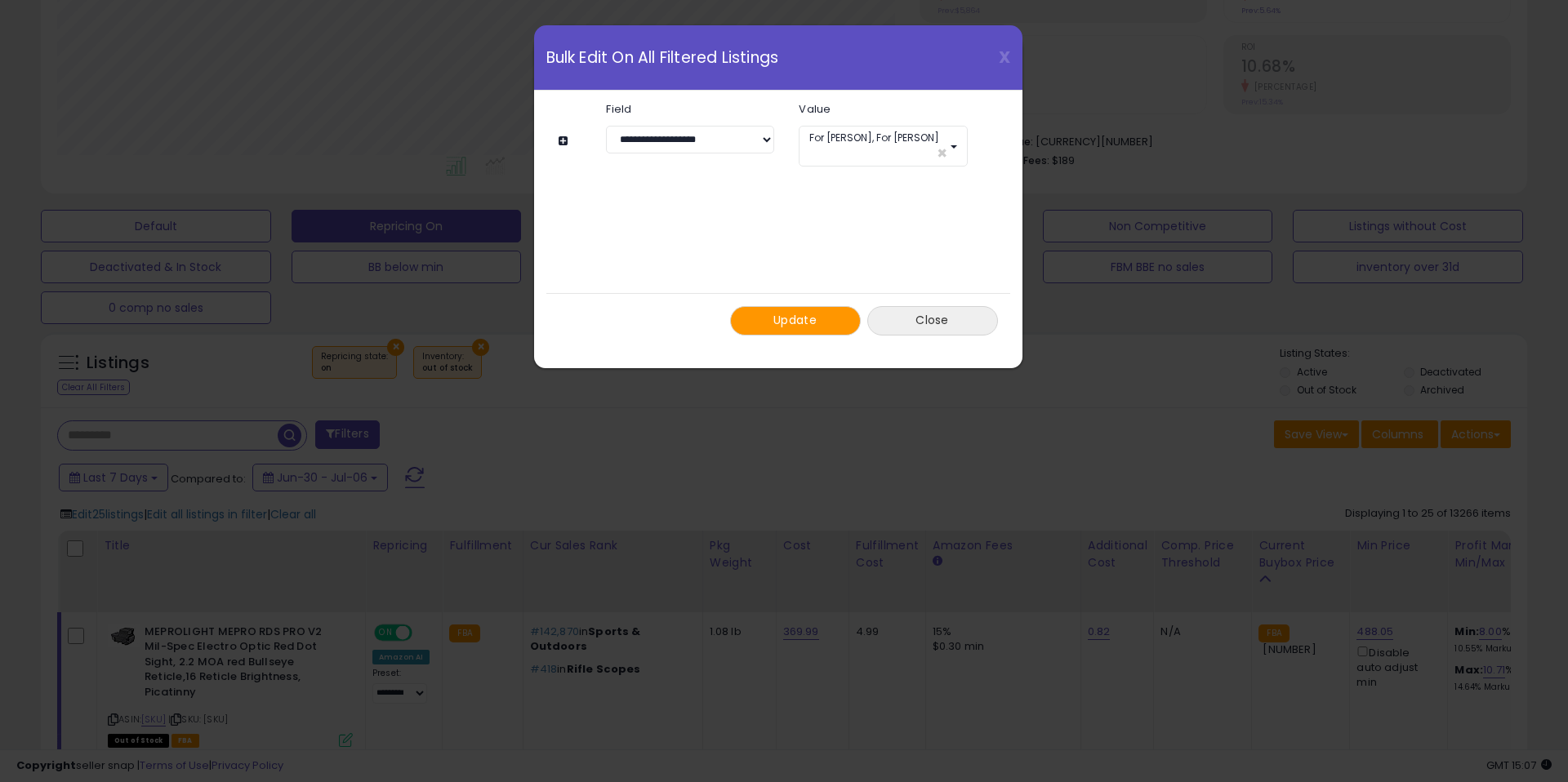 click on "Close" at bounding box center [933, 320] 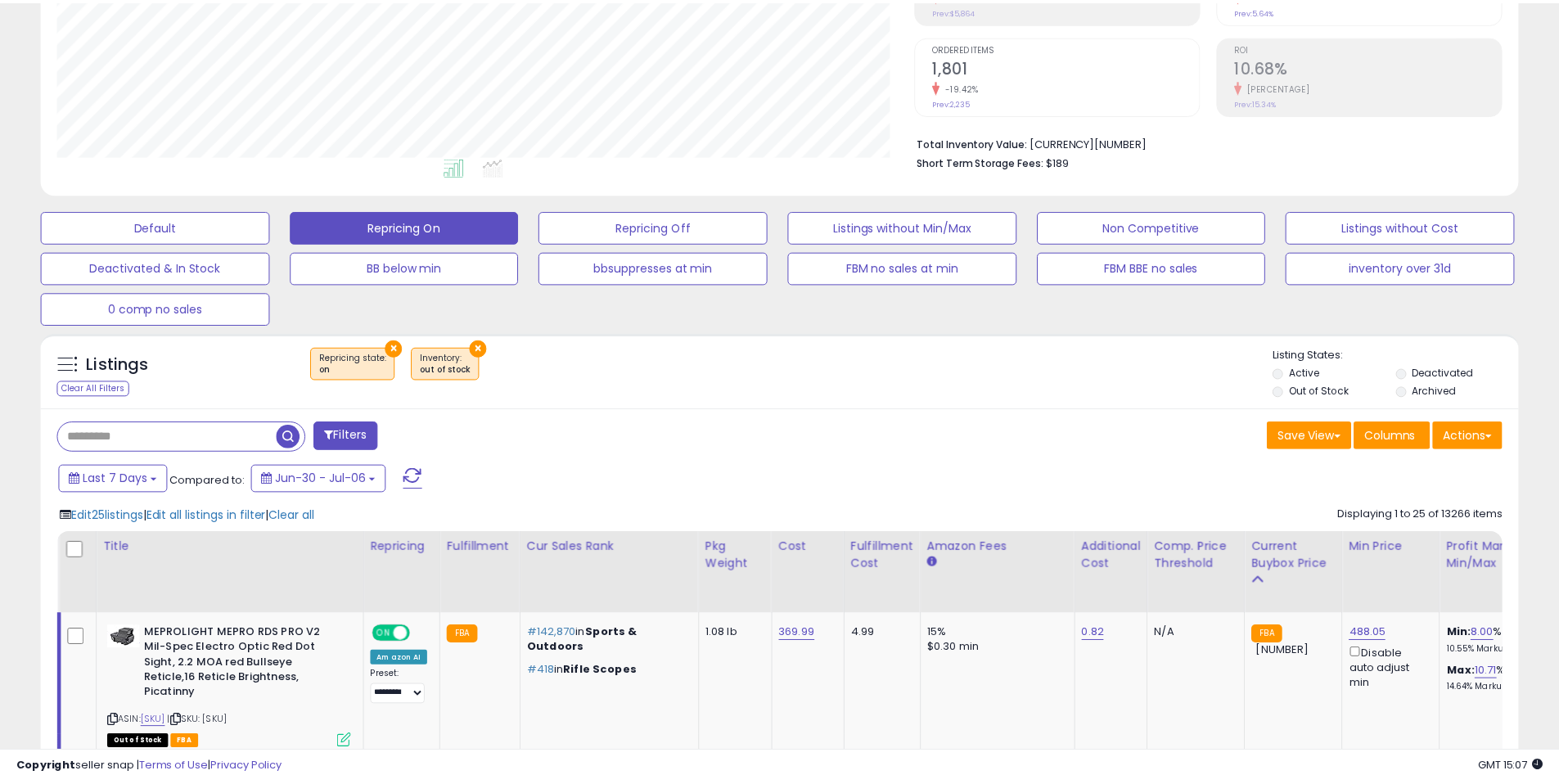 scroll, scrollTop: 336, scrollLeft: 857, axis: both 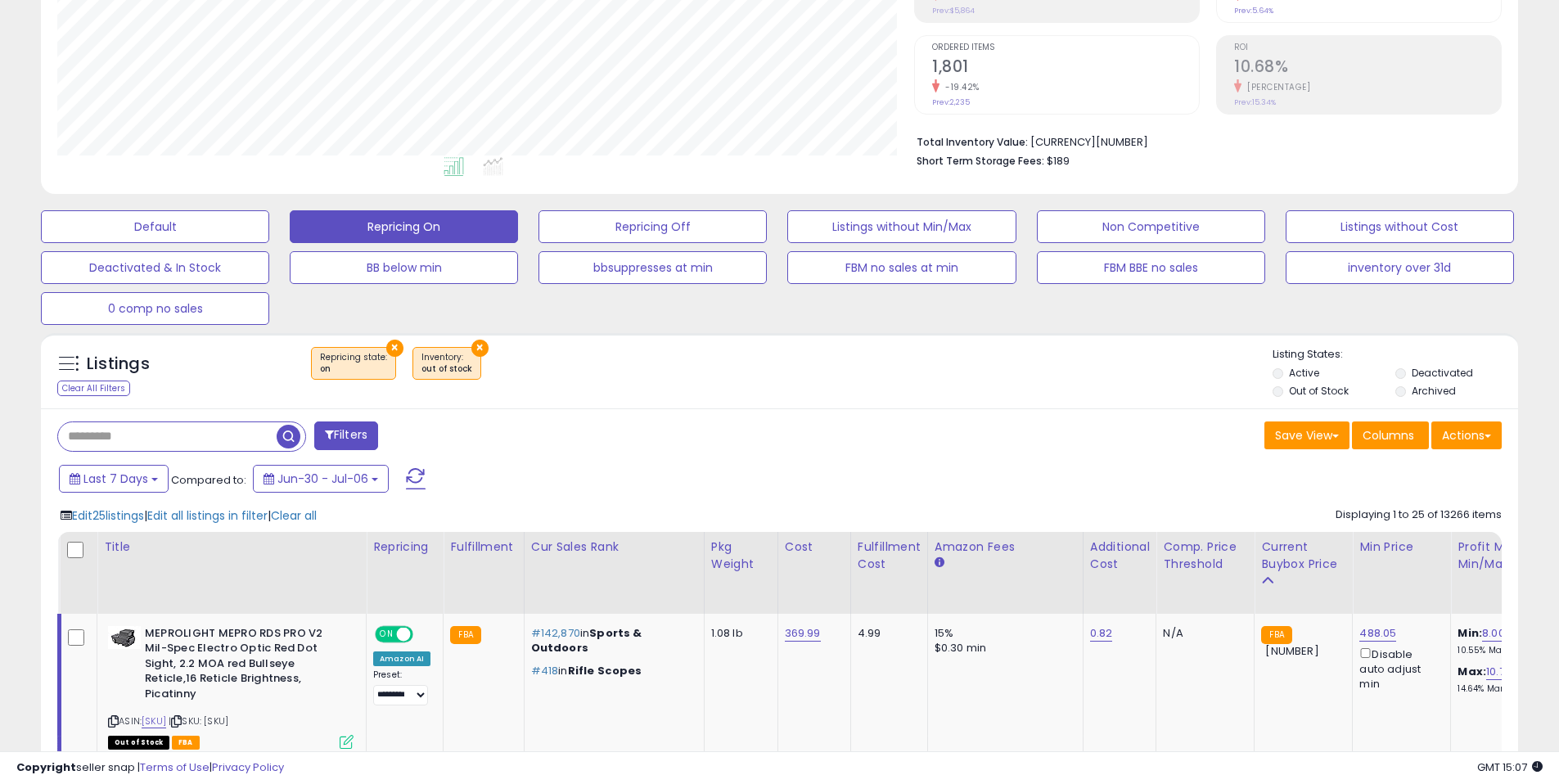 click on "Edit  25  listings   |  Edit all listings in filter  |  Clear all
Displaying 1 to 25 of 13266 items
Title
Repricing
Fulfillment" 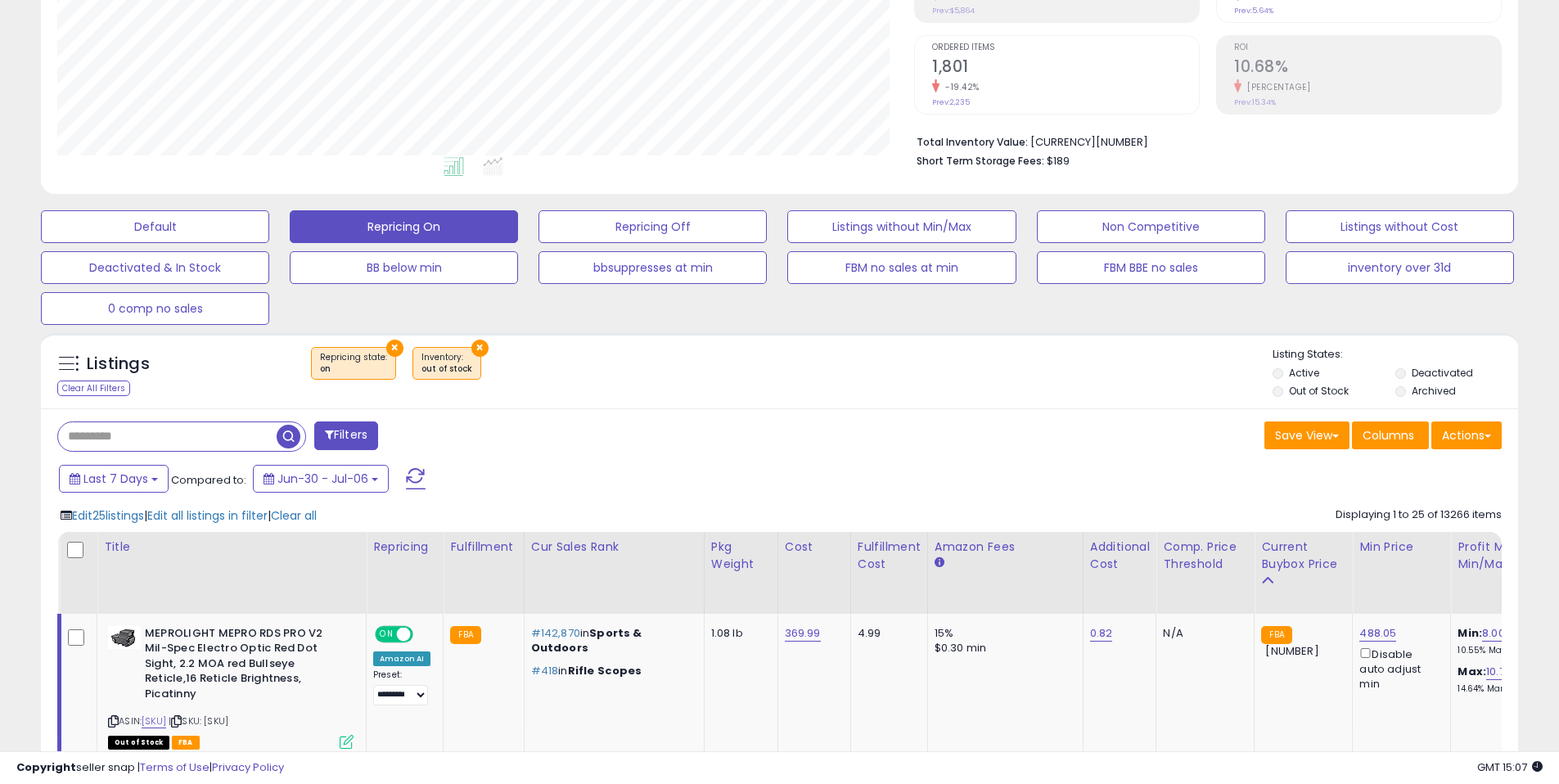 click on "Filters" at bounding box center (412, 438) 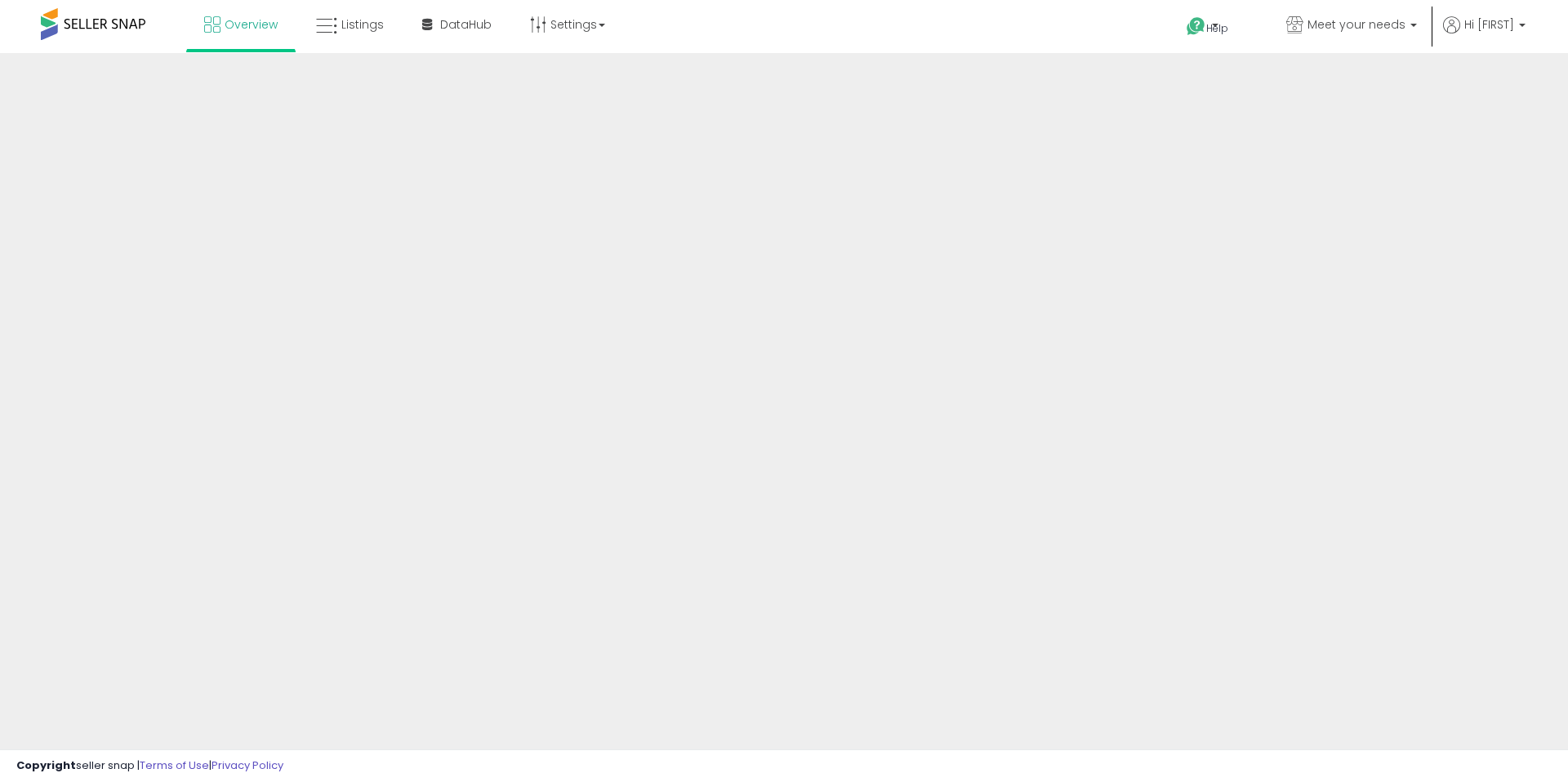scroll, scrollTop: 0, scrollLeft: 0, axis: both 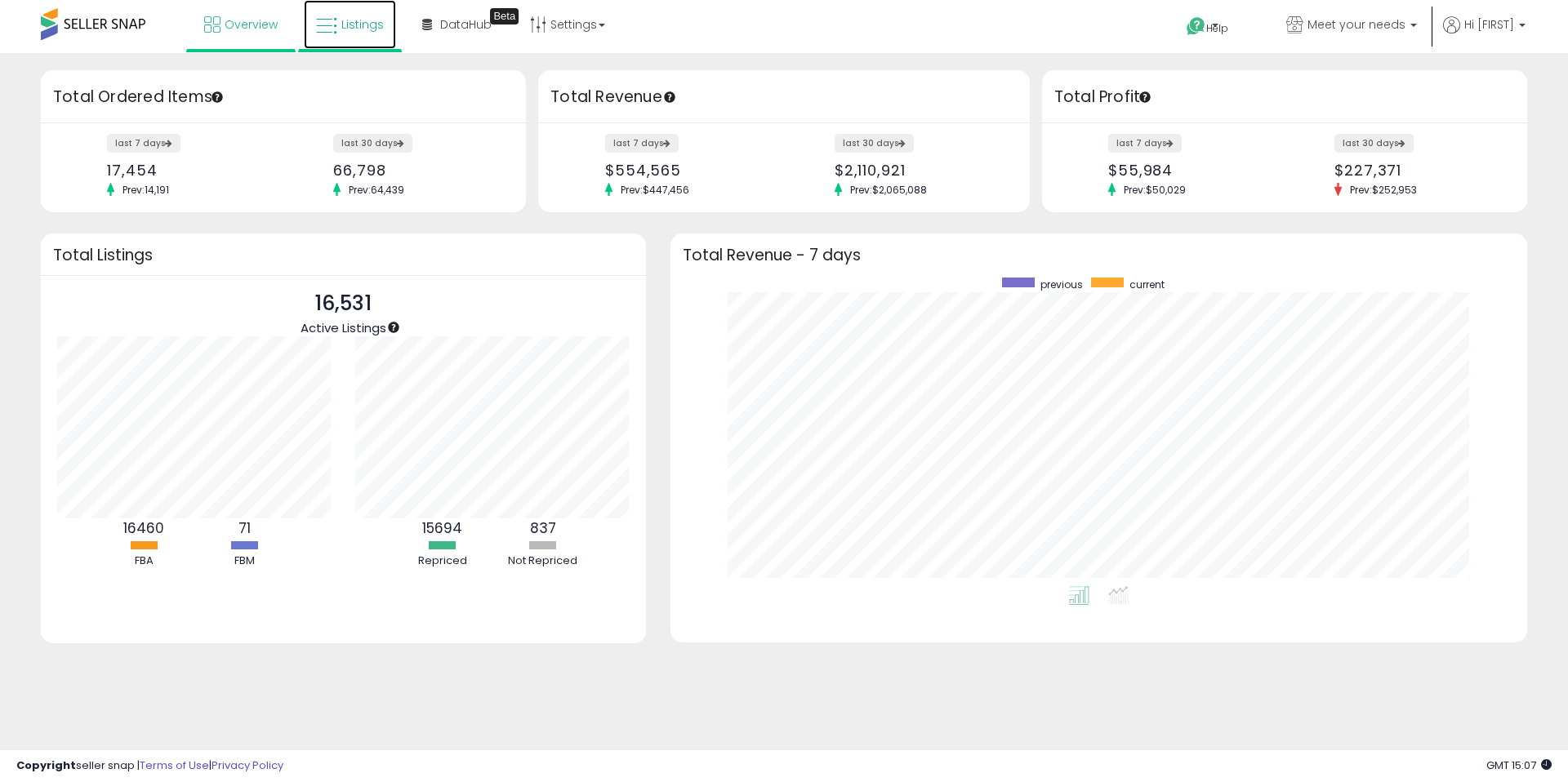 click on "Listings" at bounding box center (363, 24) 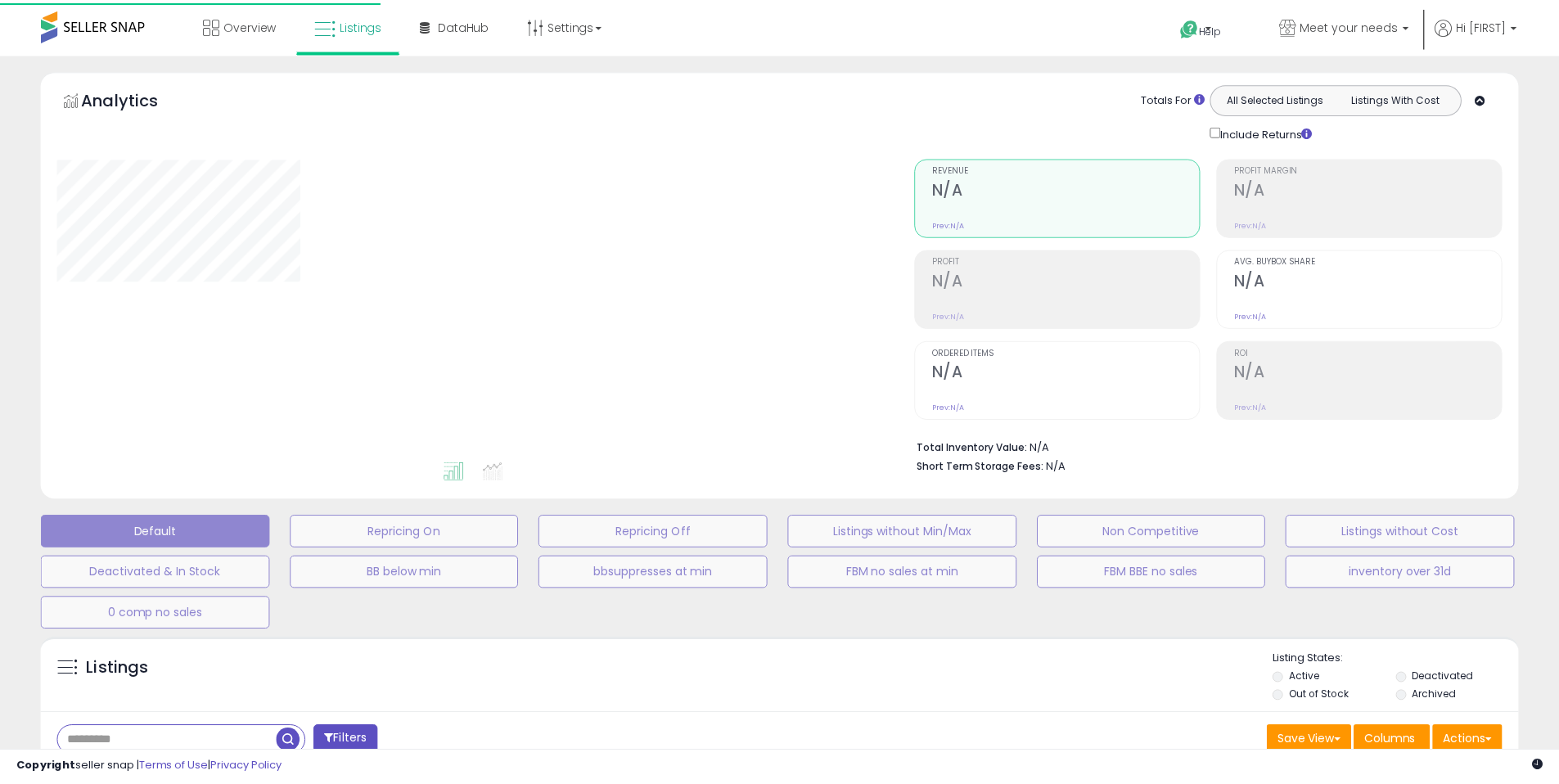 scroll, scrollTop: 0, scrollLeft: 0, axis: both 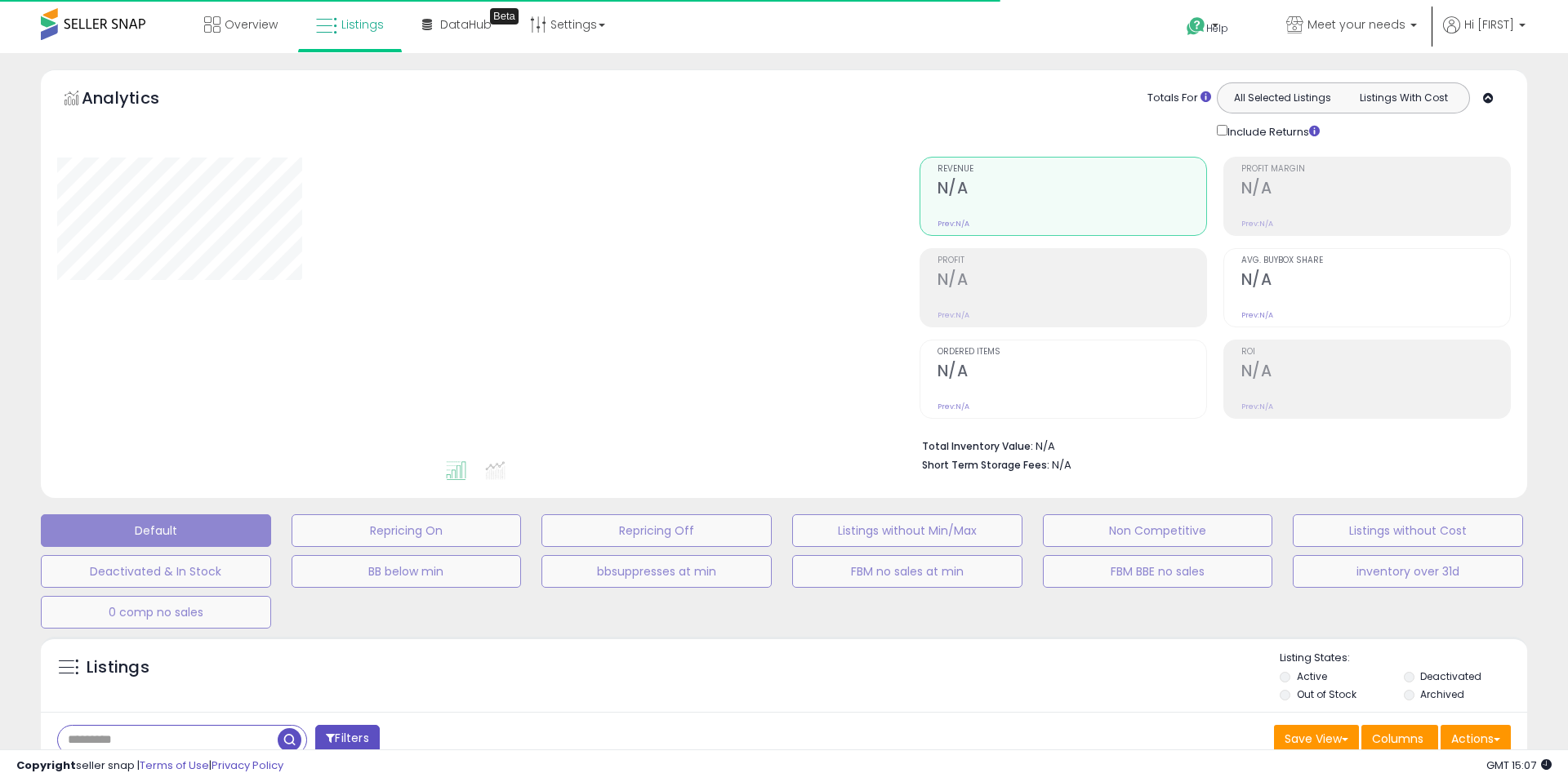 click on "Retrieving listings data.." at bounding box center (784, 815) 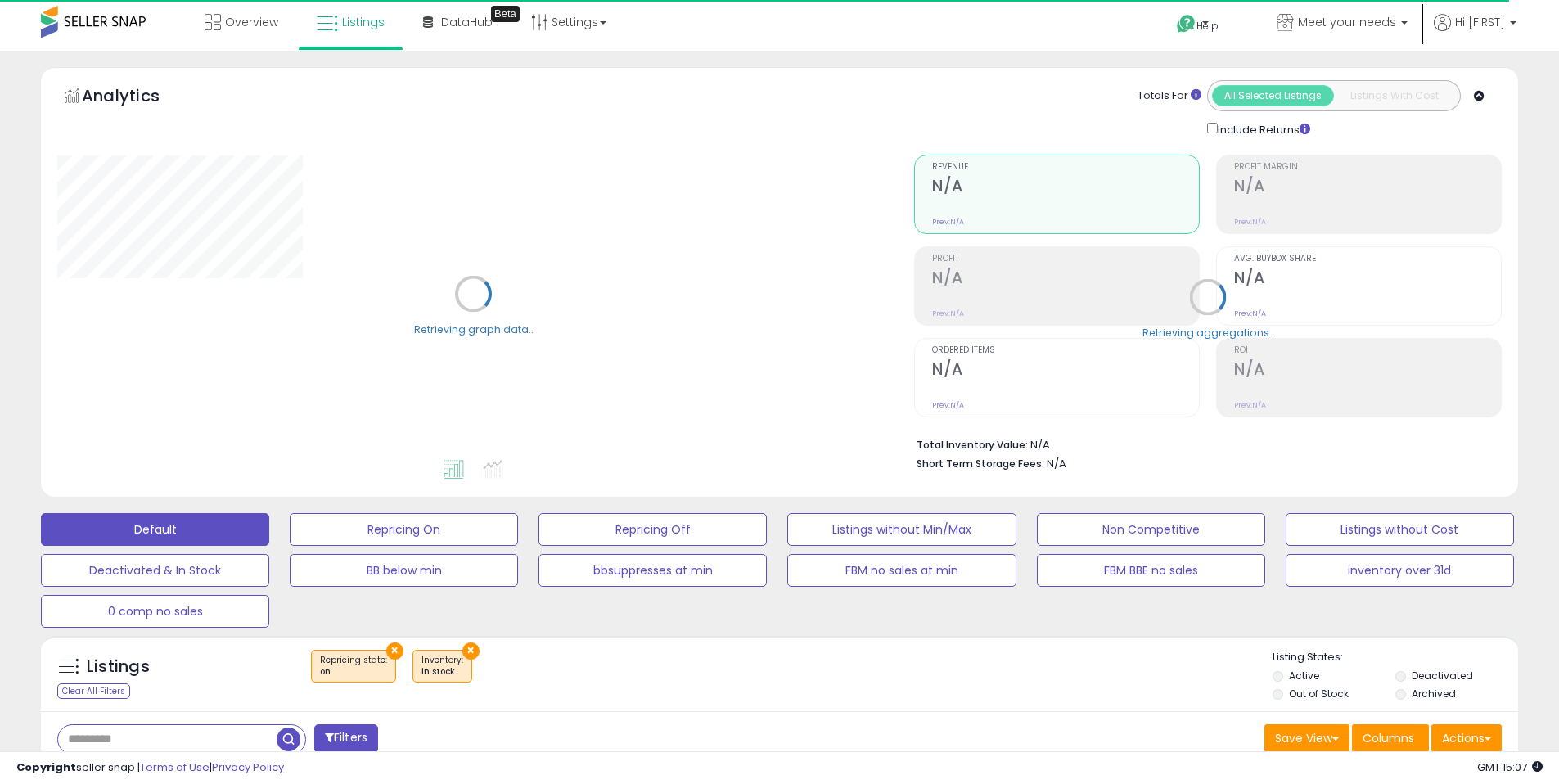 scroll, scrollTop: 173, scrollLeft: 0, axis: vertical 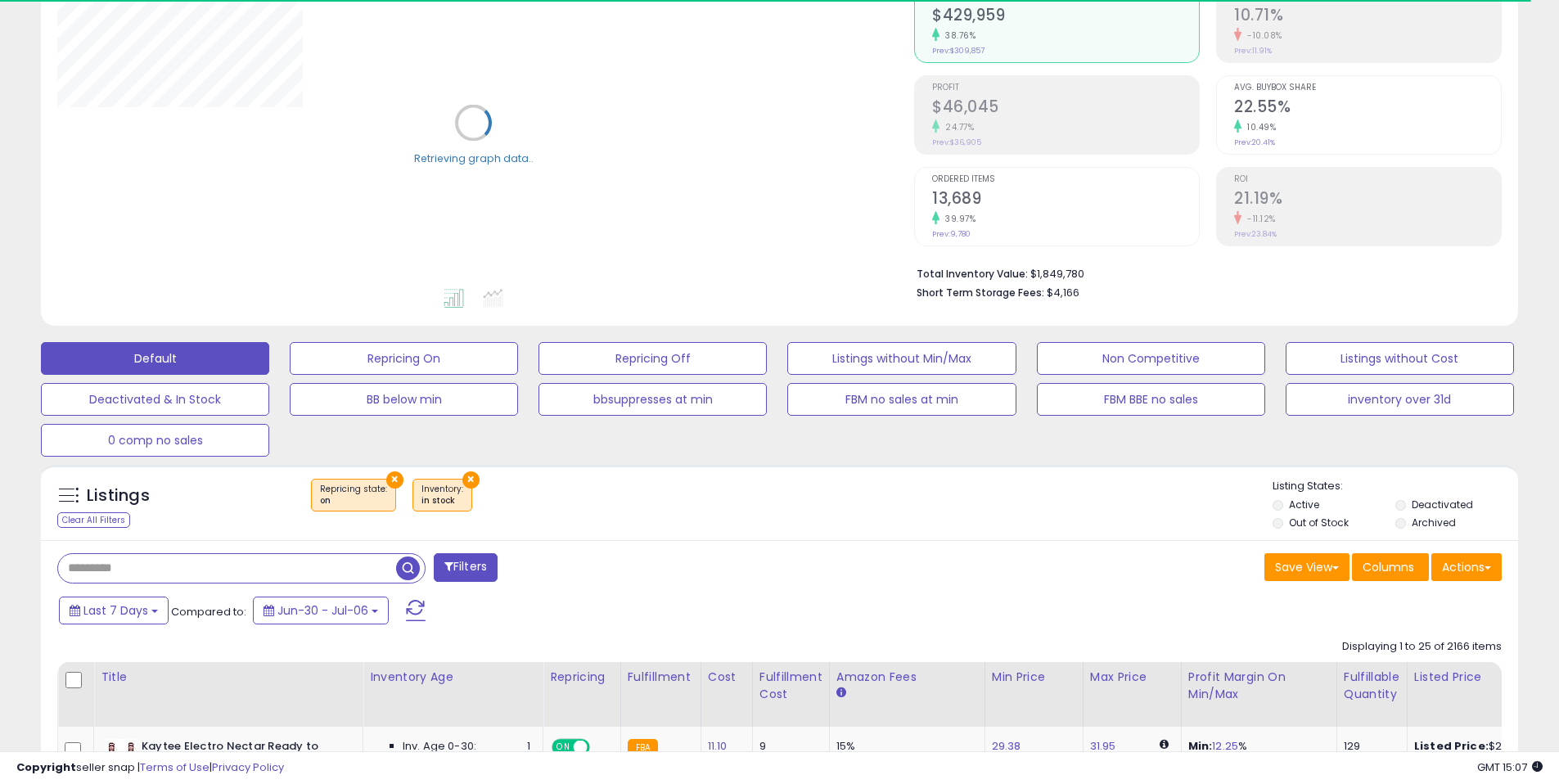 click at bounding box center (227, 568) 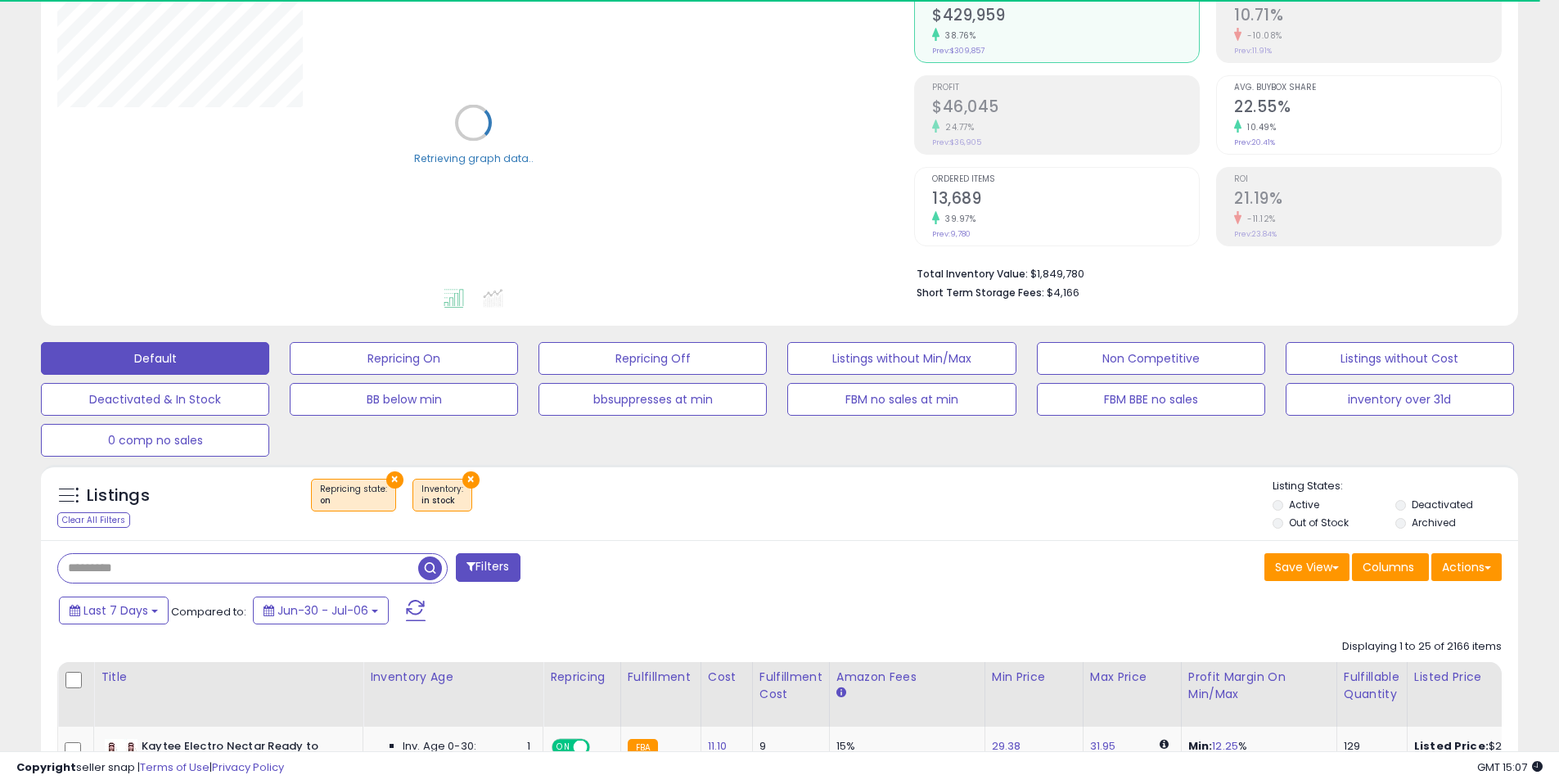 paste on "**********" 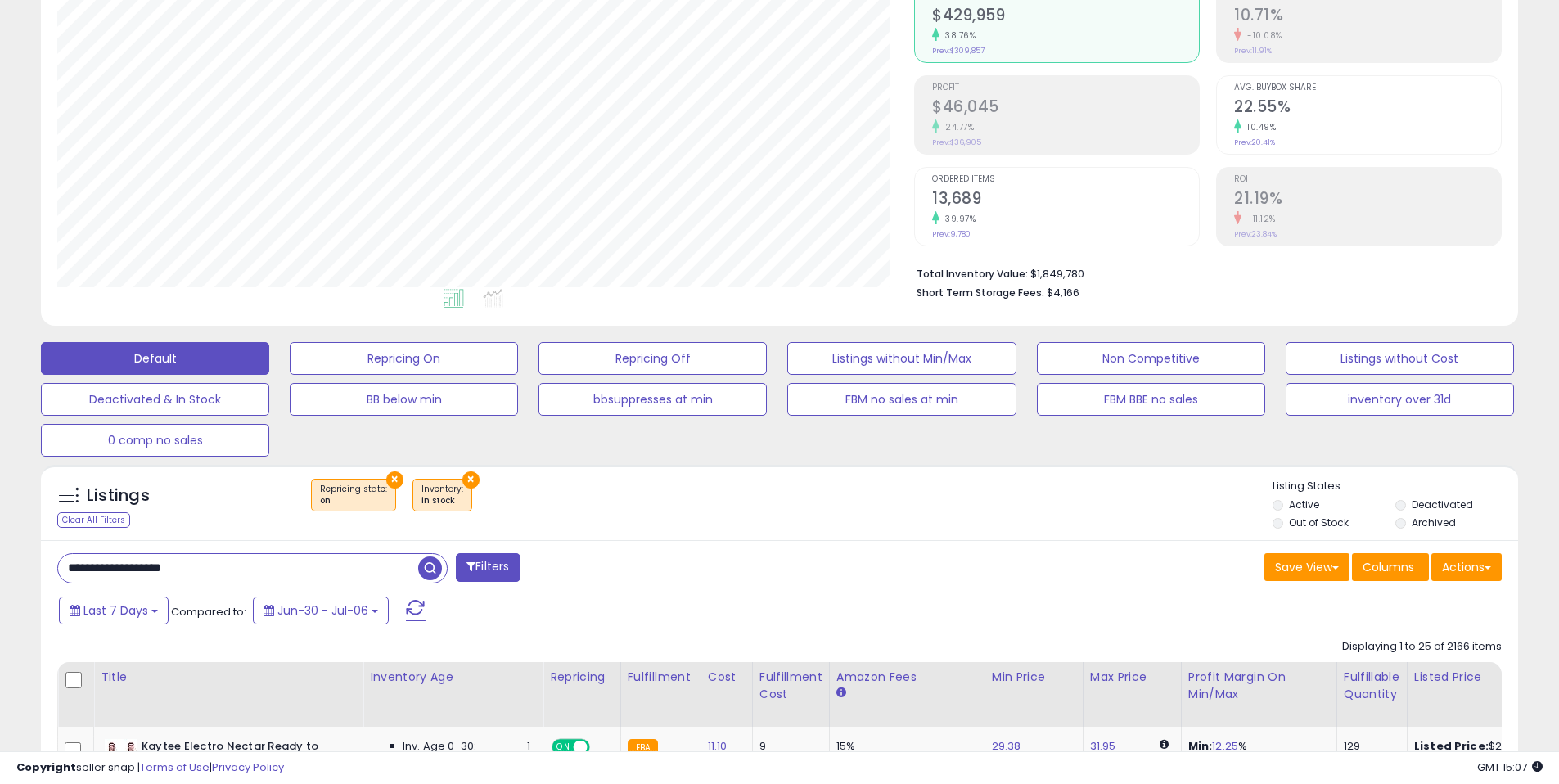 scroll, scrollTop: 818036, scrollLeft: 817516, axis: both 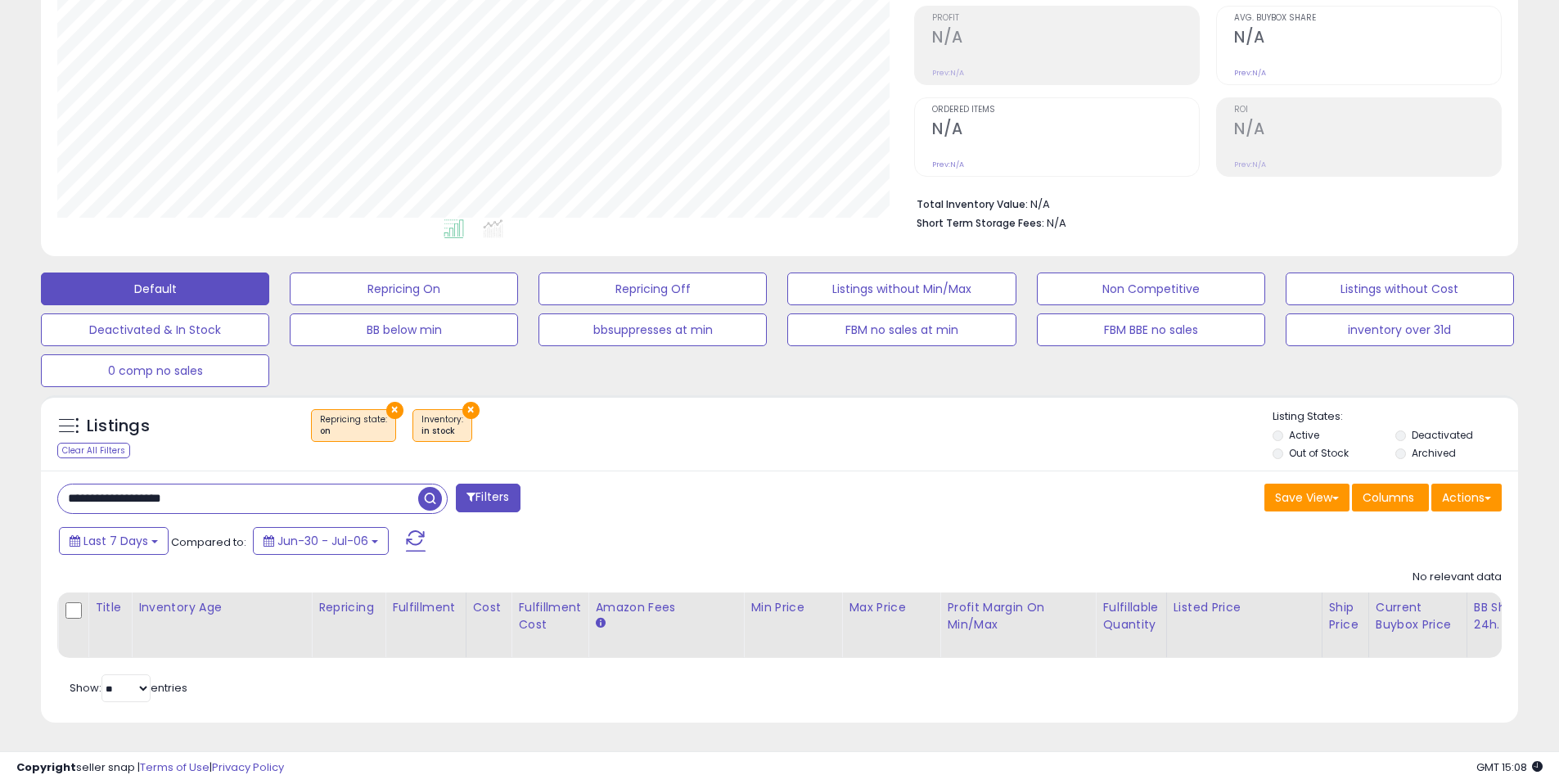 click on "**********" at bounding box center (238, 498) 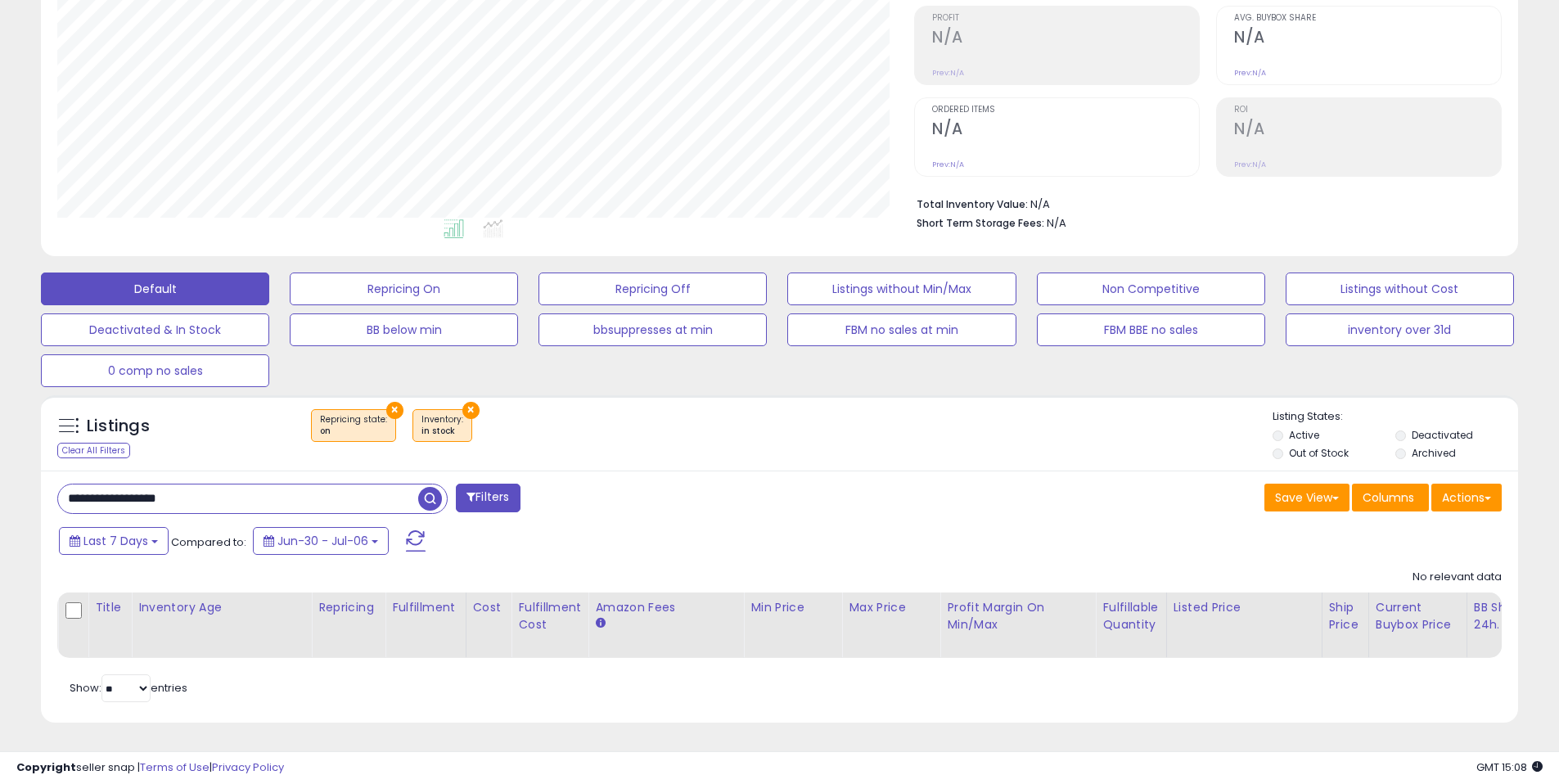 type on "**********" 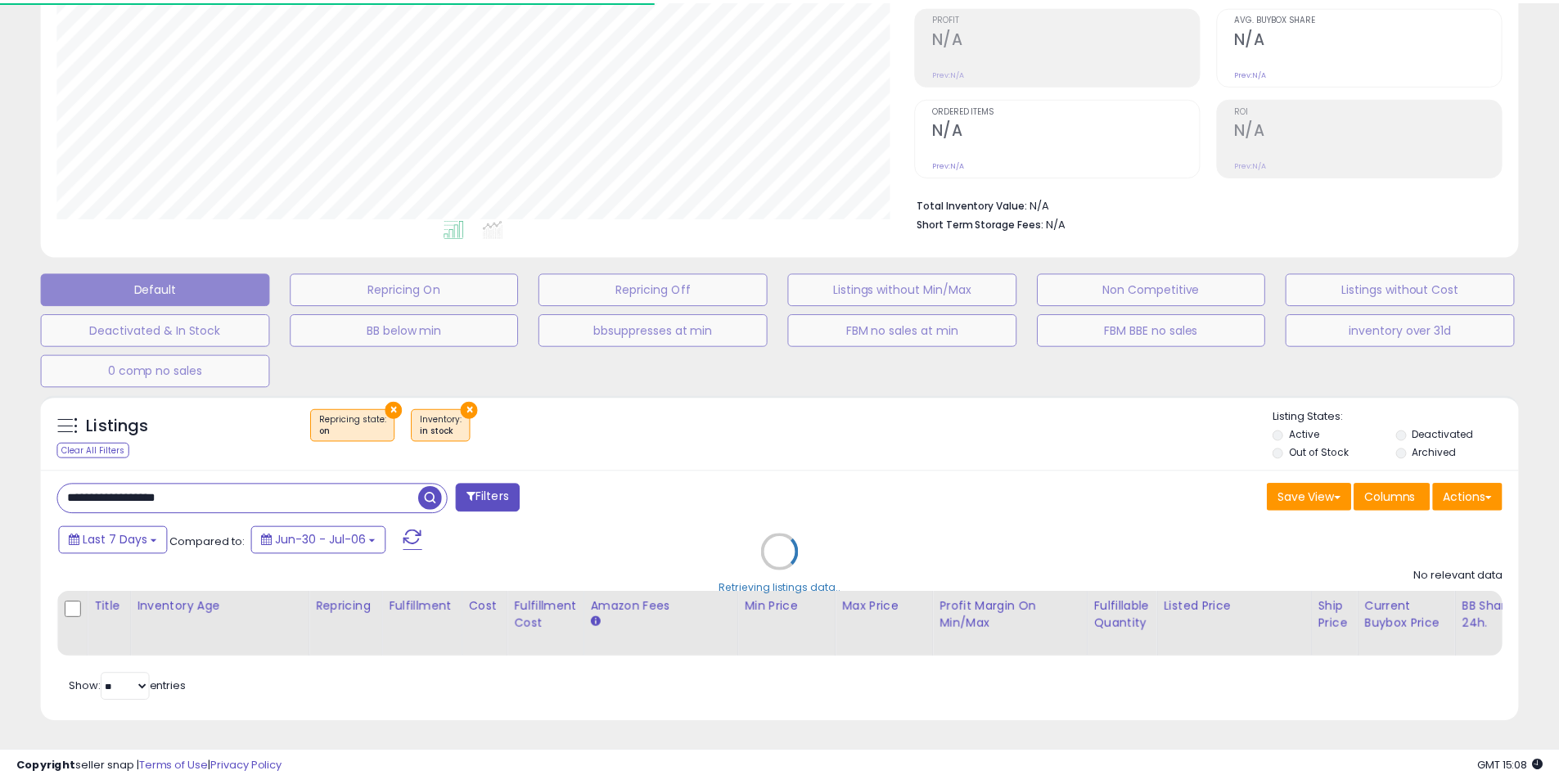 scroll, scrollTop: 336, scrollLeft: 857, axis: both 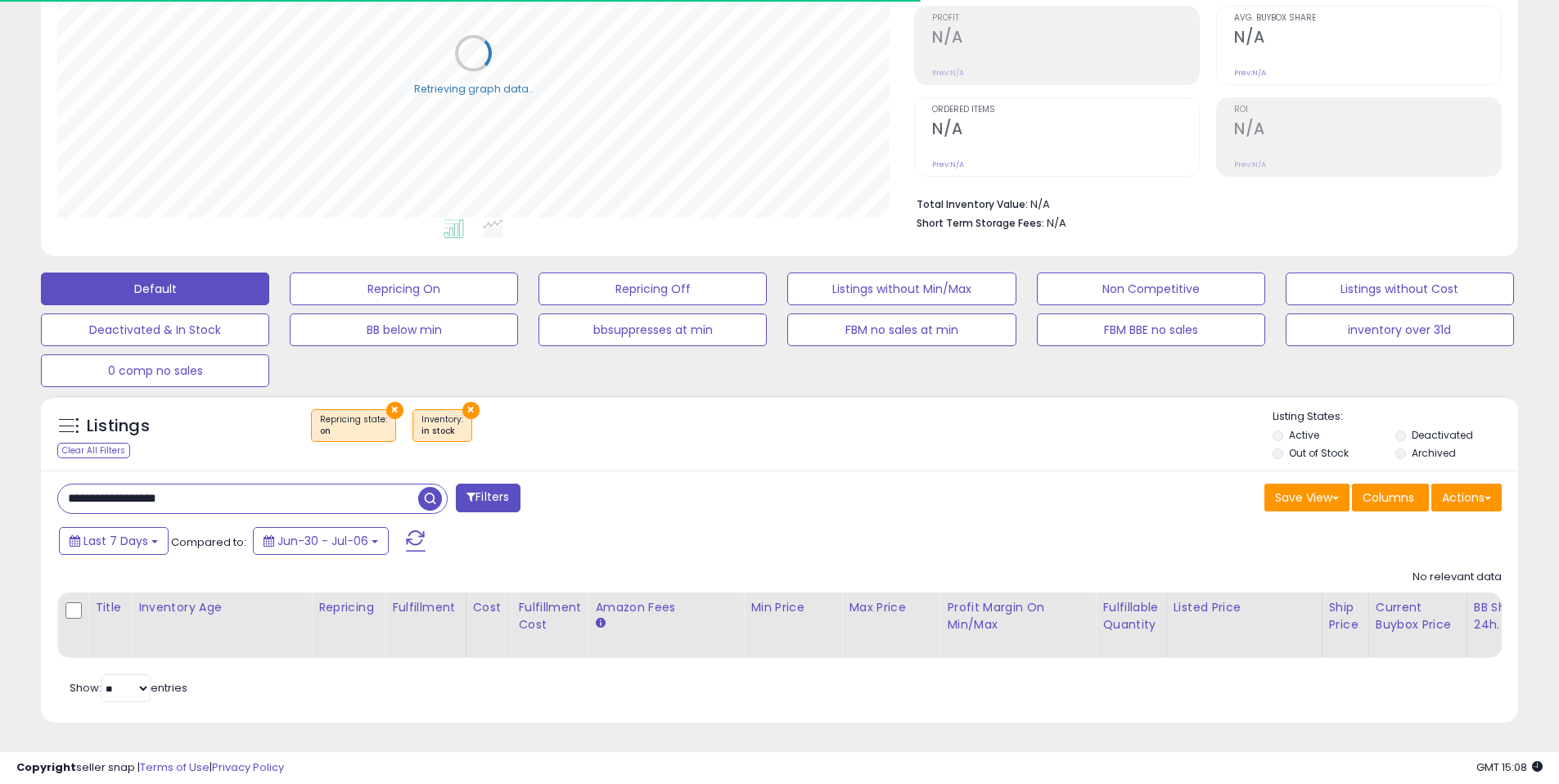 click on "×" at bounding box center (471, 410) 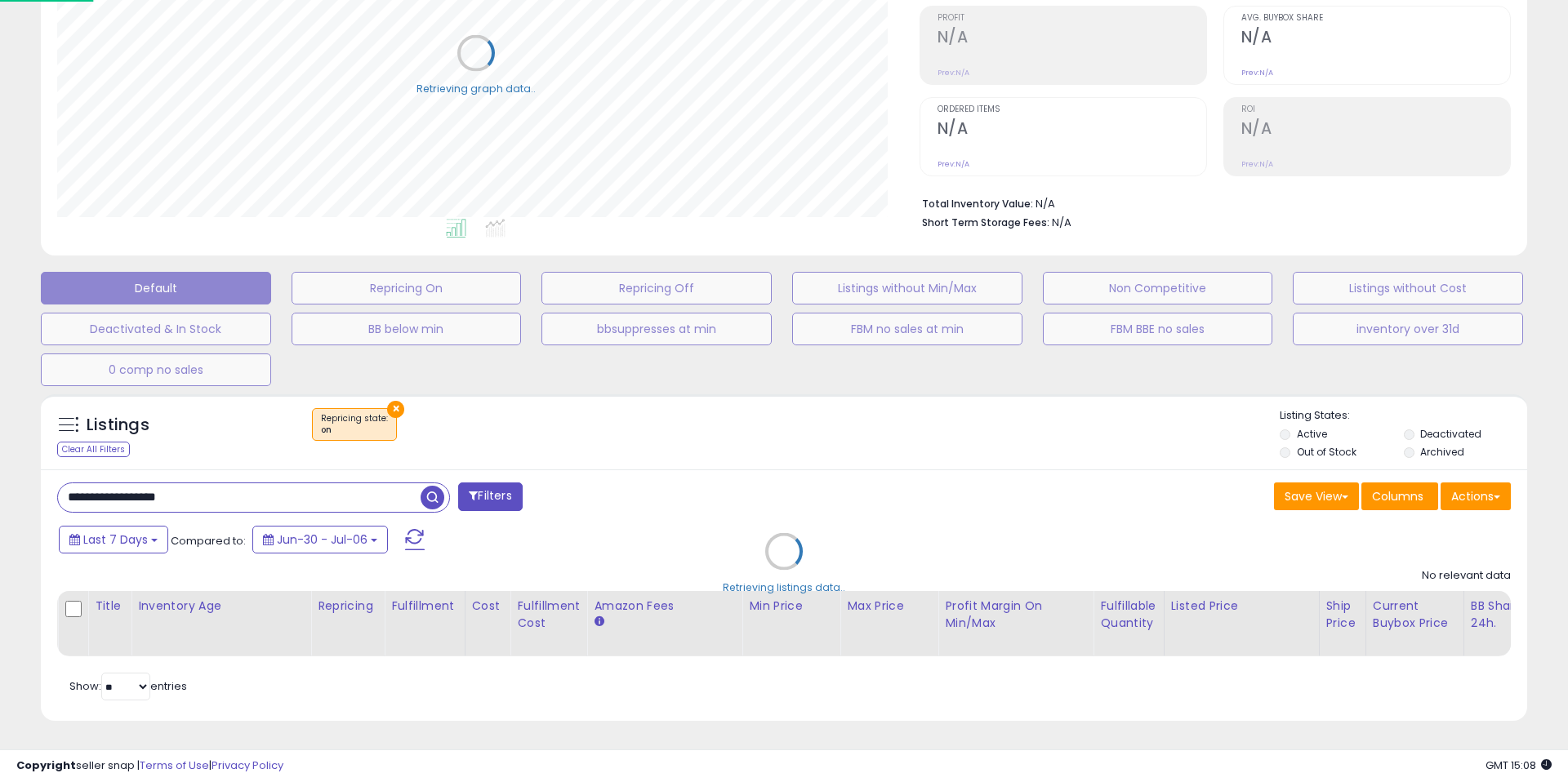 scroll, scrollTop: 815949, scrollLeft: 815804, axis: both 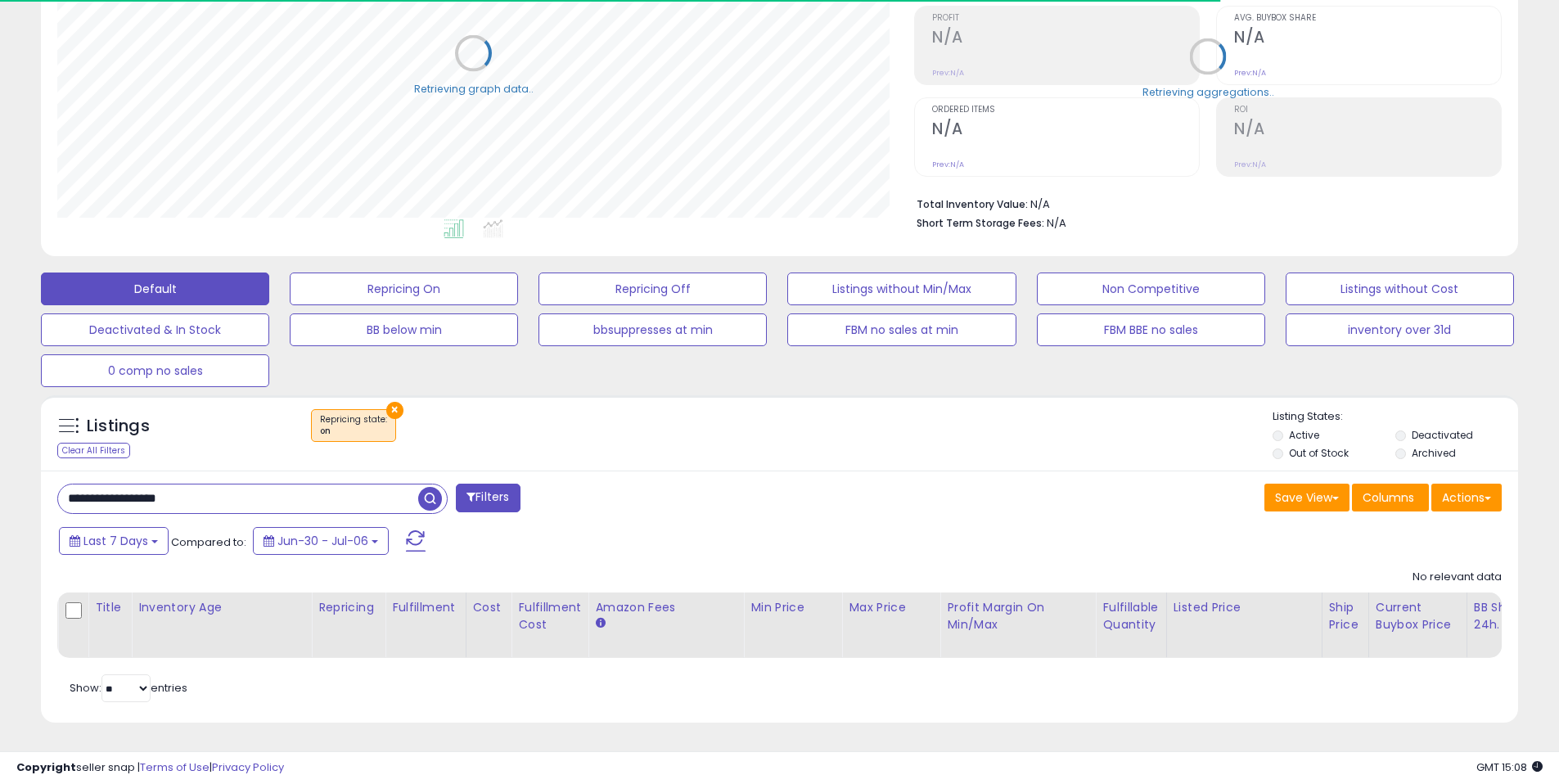 click on "**********" at bounding box center [238, 498] 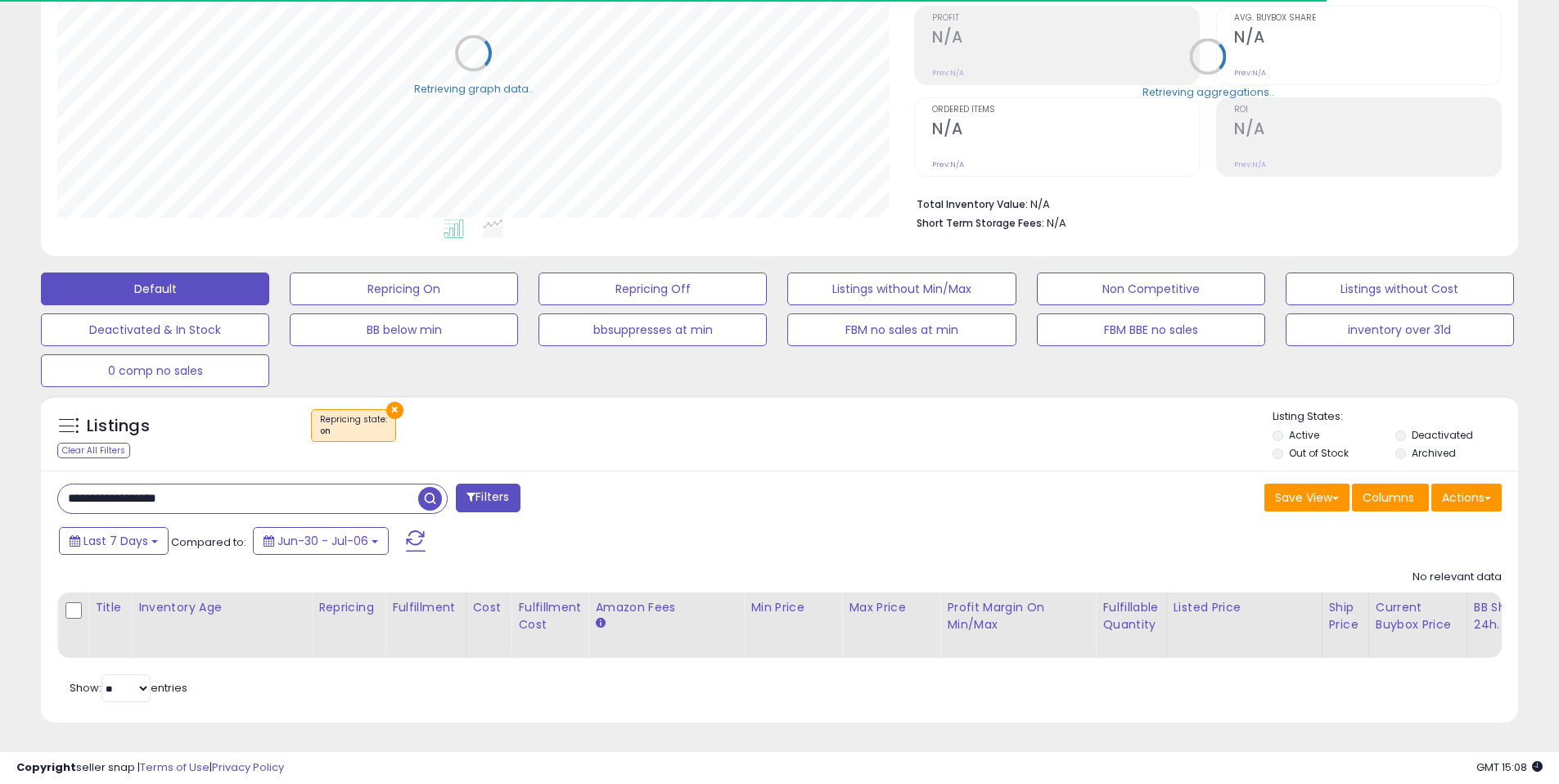 click at bounding box center [430, 498] 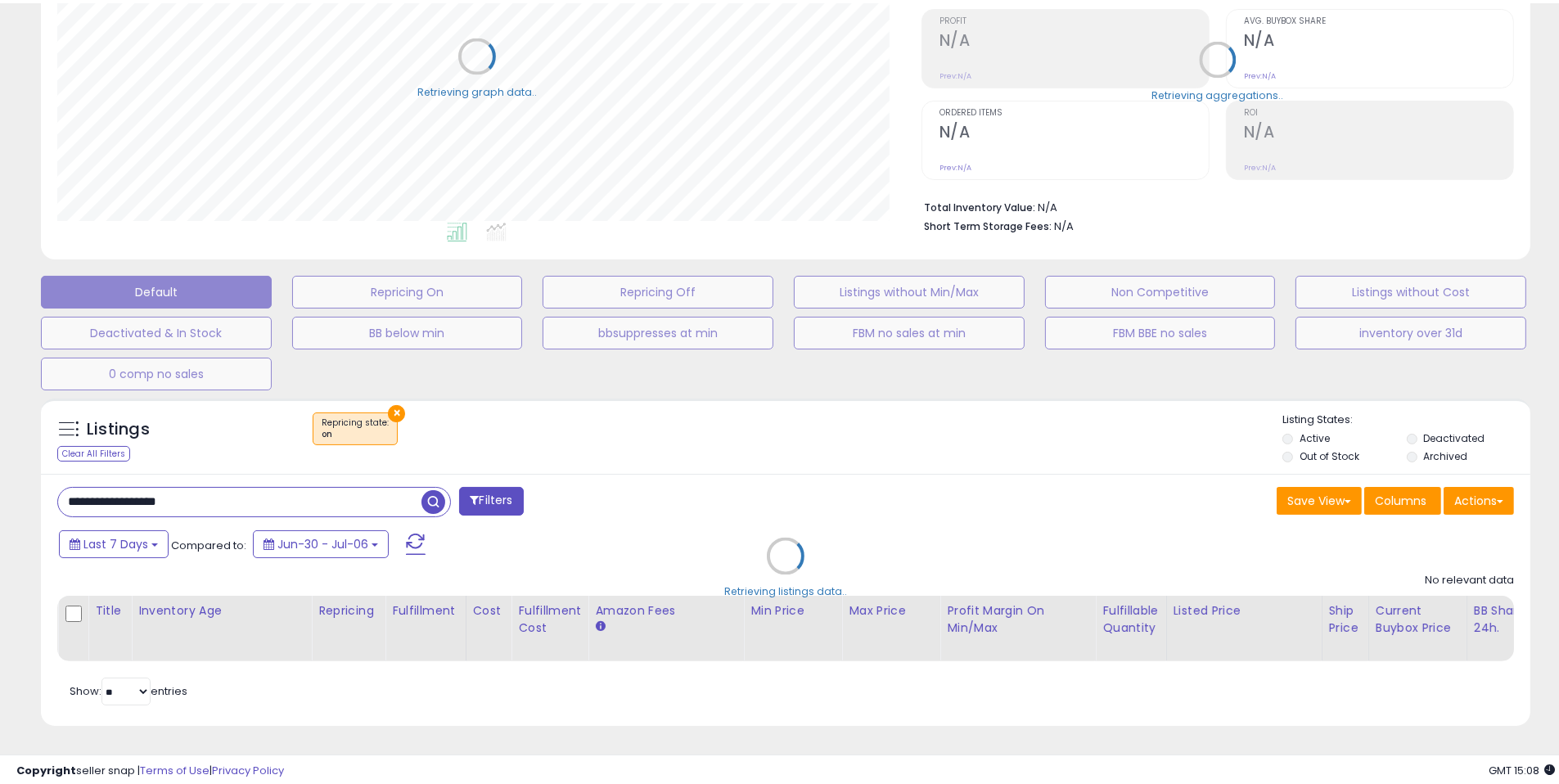 scroll, scrollTop: 818036, scrollLeft: 817516, axis: both 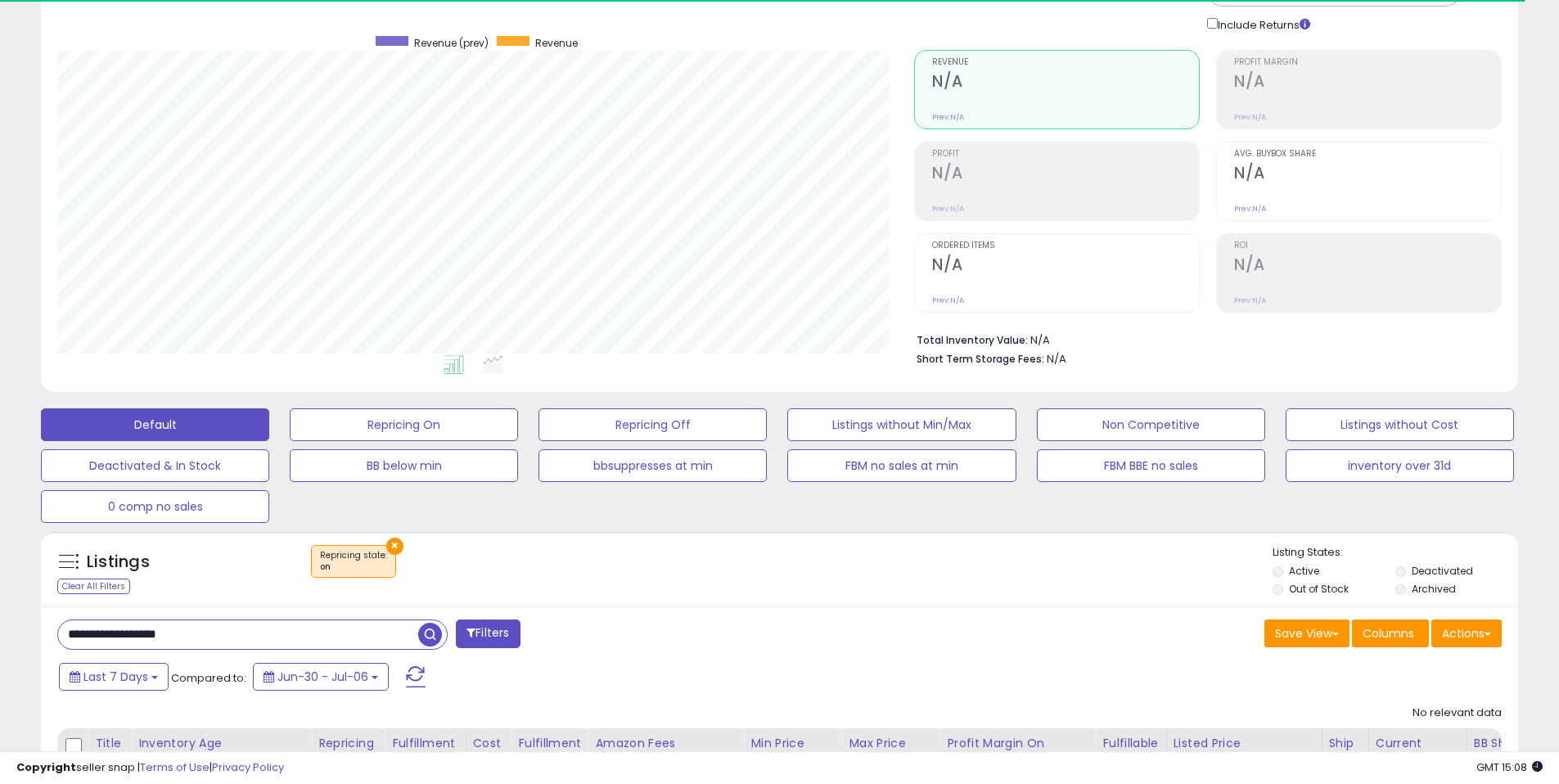 click on "Filters" at bounding box center [488, 633] 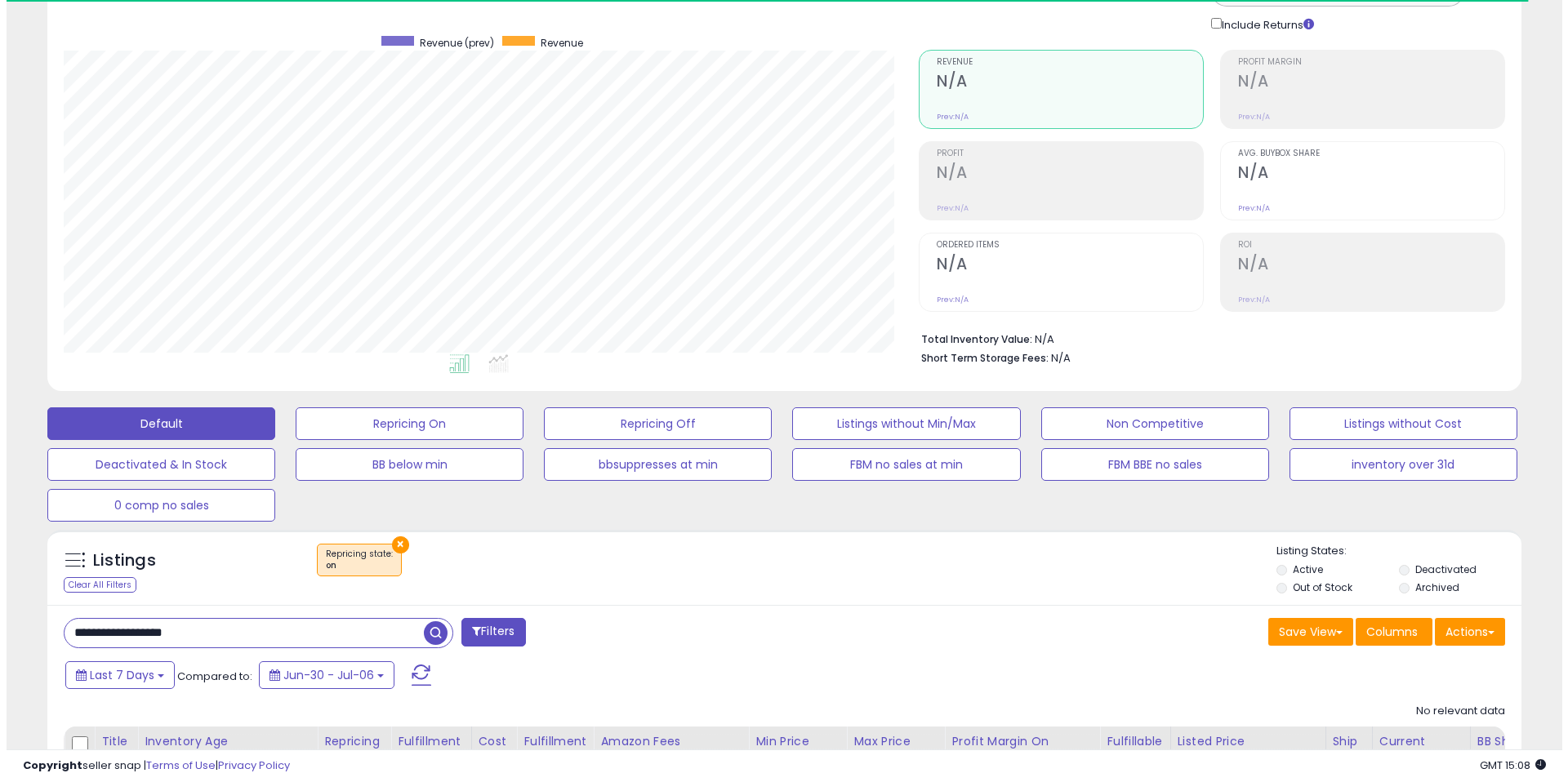 scroll, scrollTop: 815949, scrollLeft: 815804, axis: both 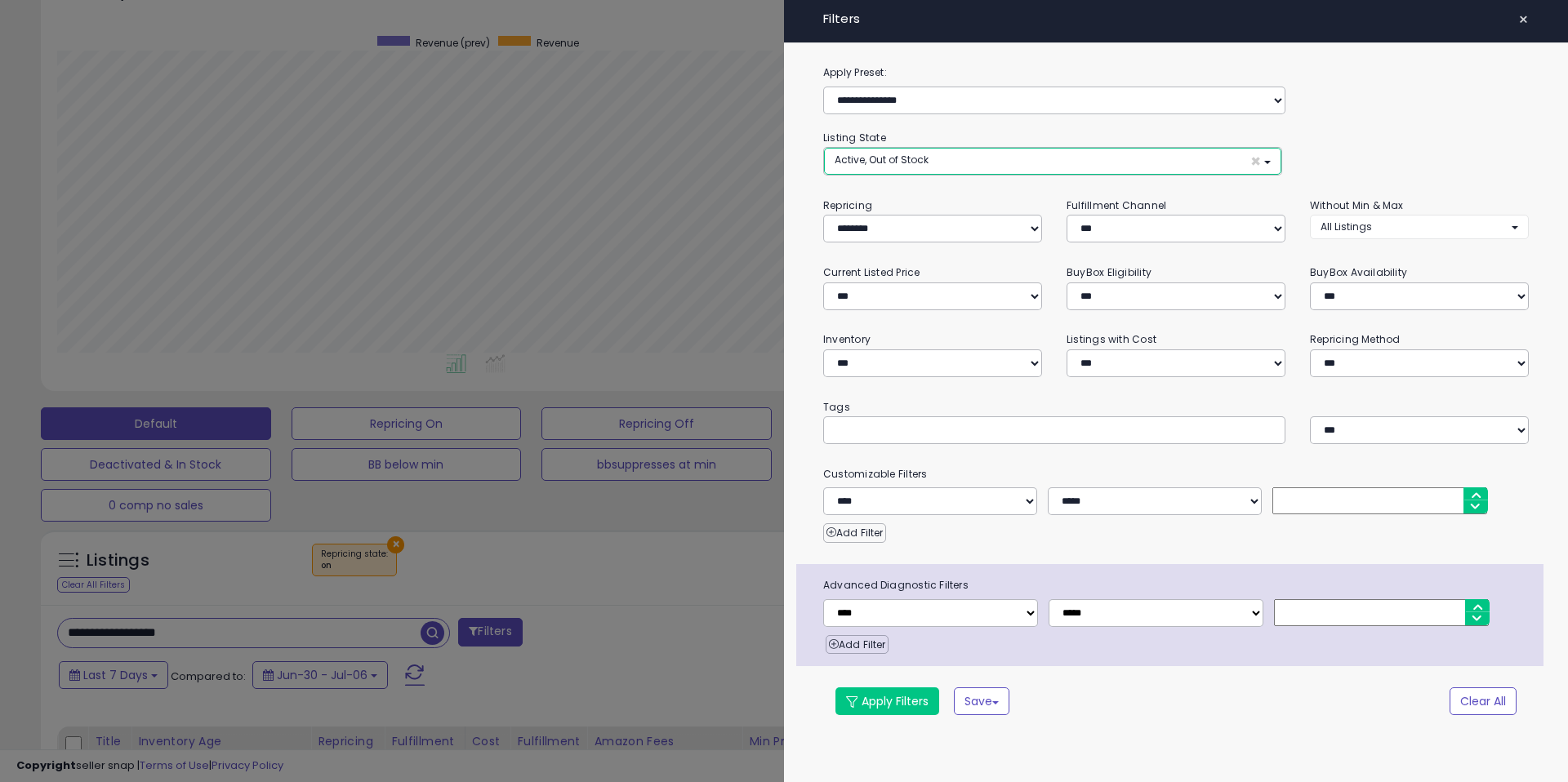 click on "Active, Out of Stock
×" at bounding box center (1053, 161) 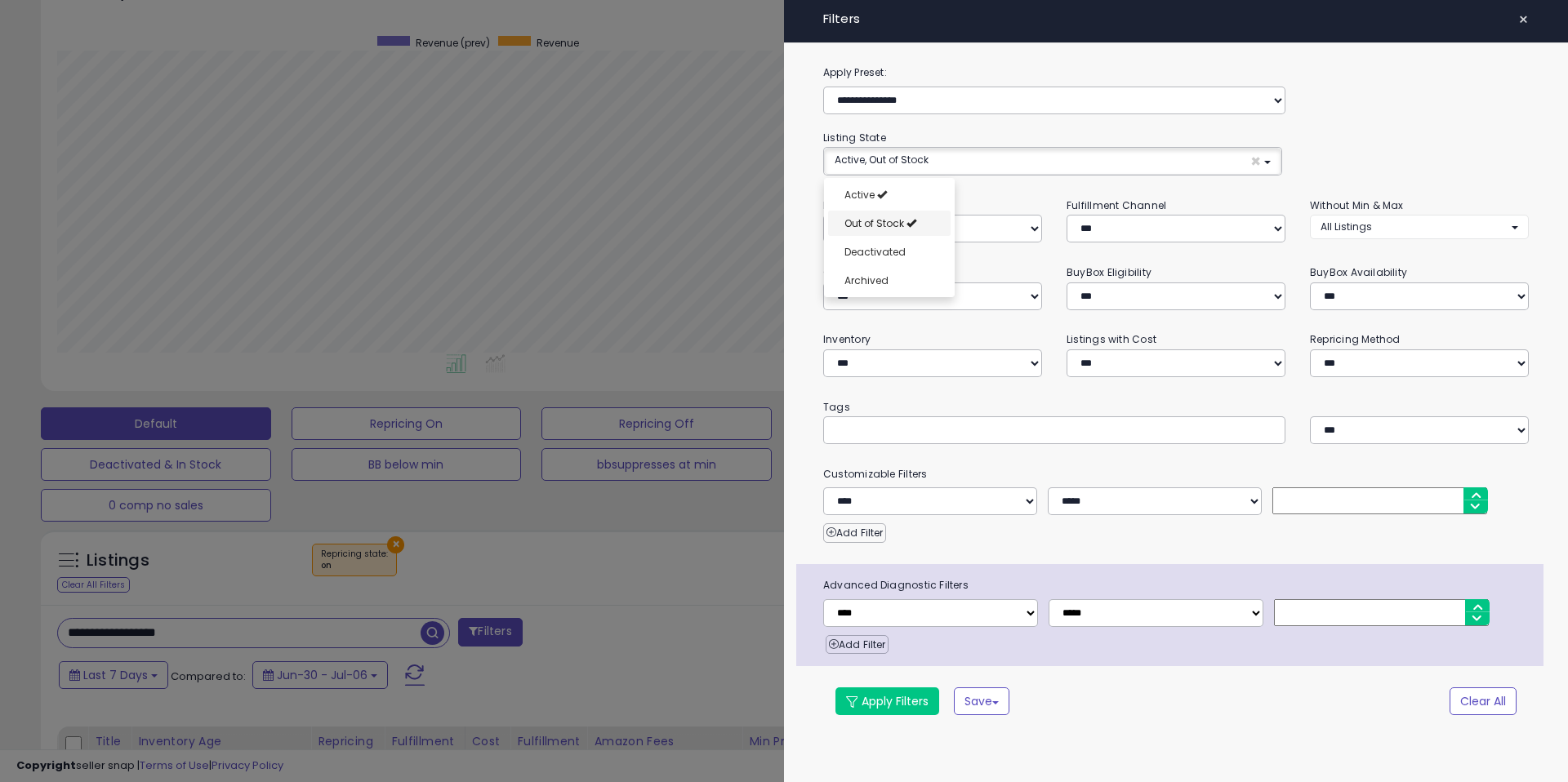 select on "**********" 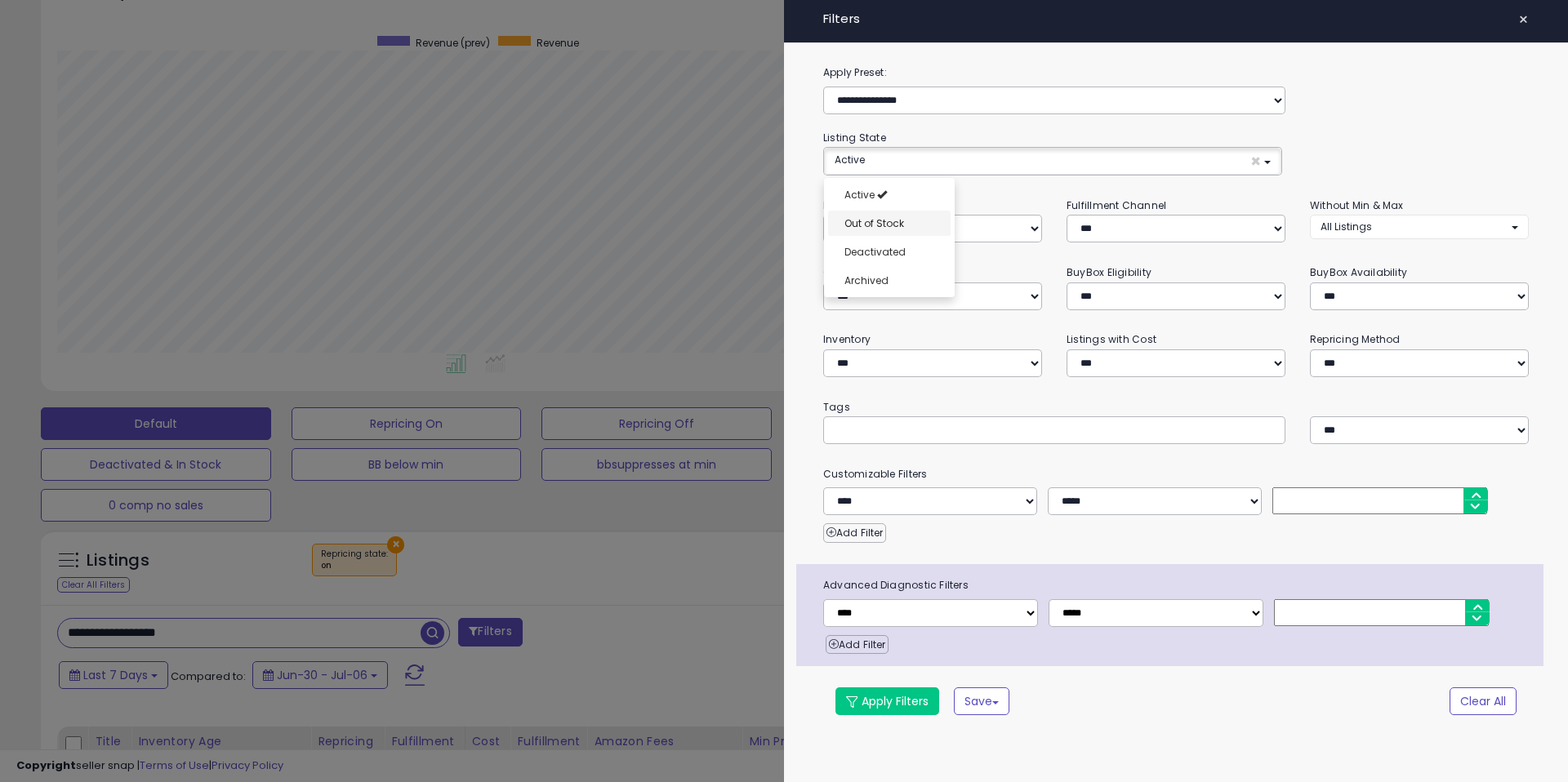 click on "Out of Stock" at bounding box center [889, 223] 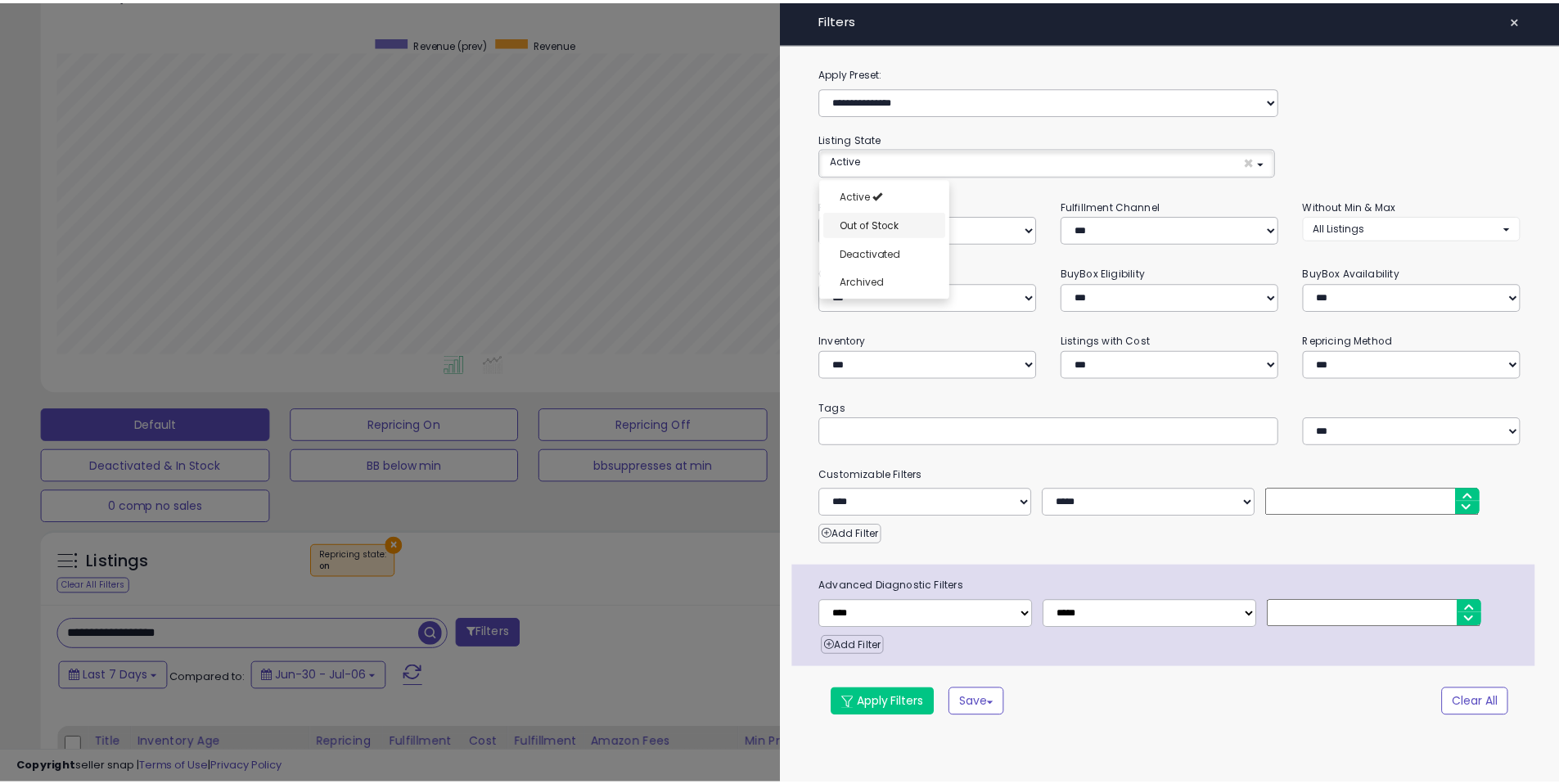scroll, scrollTop: 13, scrollLeft: 0, axis: vertical 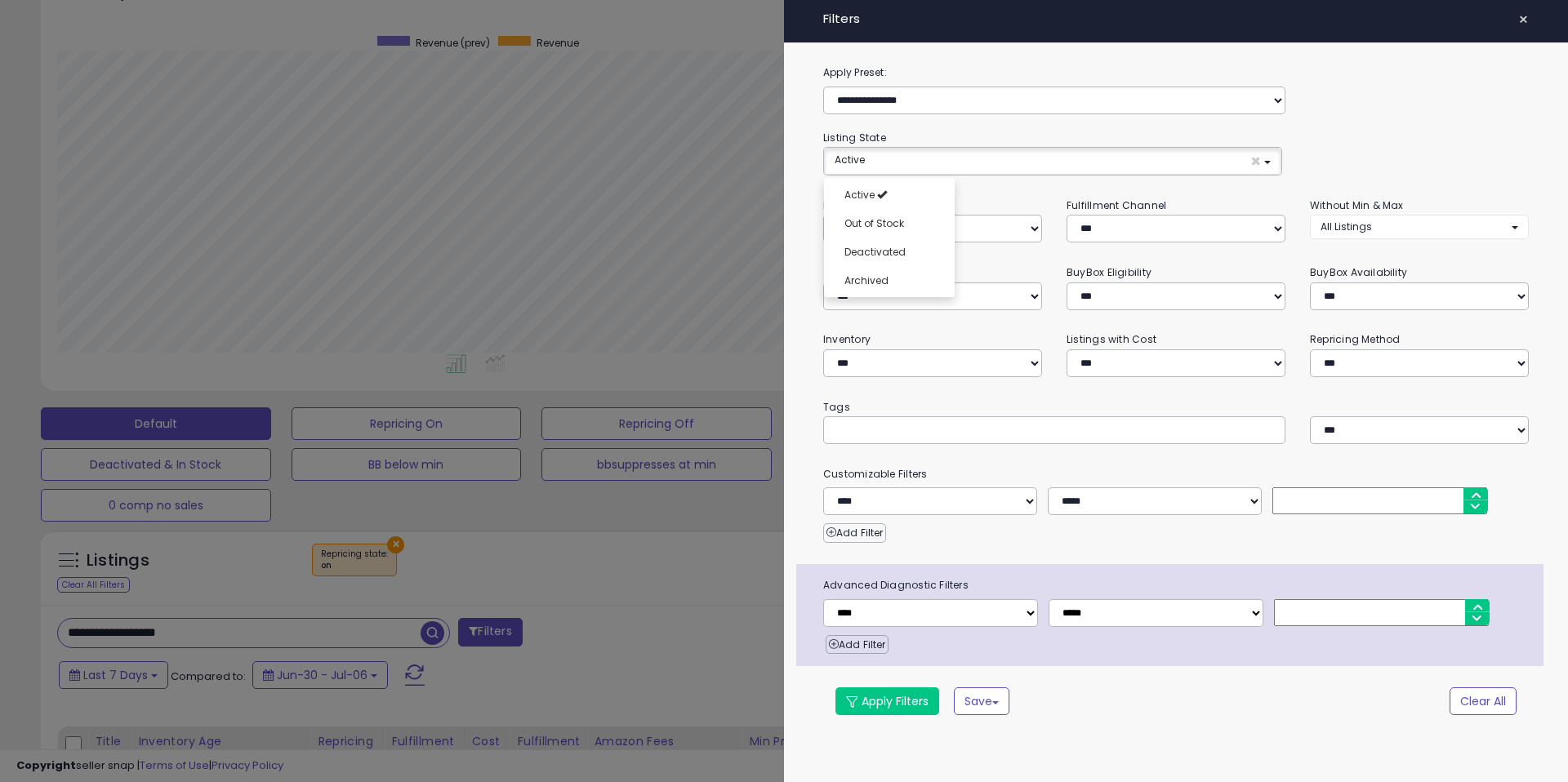 click on "**********" at bounding box center (1176, 400) 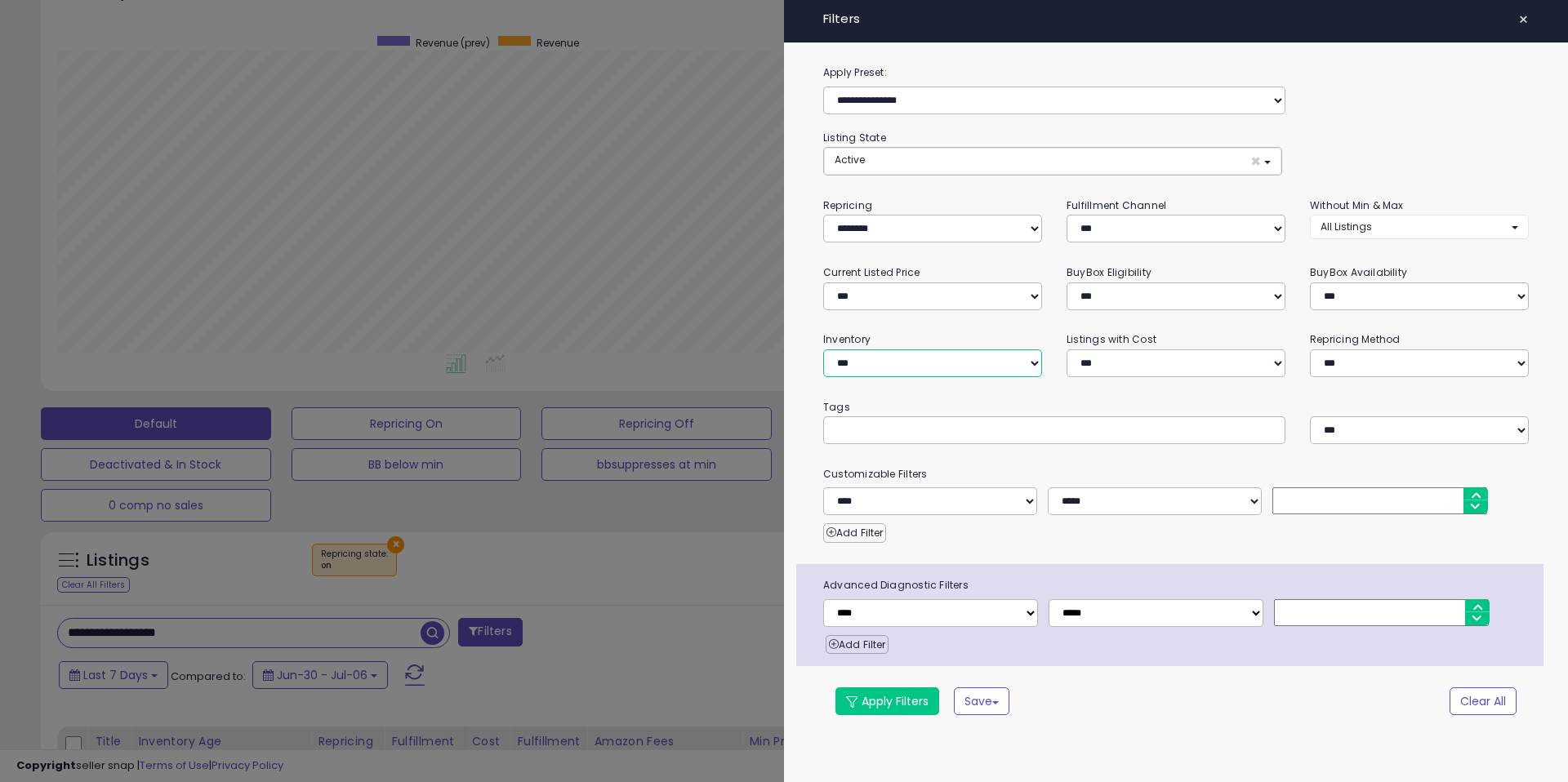 click on "**********" at bounding box center (933, 363) 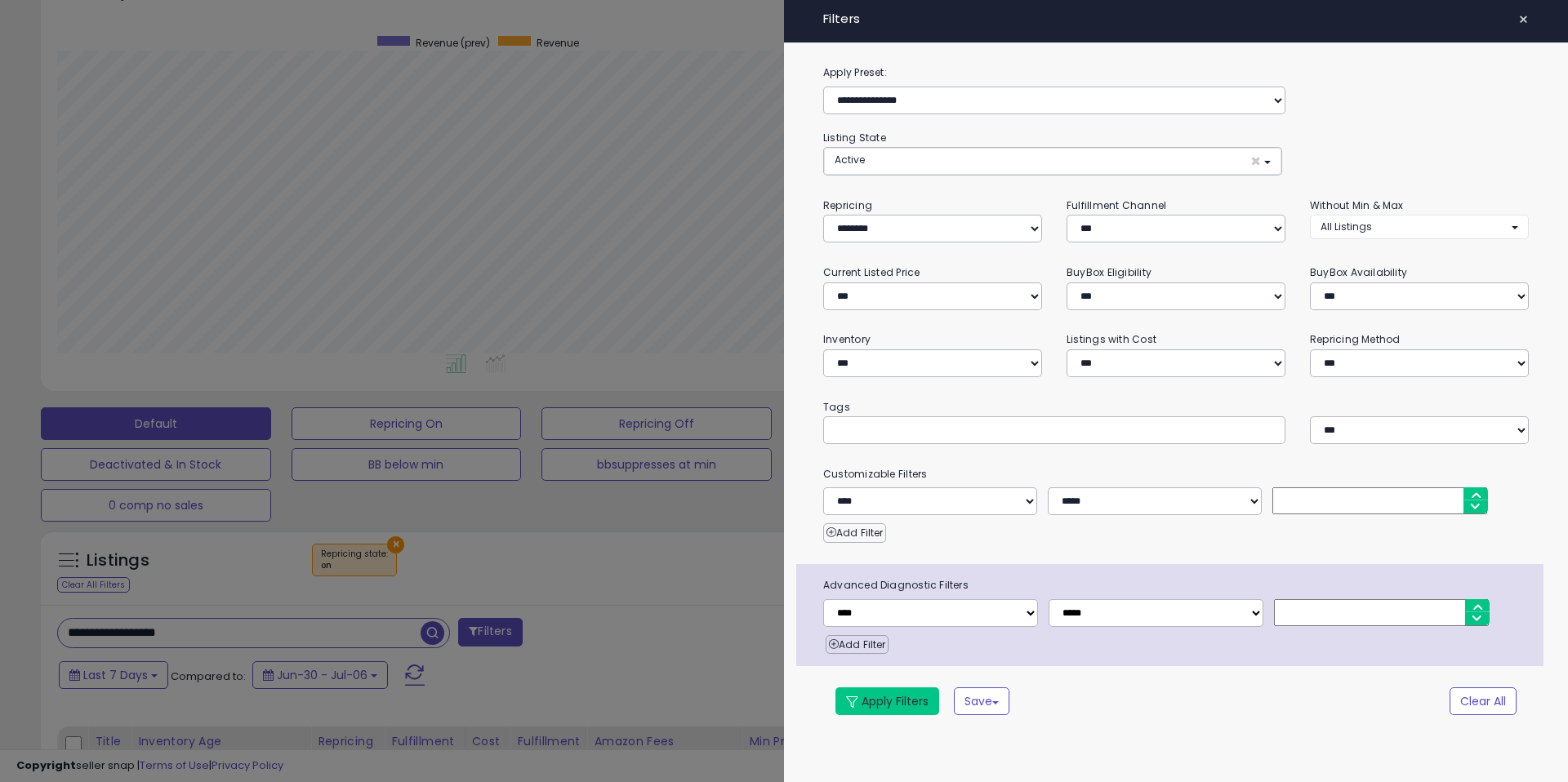 click on "Apply Filters" at bounding box center (887, 701) 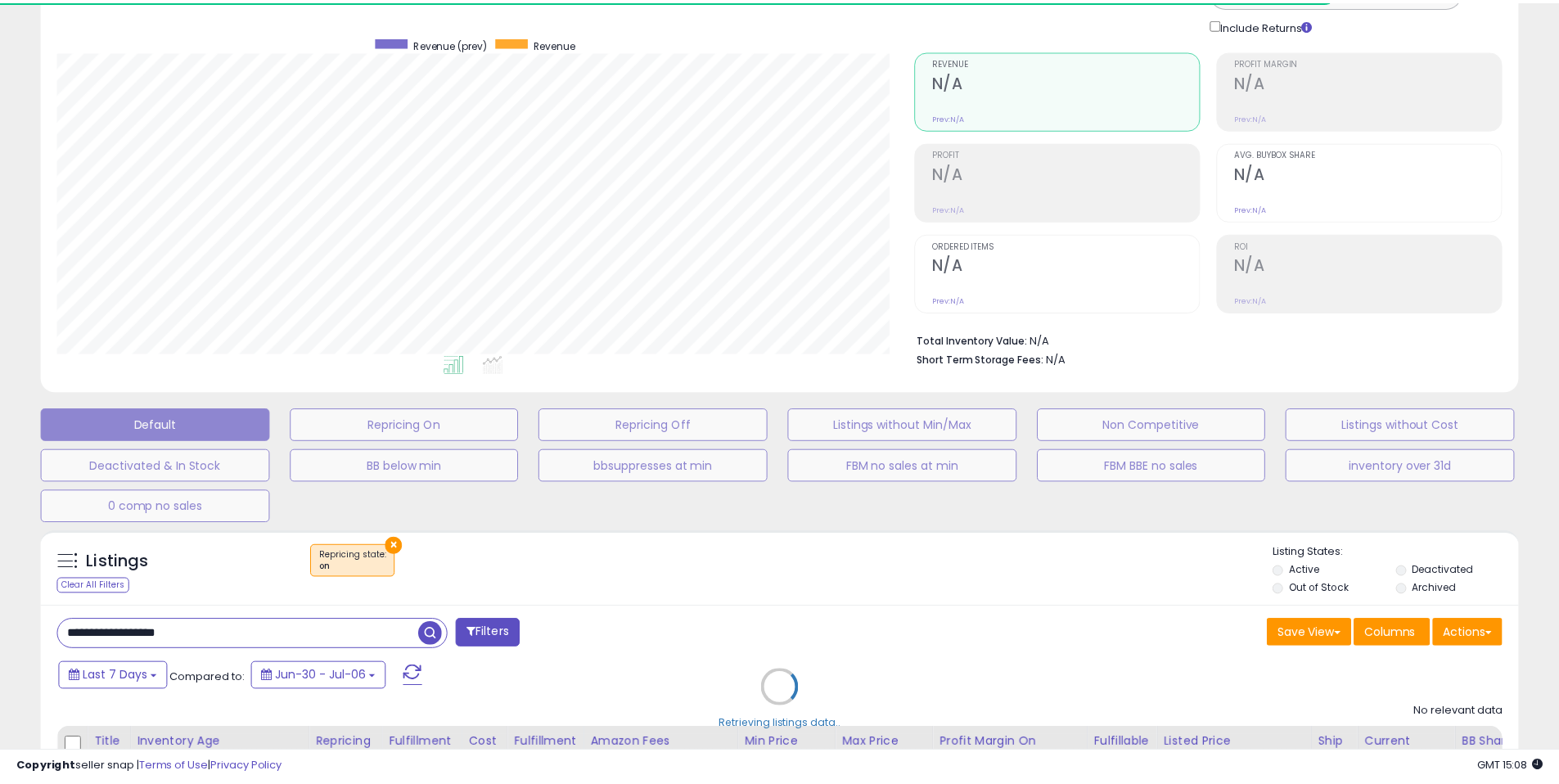 scroll 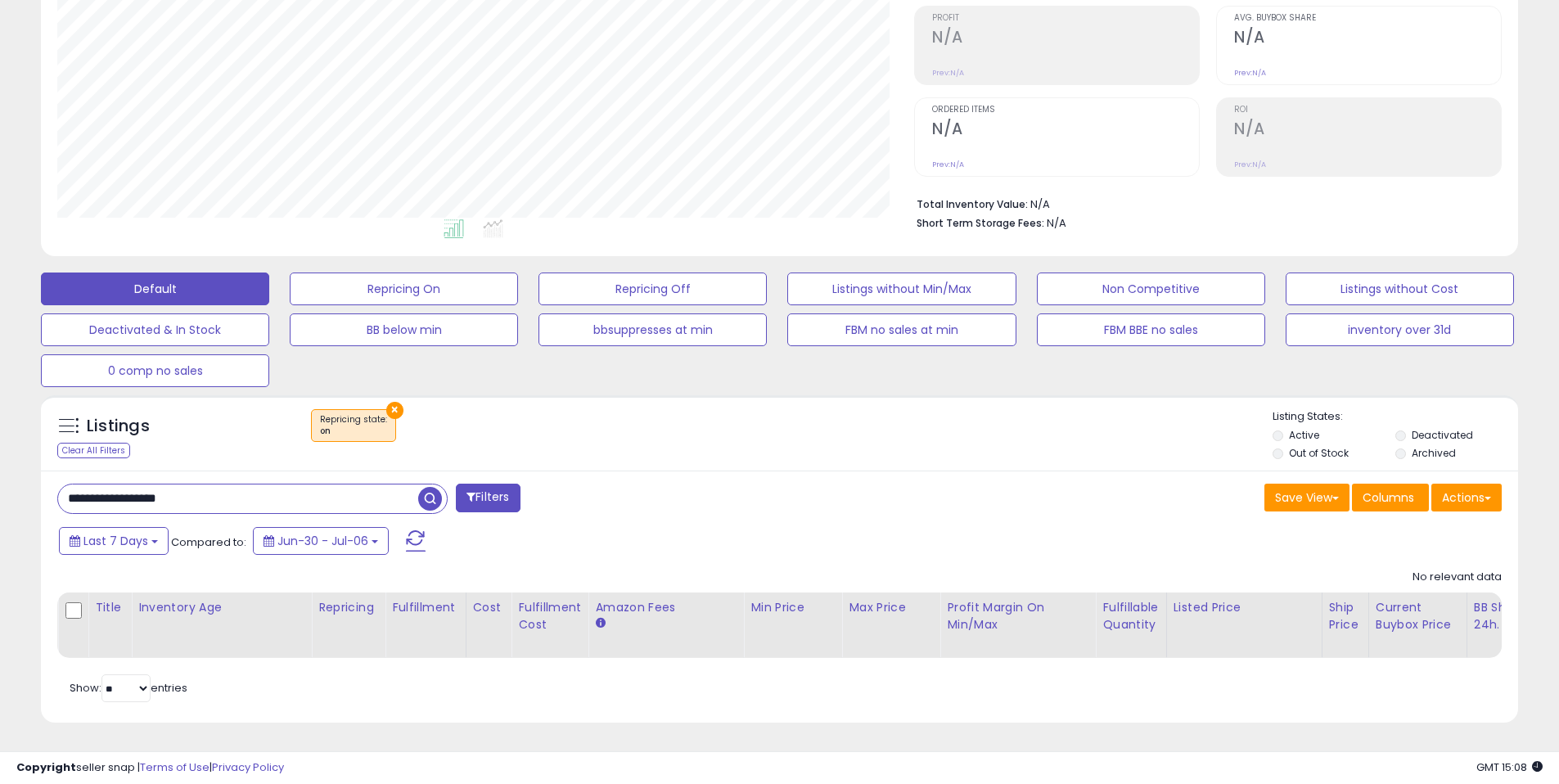 click on "Default
Repricing On
Repricing Off
Listings without Min/Max
Non Competitive
Listings without Cost
Deactivated & In Stock
BB below min
bbsuppresses at min
FBM no sales at min
FBM BBE no sales
inventory over 31d
0 comp no sales" at bounding box center [779, 326] 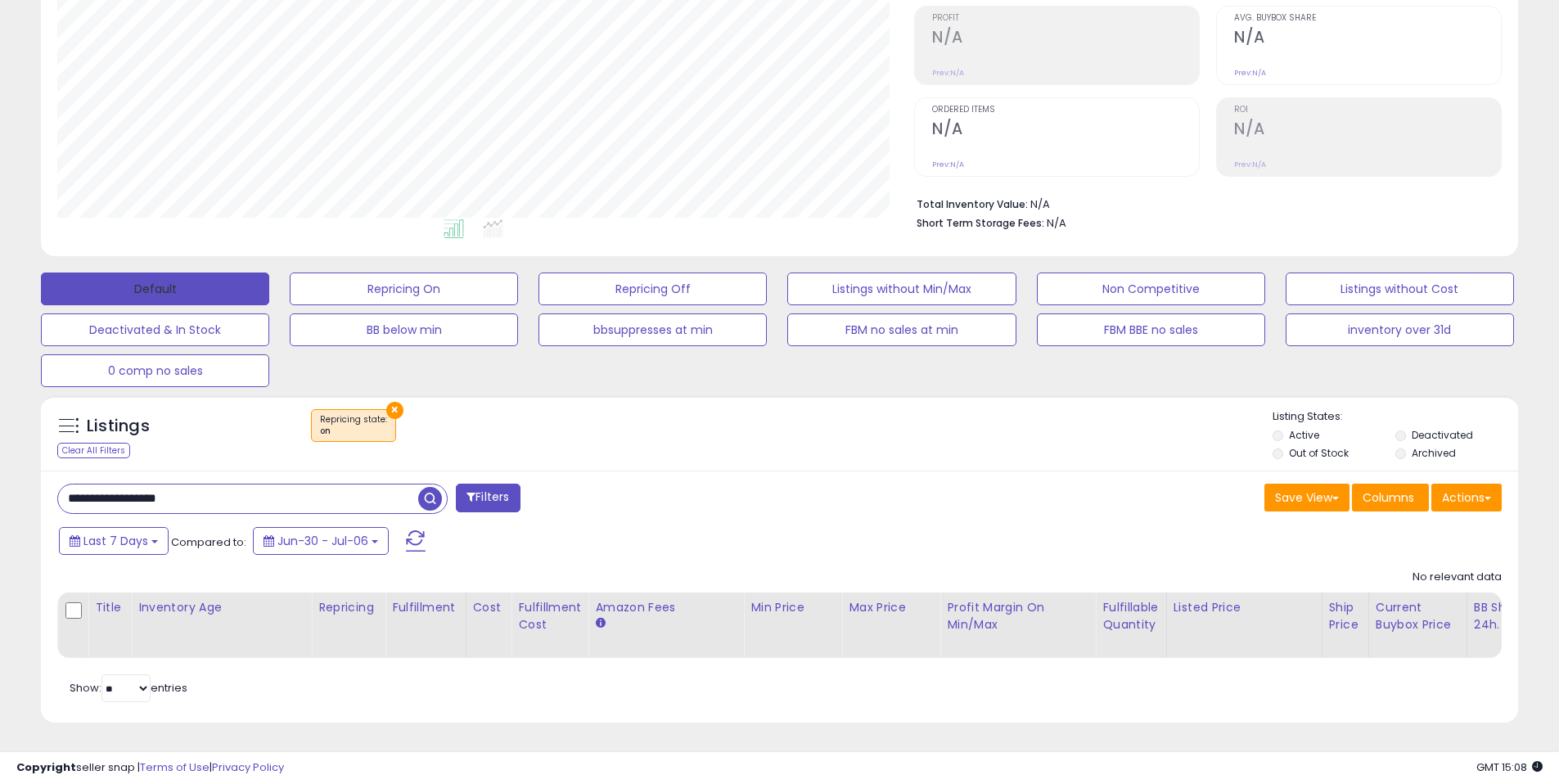 click on "Default" at bounding box center [155, 289] 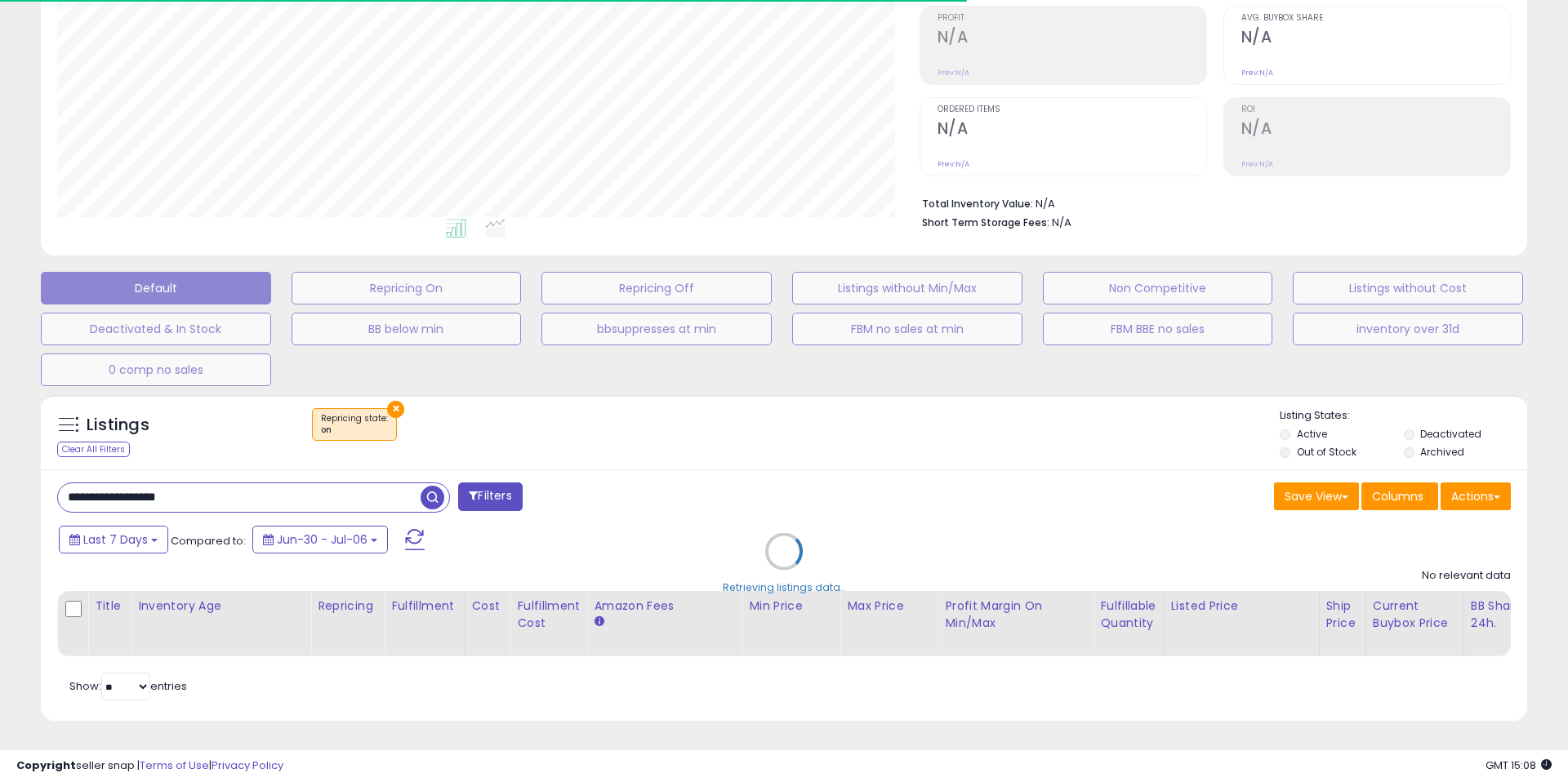 click on "Retrieving listings data.." at bounding box center (784, 563) 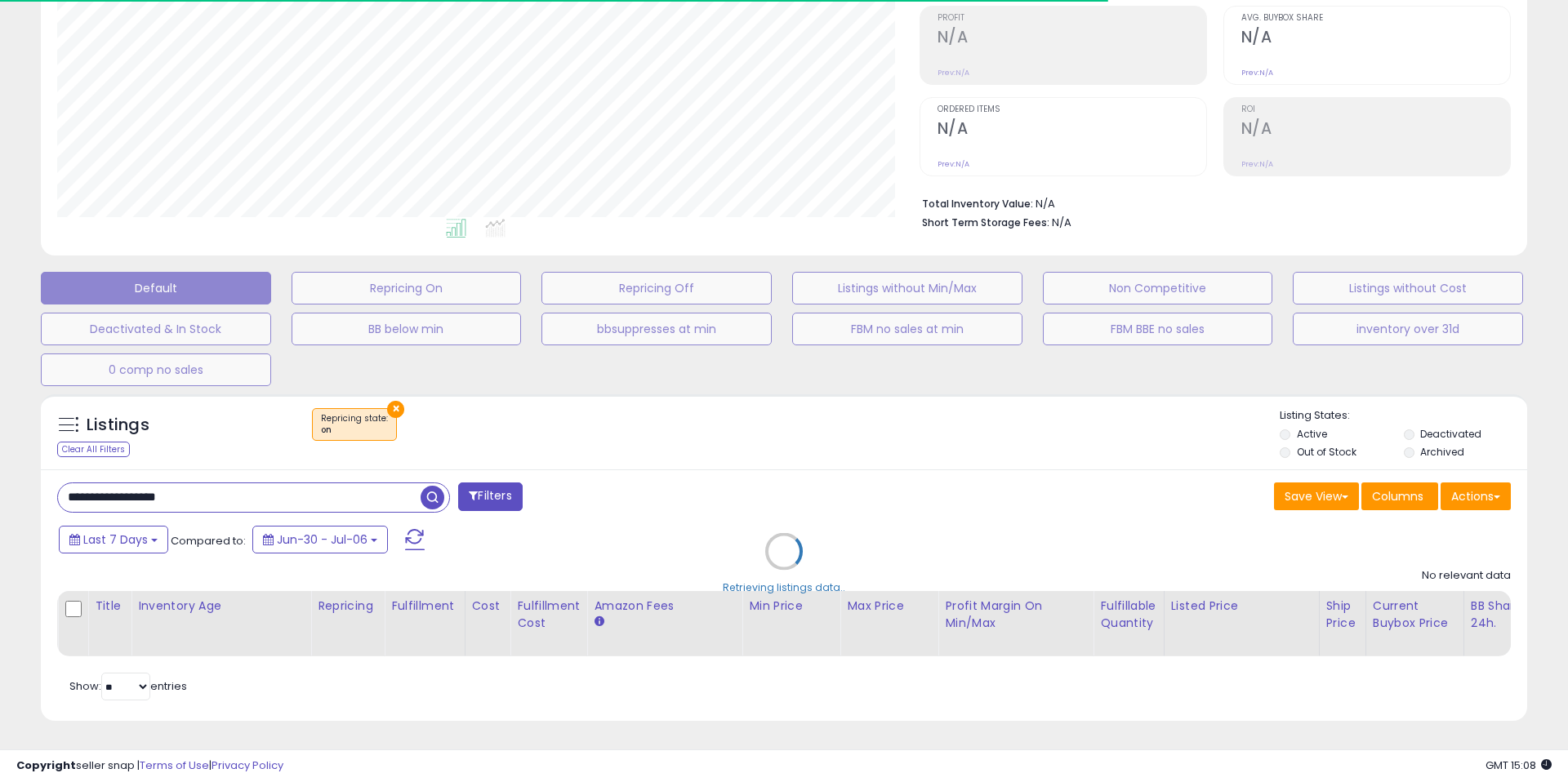 click on "Retrieving listings data.." at bounding box center (784, 563) 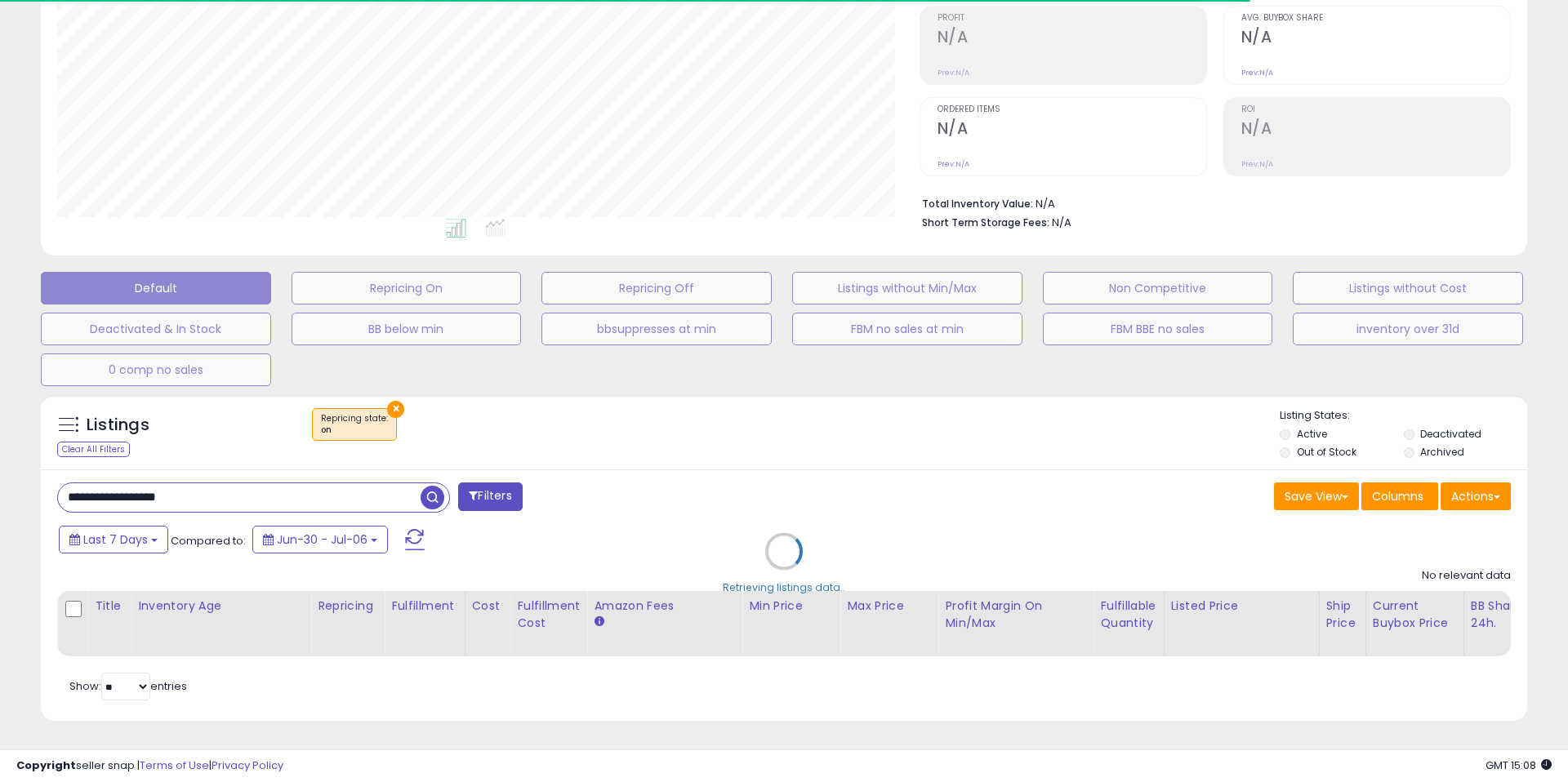 click on "Retrieving listings data.." at bounding box center (784, 563) 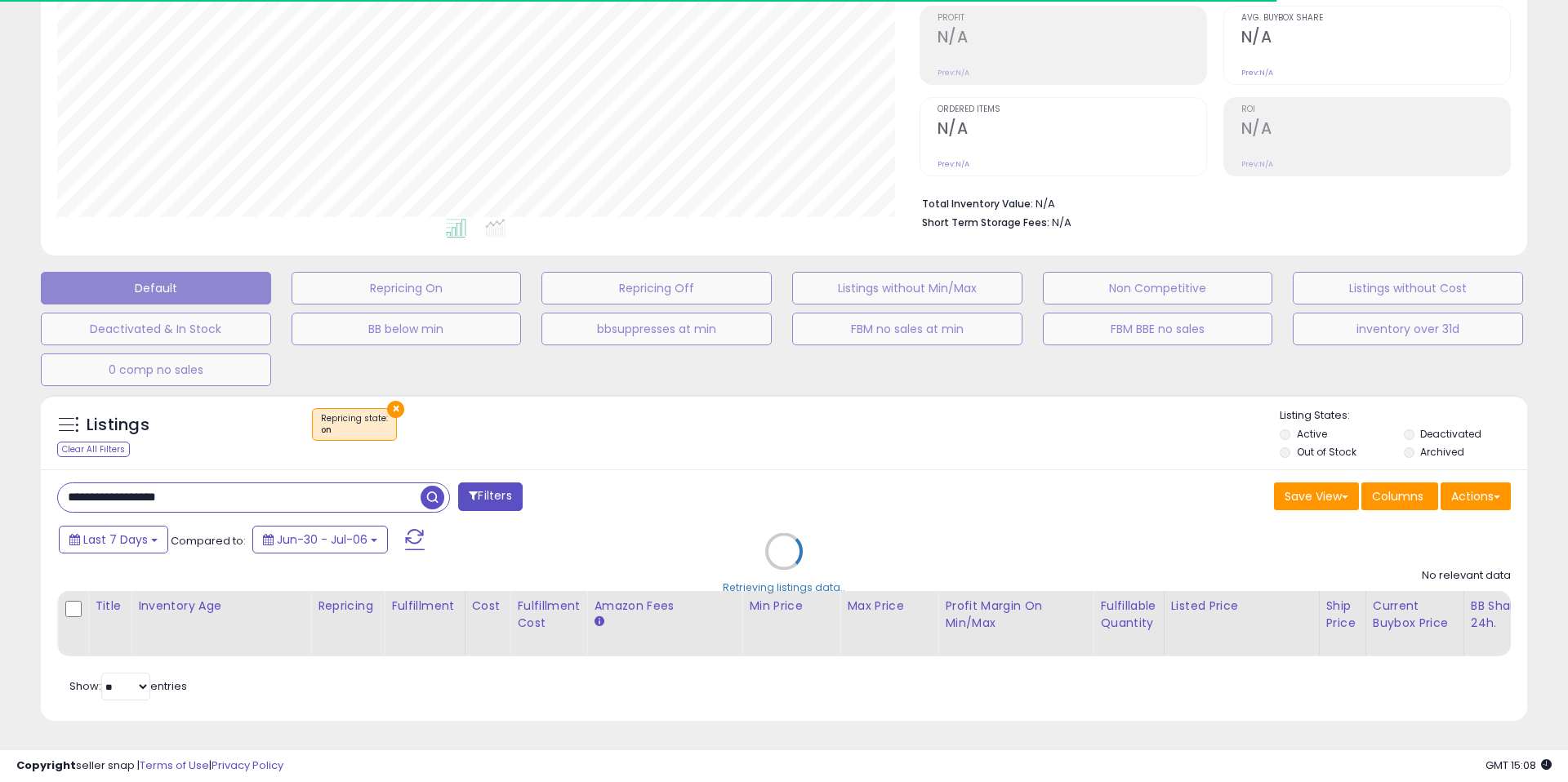 click on "Retrieving listings data.." at bounding box center (784, 563) 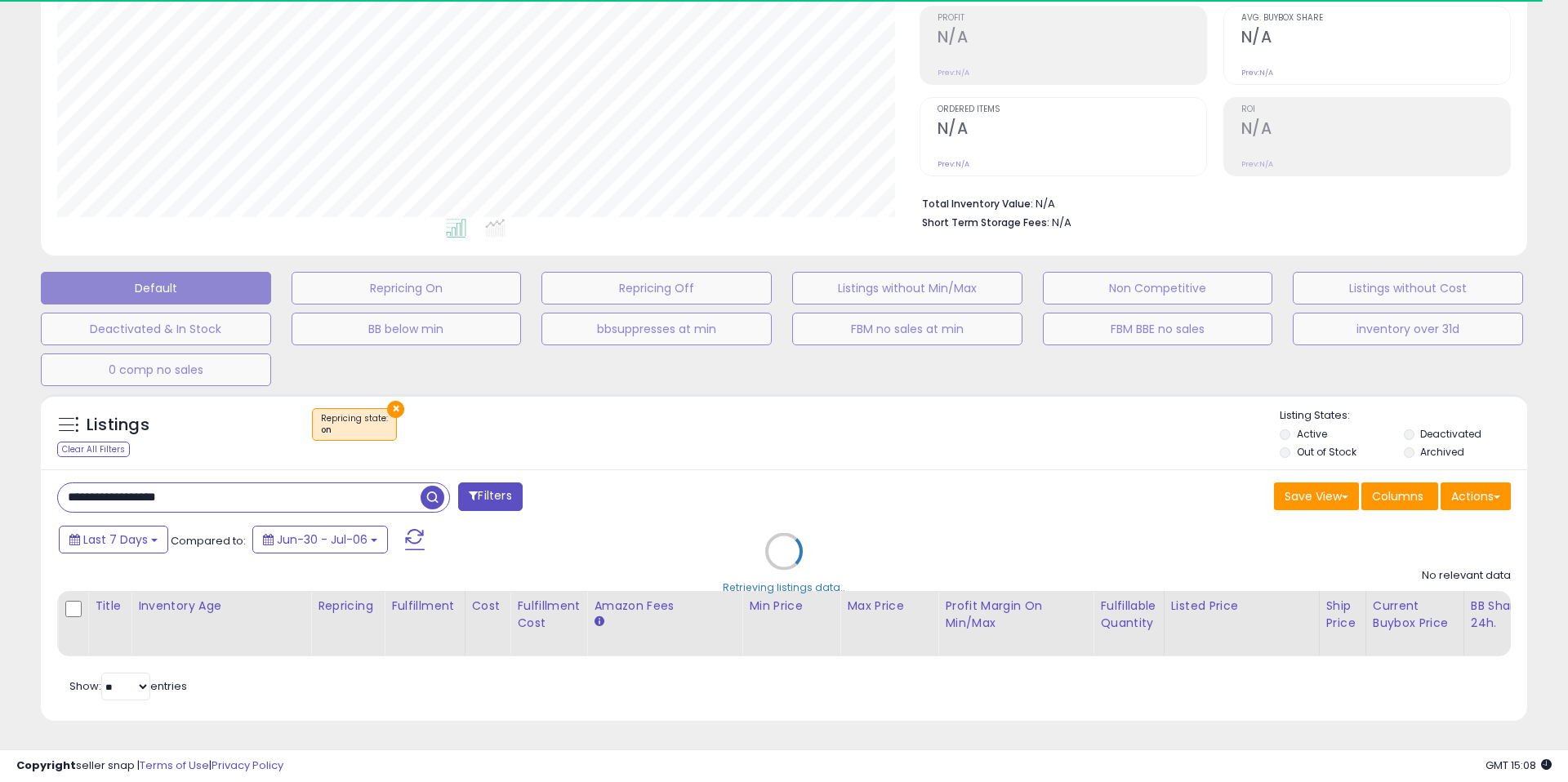 click on "Retrieving listings data.." at bounding box center (784, 563) 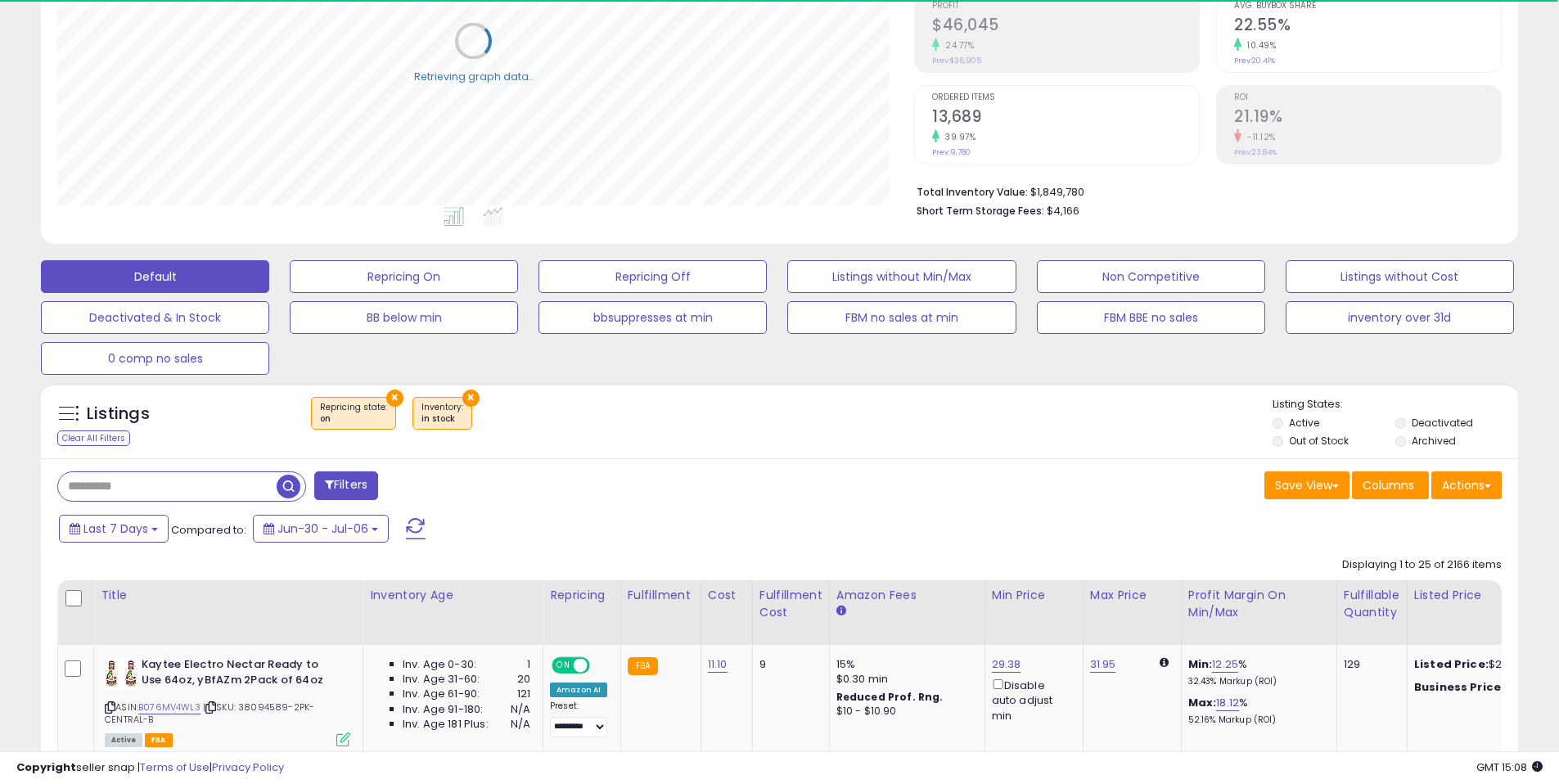 click on "×" at bounding box center (394, 398) 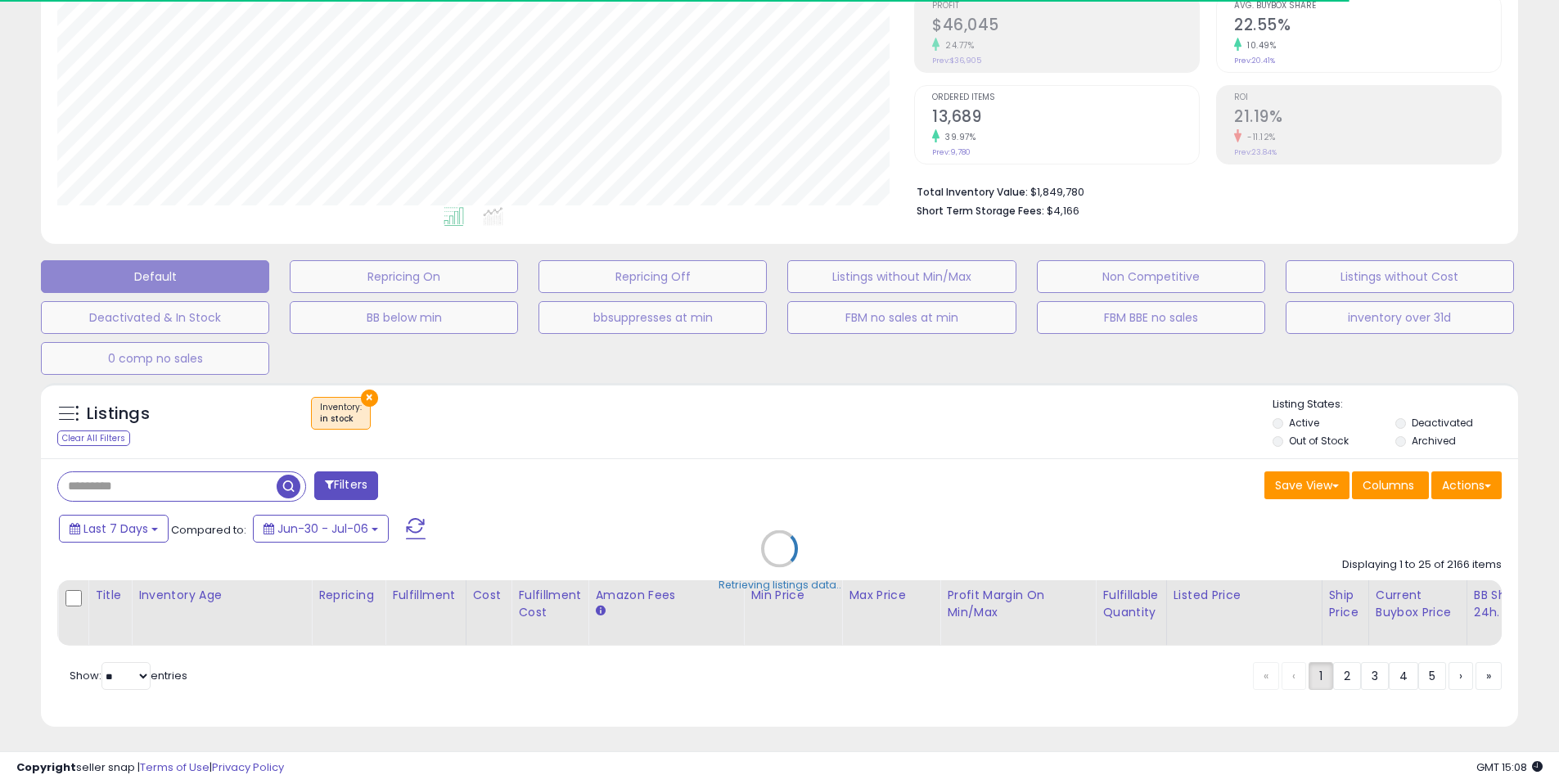 click on "Retrieving listings data.." at bounding box center [779, 561] 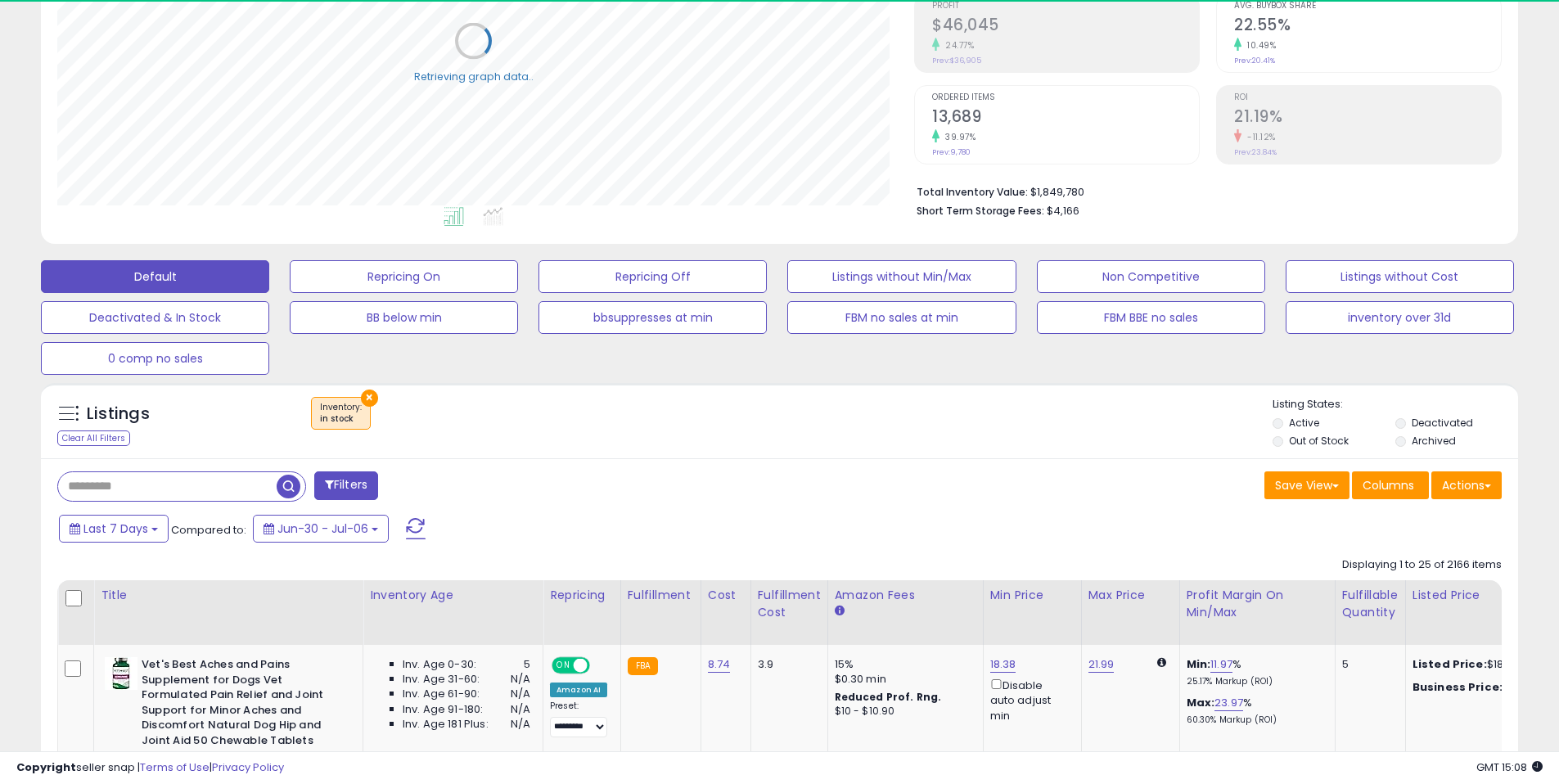 click on "×" at bounding box center (369, 398) 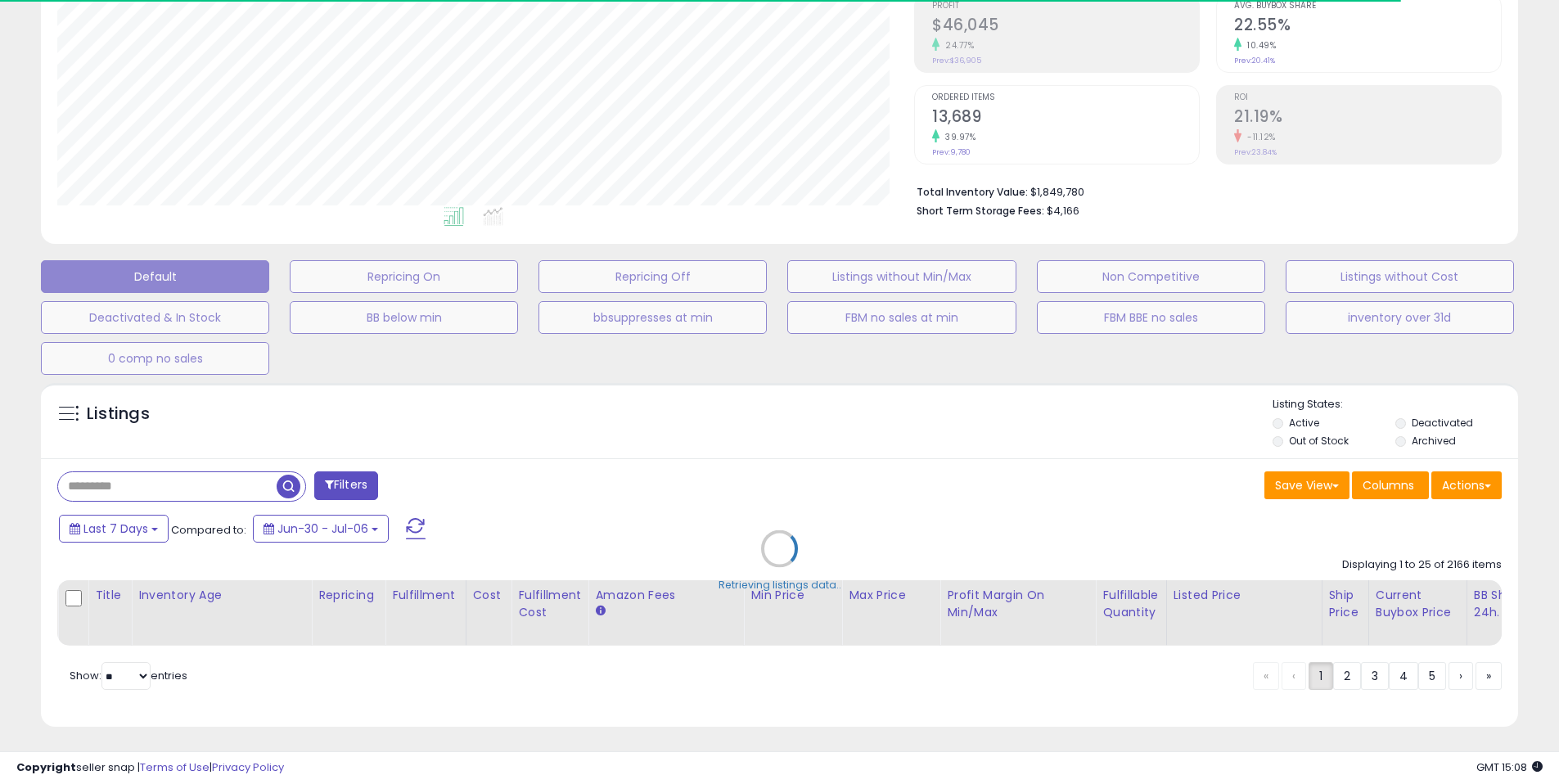 click on "Retrieving listings data.." at bounding box center (779, 561) 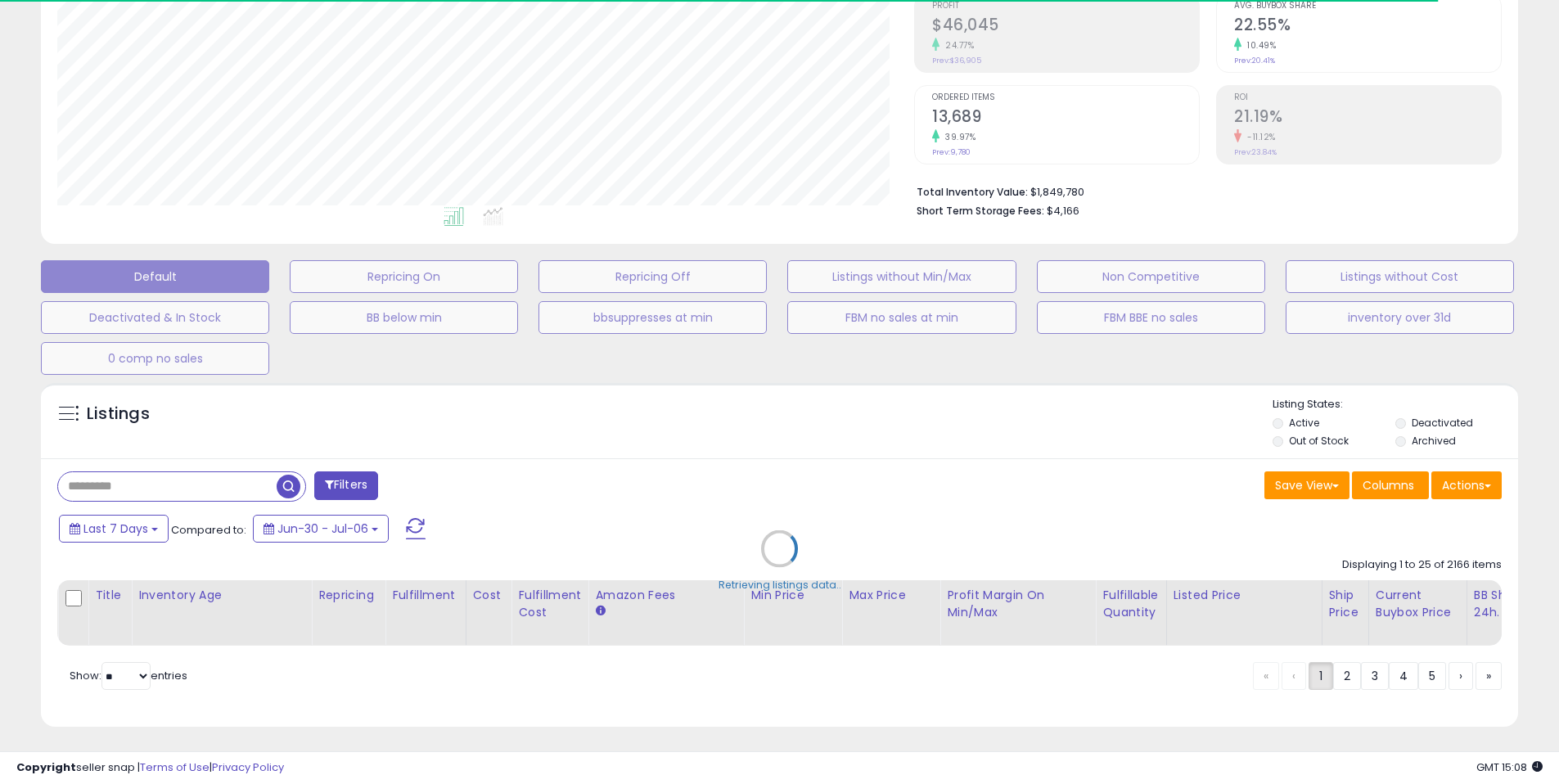 click on "Retrieving listings data.." at bounding box center (779, 561) 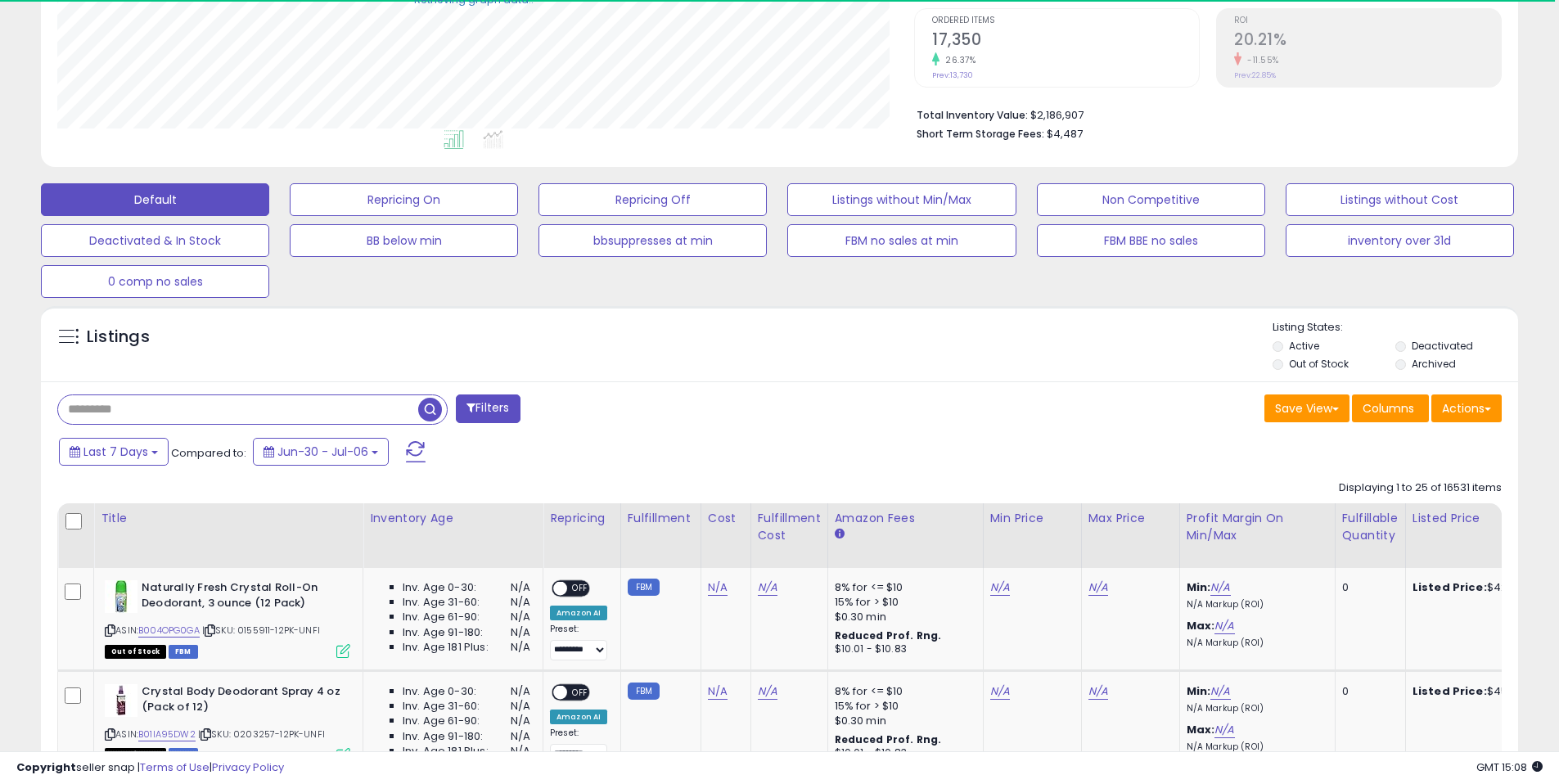 click at bounding box center [238, 409] 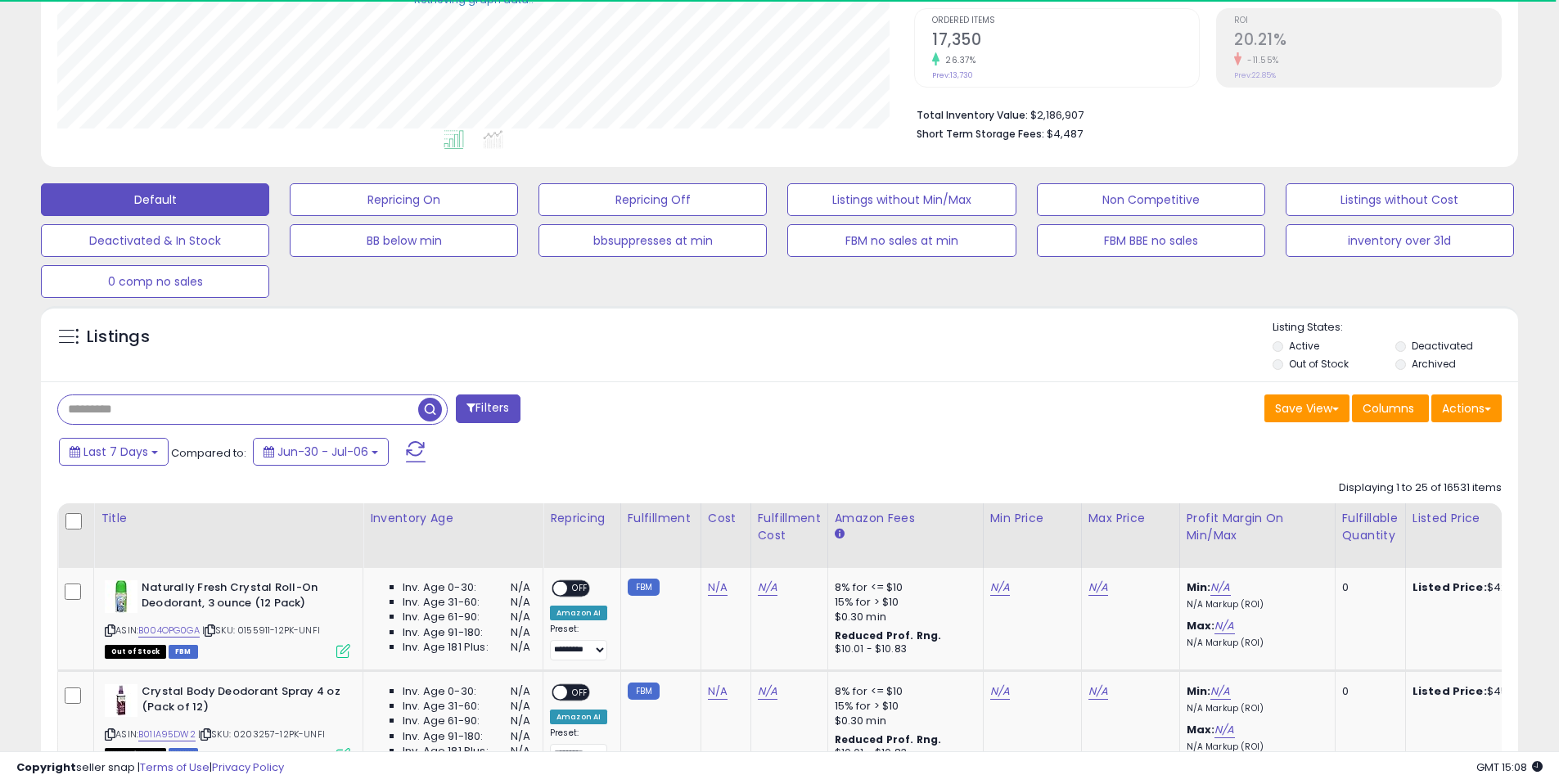 paste on "**********" 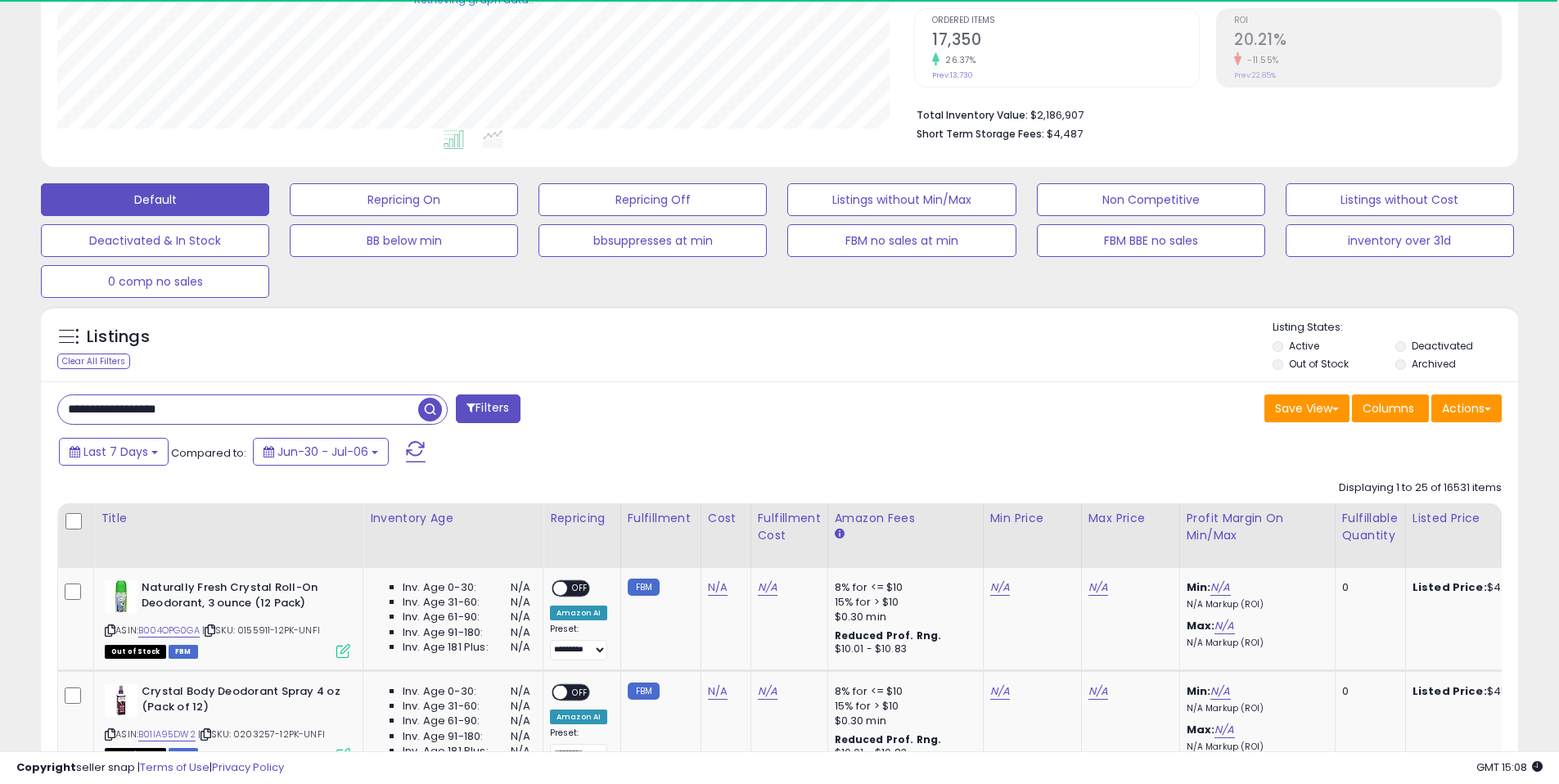drag, startPoint x: 425, startPoint y: 408, endPoint x: 737, endPoint y: 435, distance: 313.16609 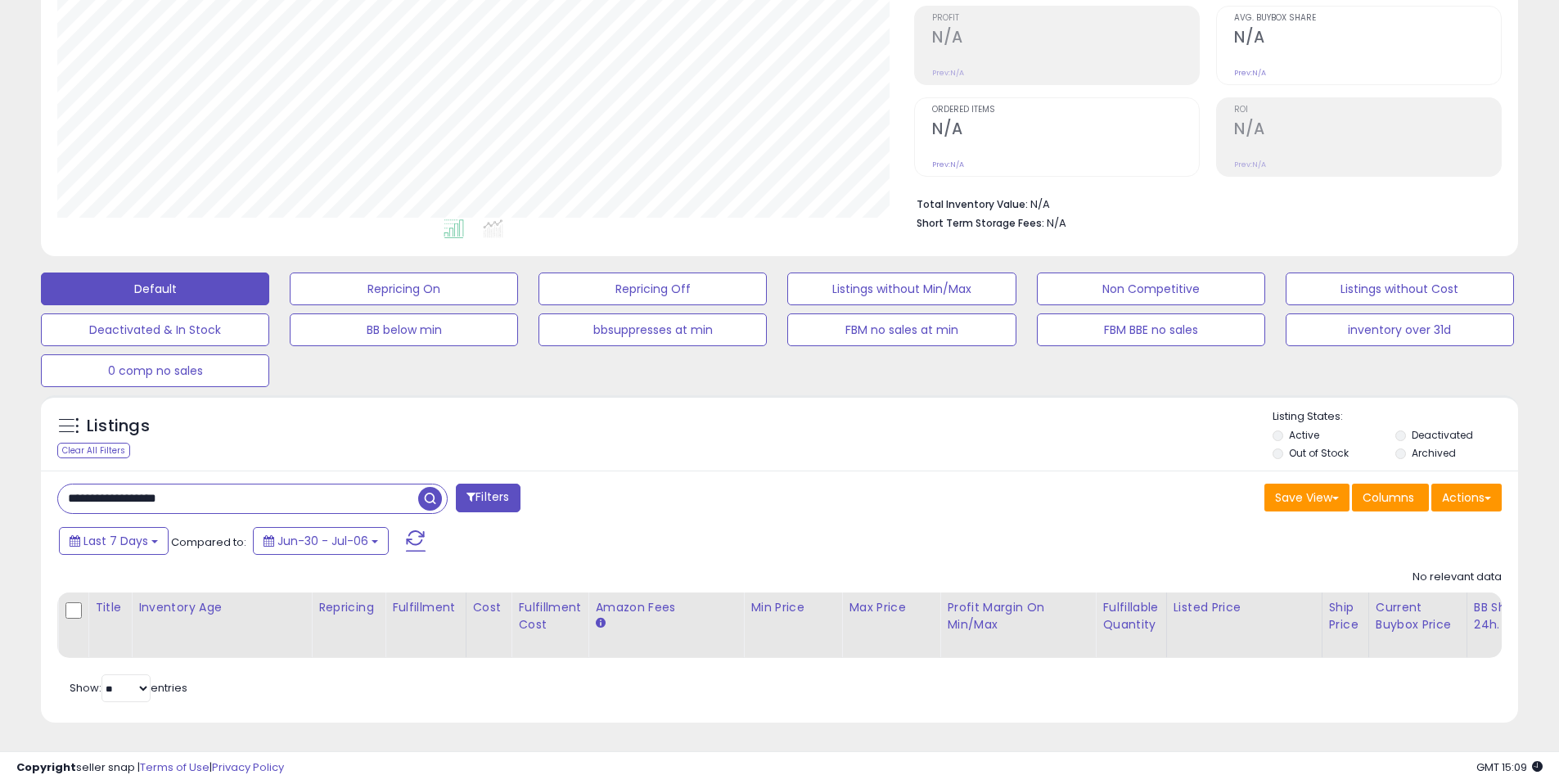 click on "**********" at bounding box center (238, 498) 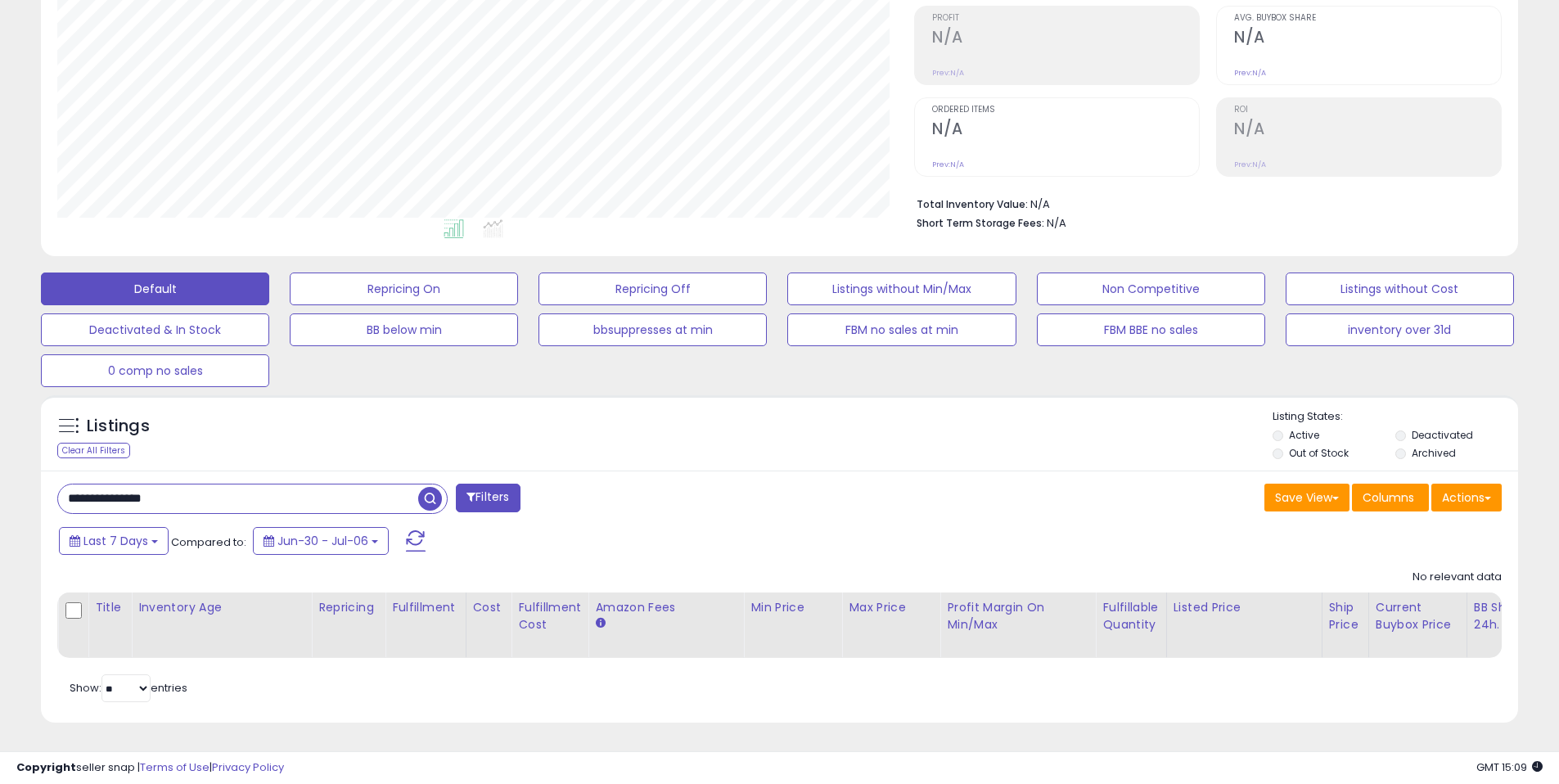 type on "**********" 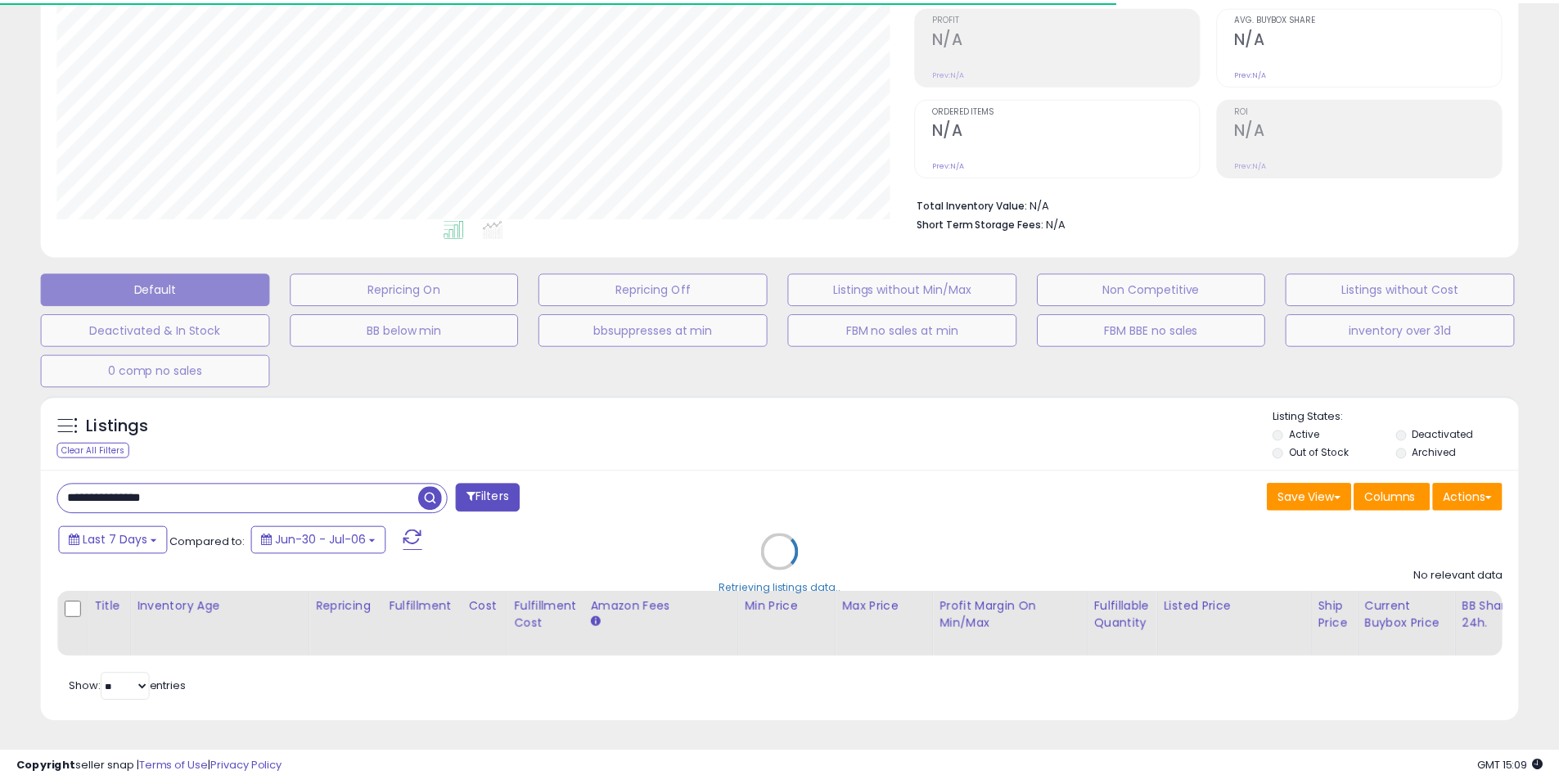scroll, scrollTop: 336, scrollLeft: 857, axis: both 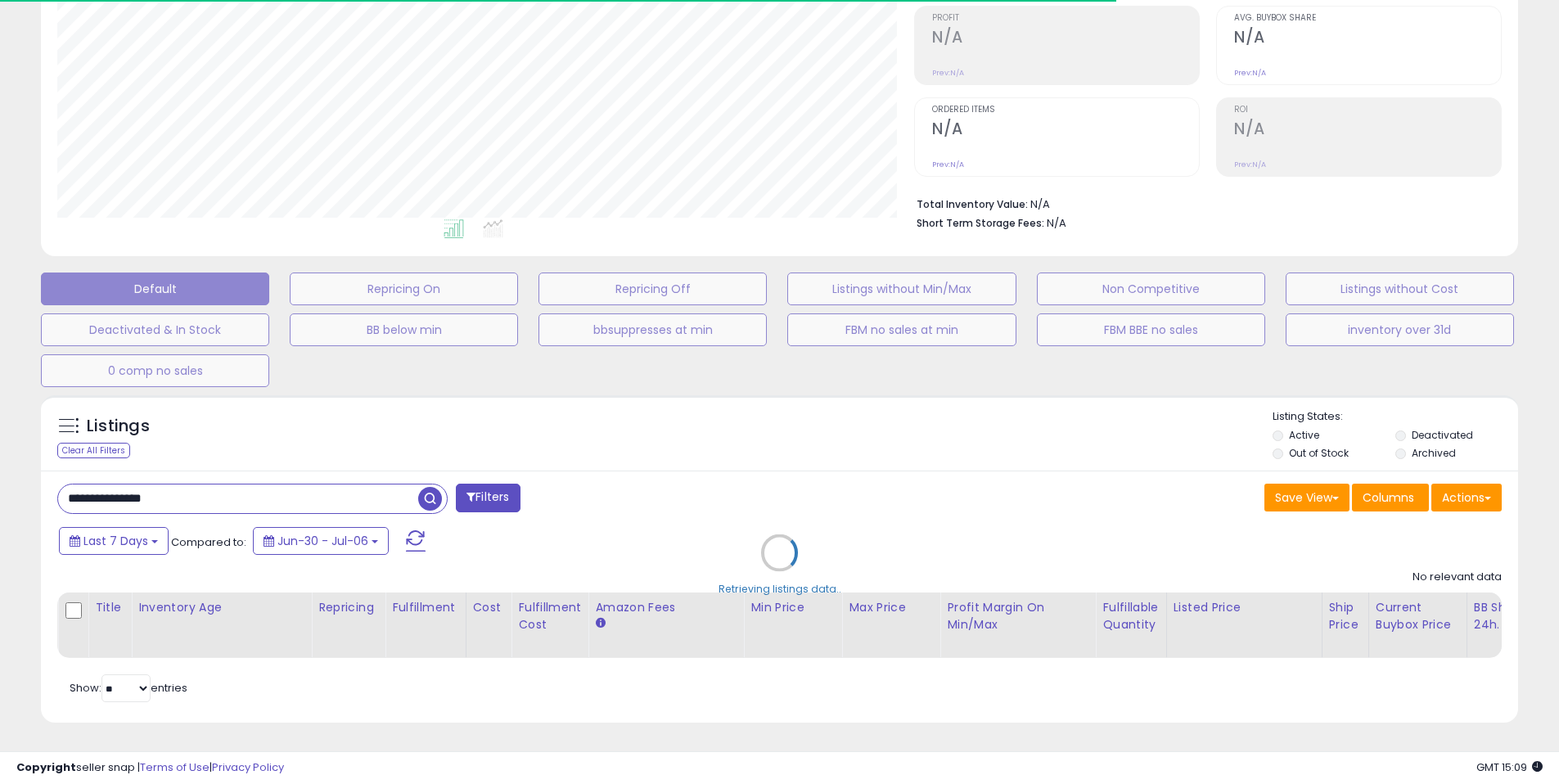 select on "*" 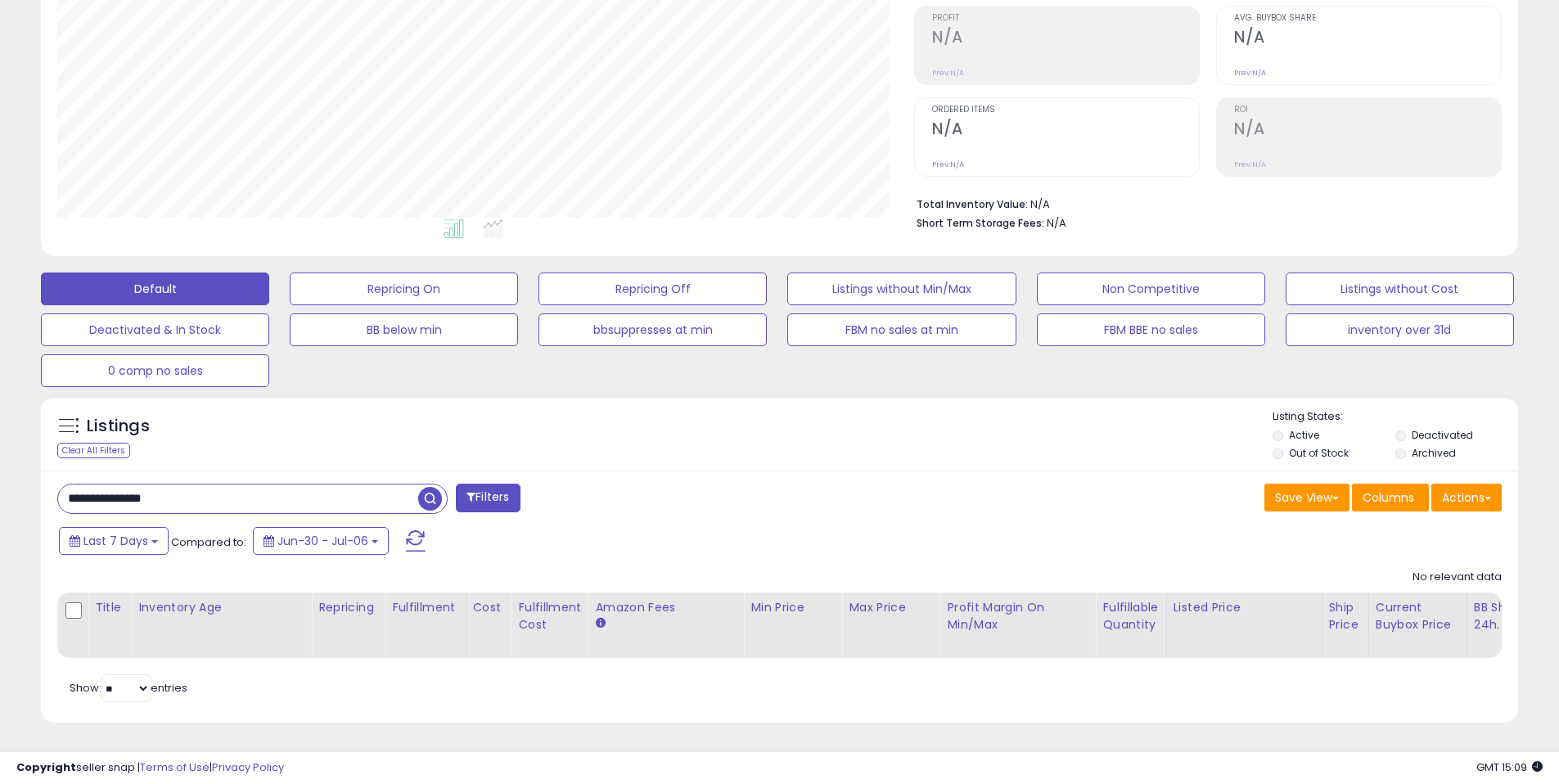 scroll, scrollTop: 818036, scrollLeft: 817516, axis: both 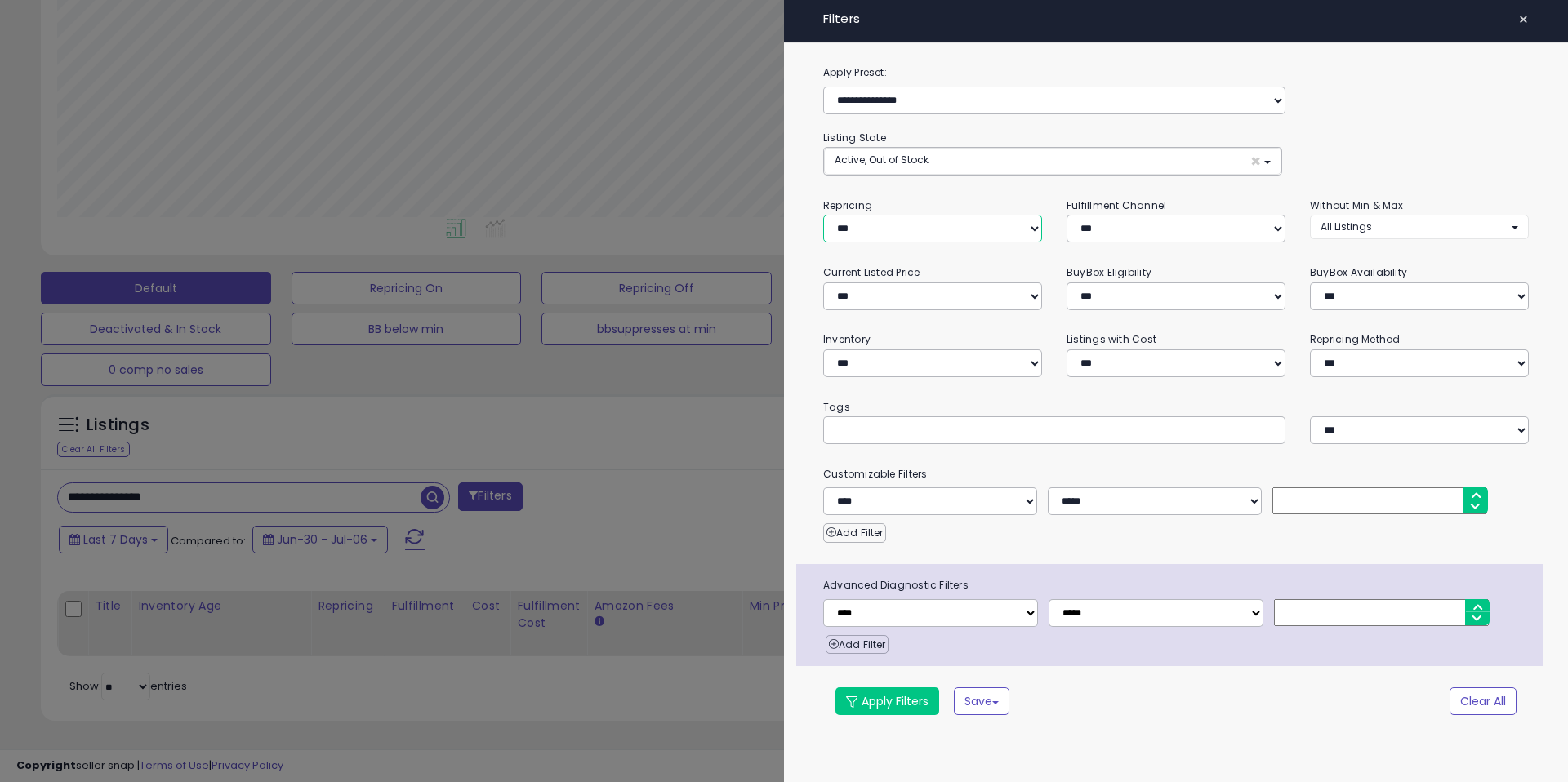 click on "**********" at bounding box center (933, 229) 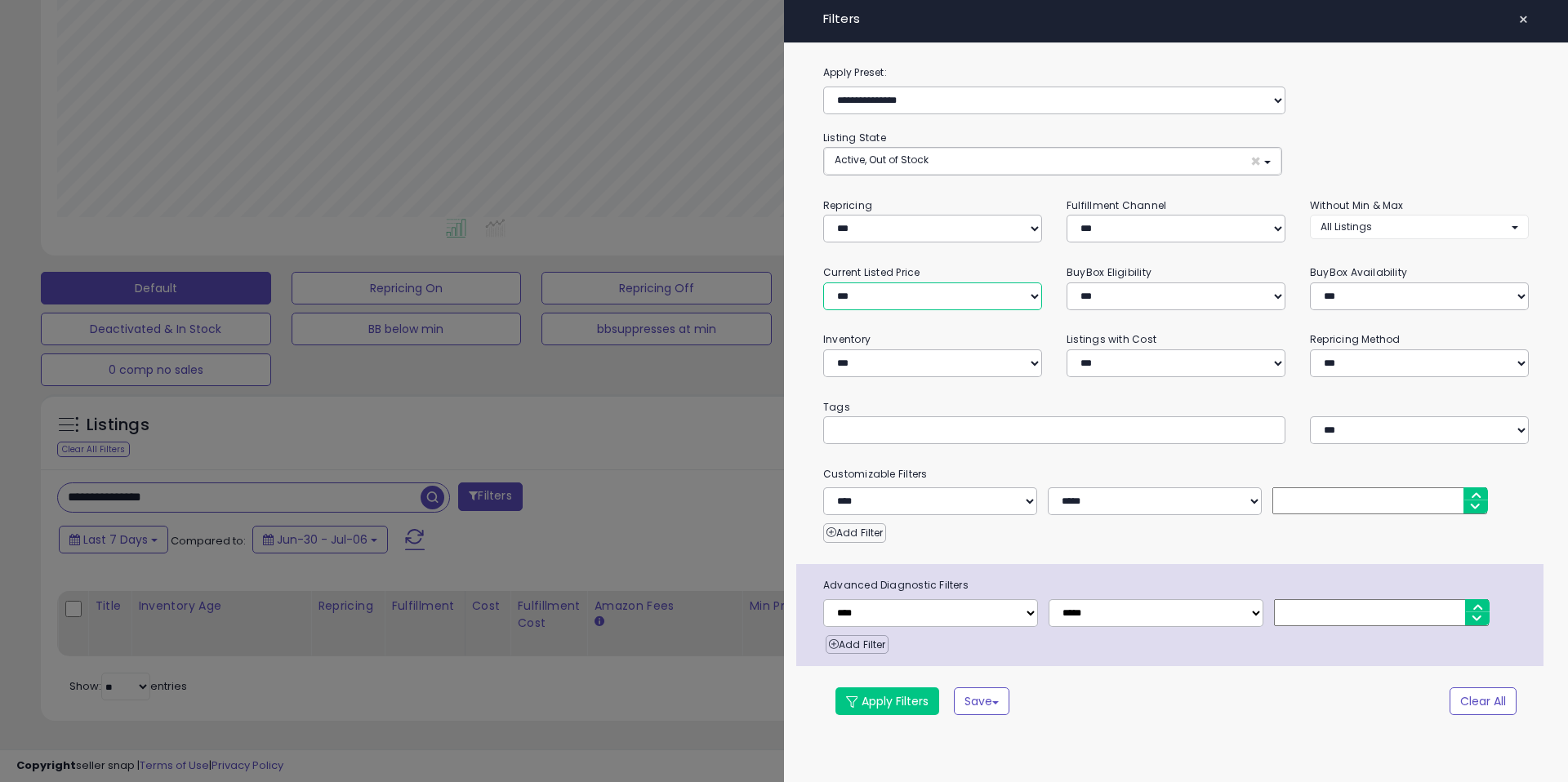 click on "**********" at bounding box center (933, 296) 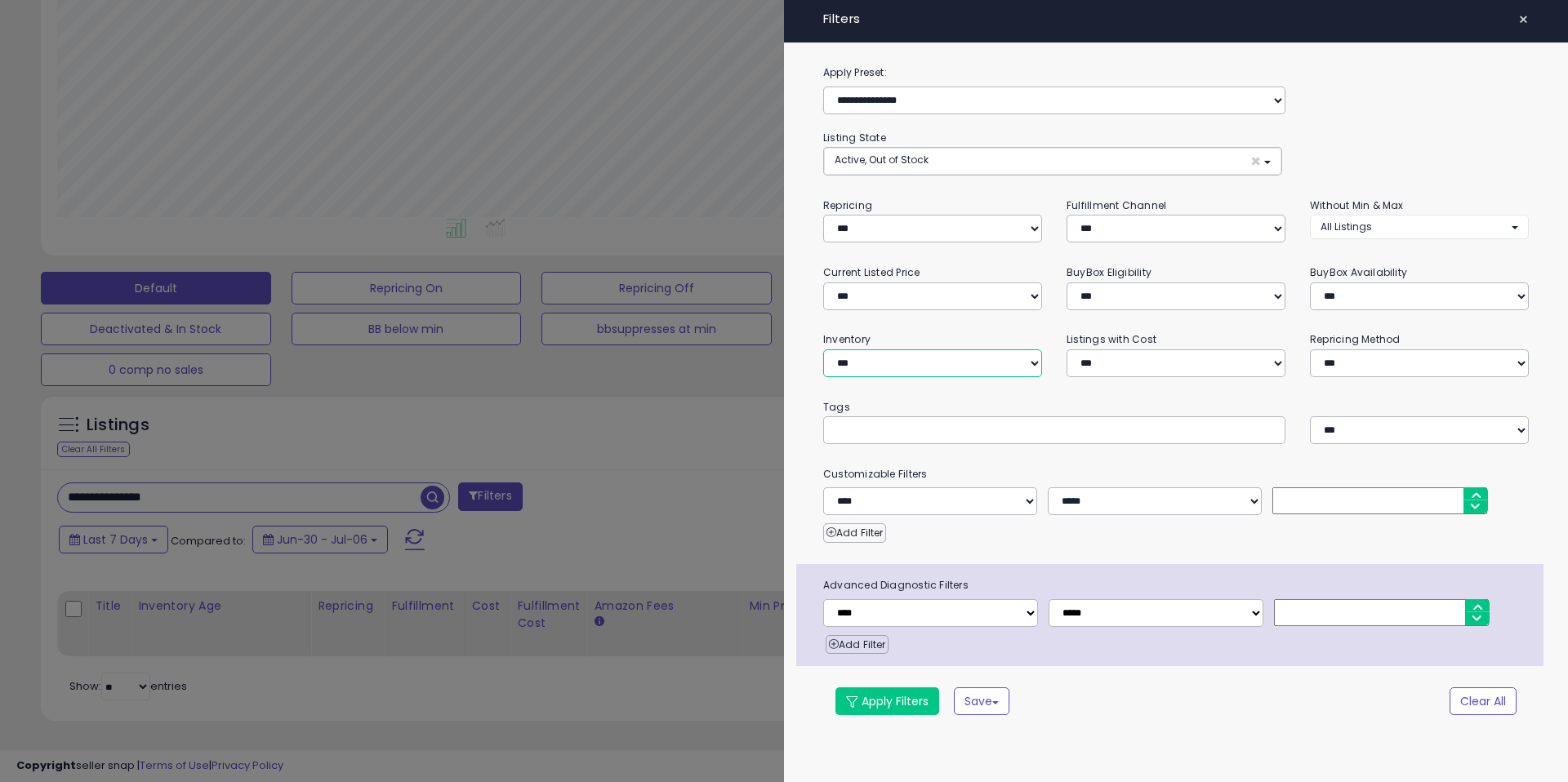 click on "**********" at bounding box center (933, 363) 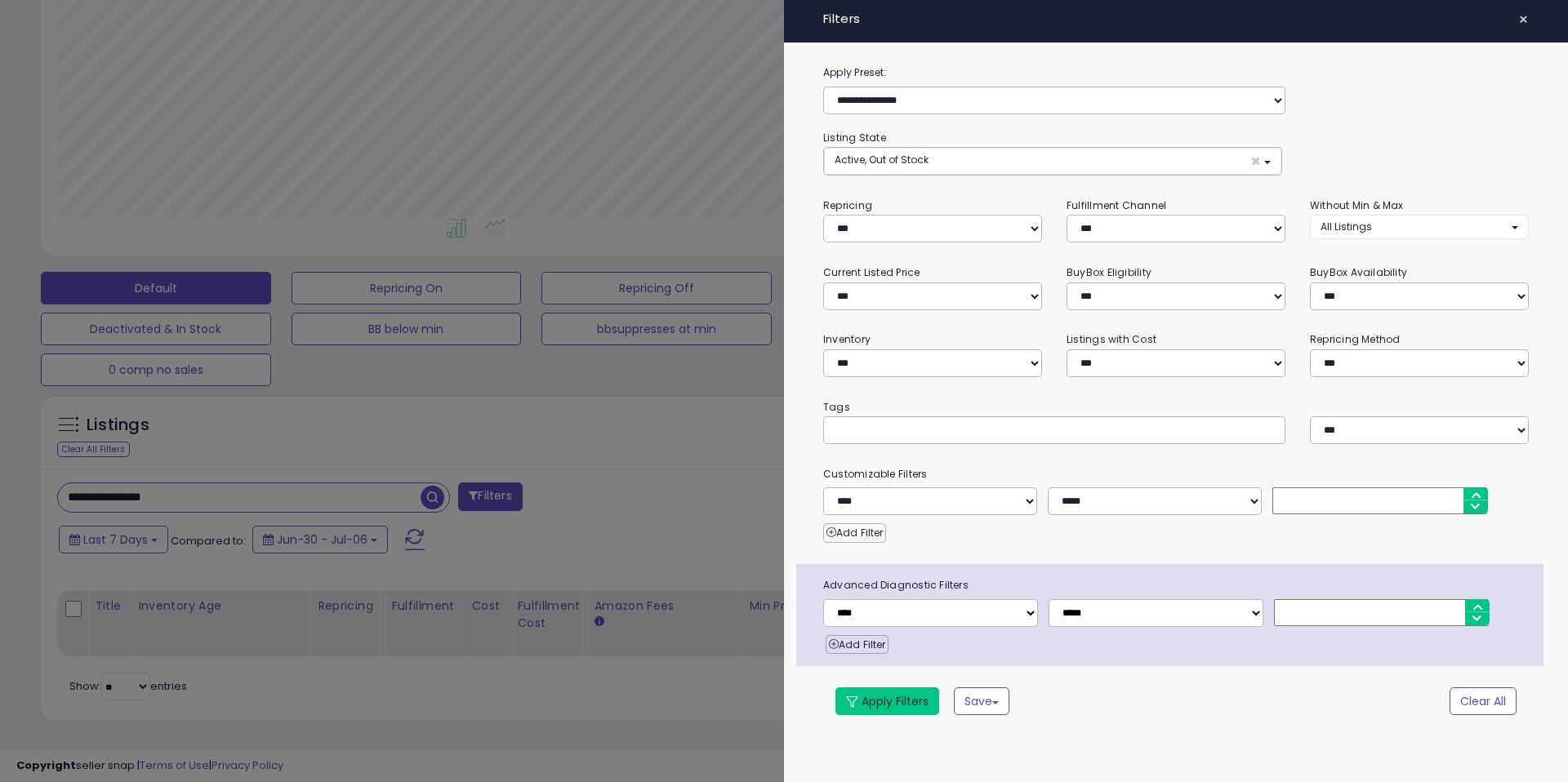 click on "Apply Filters" at bounding box center [887, 701] 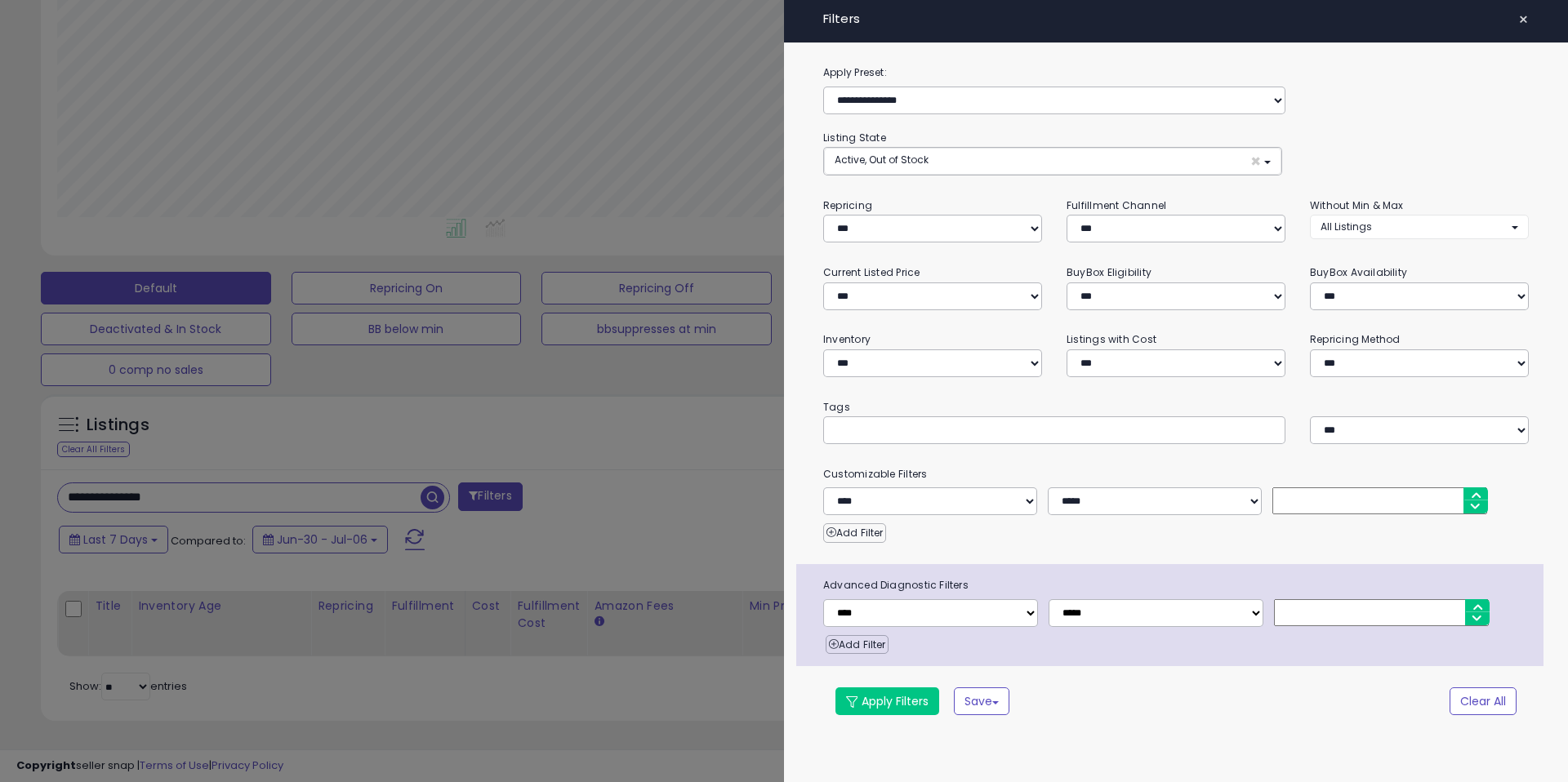 click at bounding box center [784, 391] 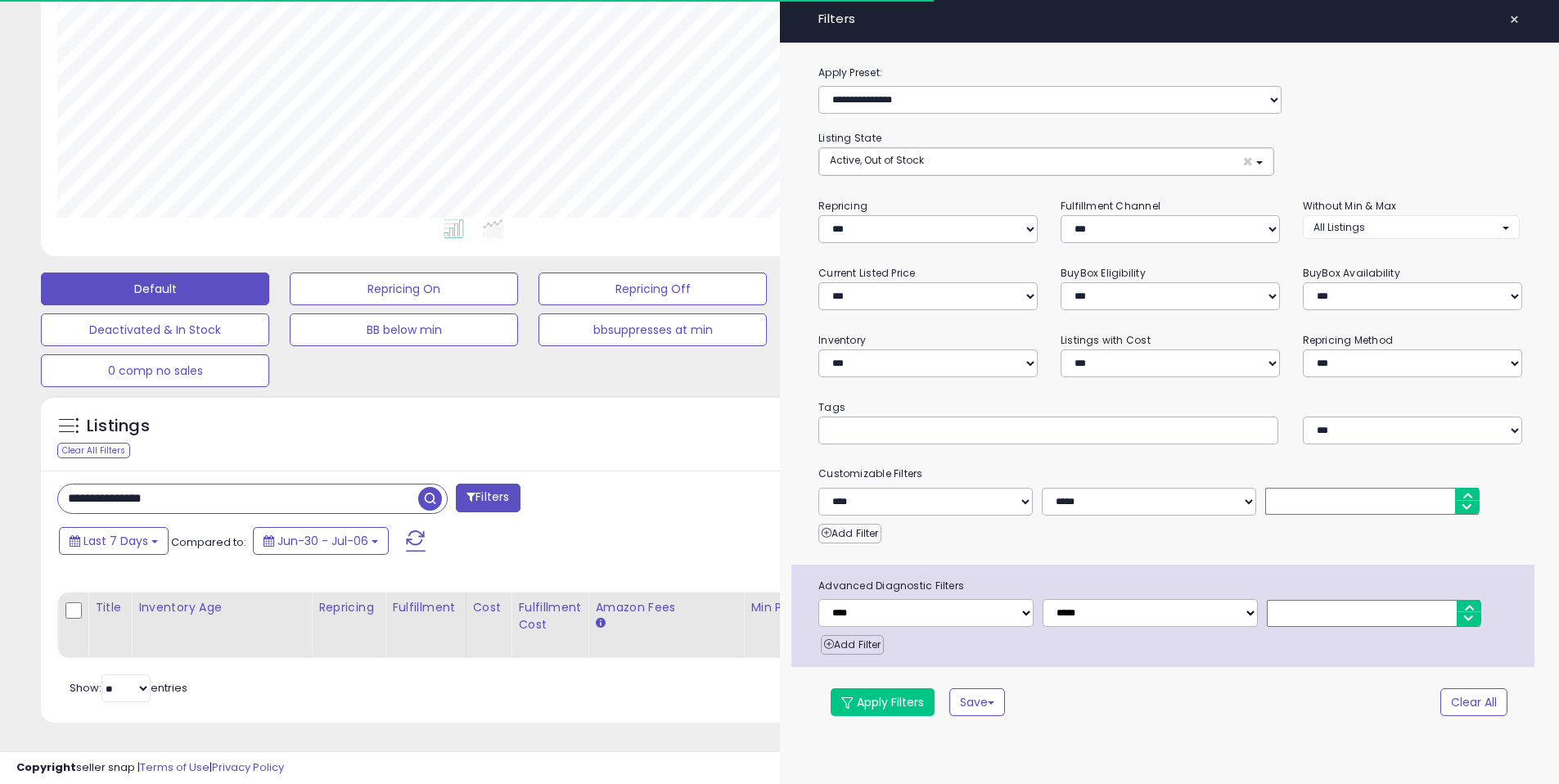 scroll, scrollTop: 336, scrollLeft: 857, axis: both 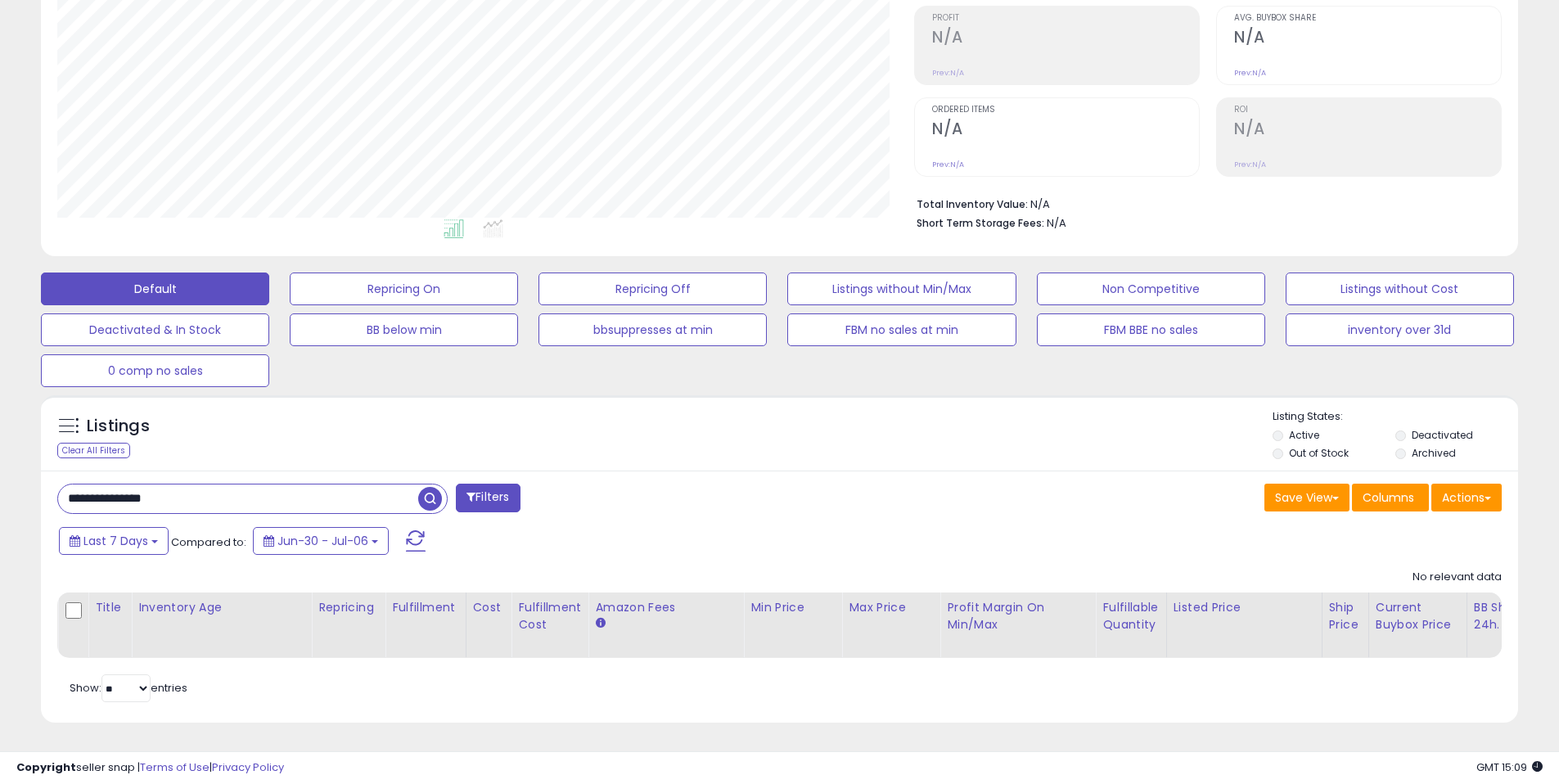 click on "**********" at bounding box center [238, 498] 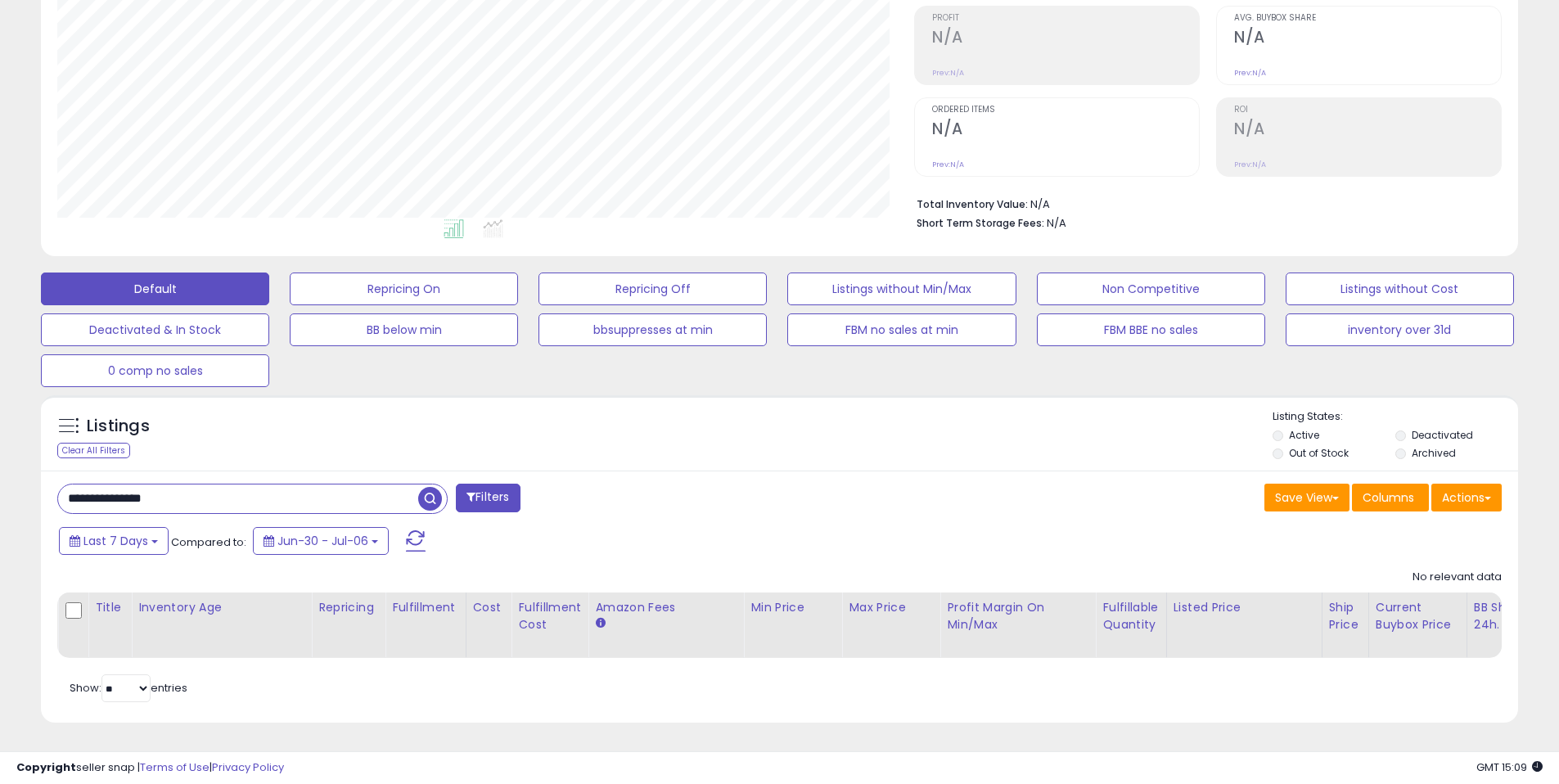 click on "**********" at bounding box center (238, 498) 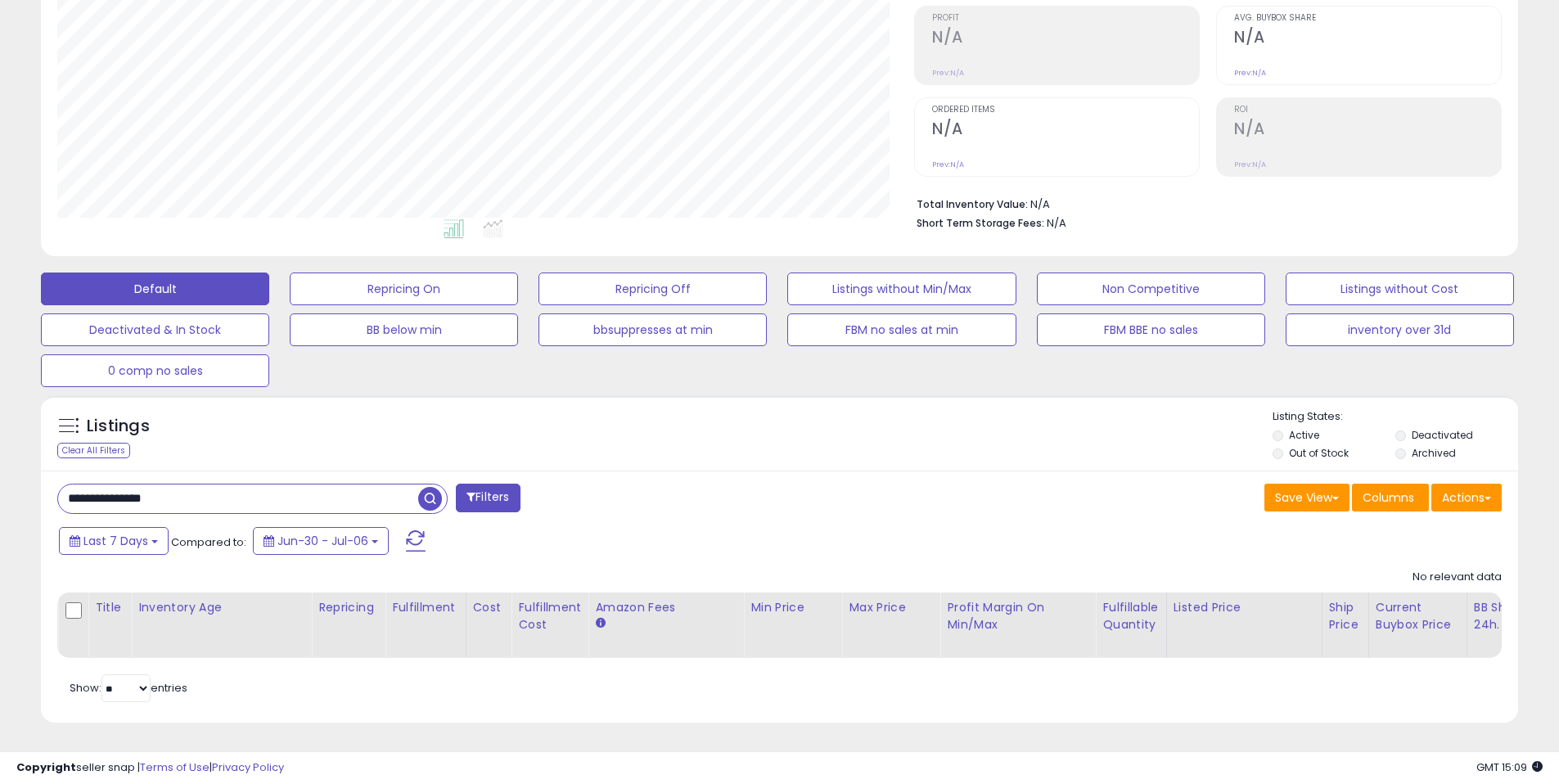 paste 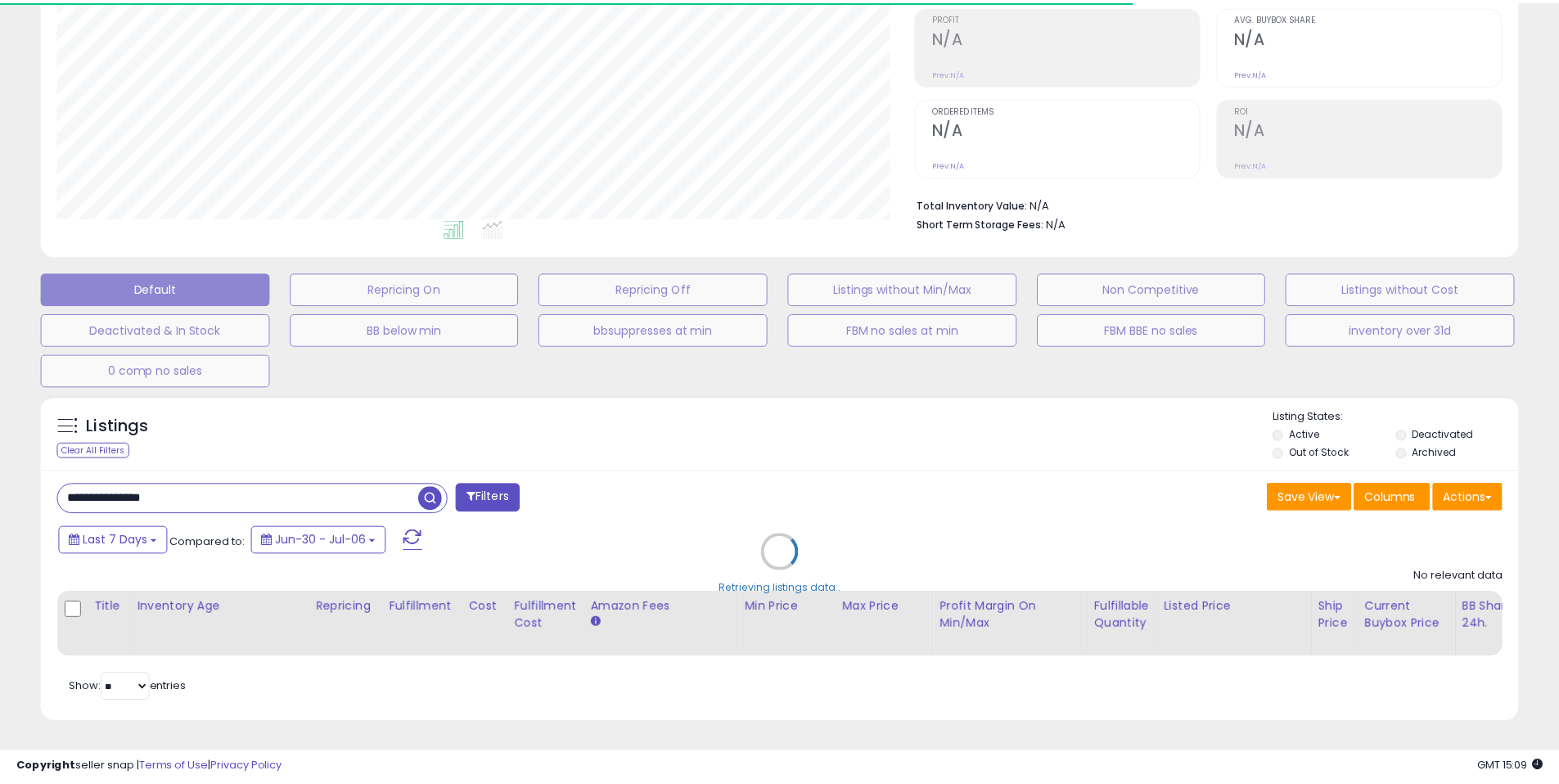scroll, scrollTop: 336, scrollLeft: 857, axis: both 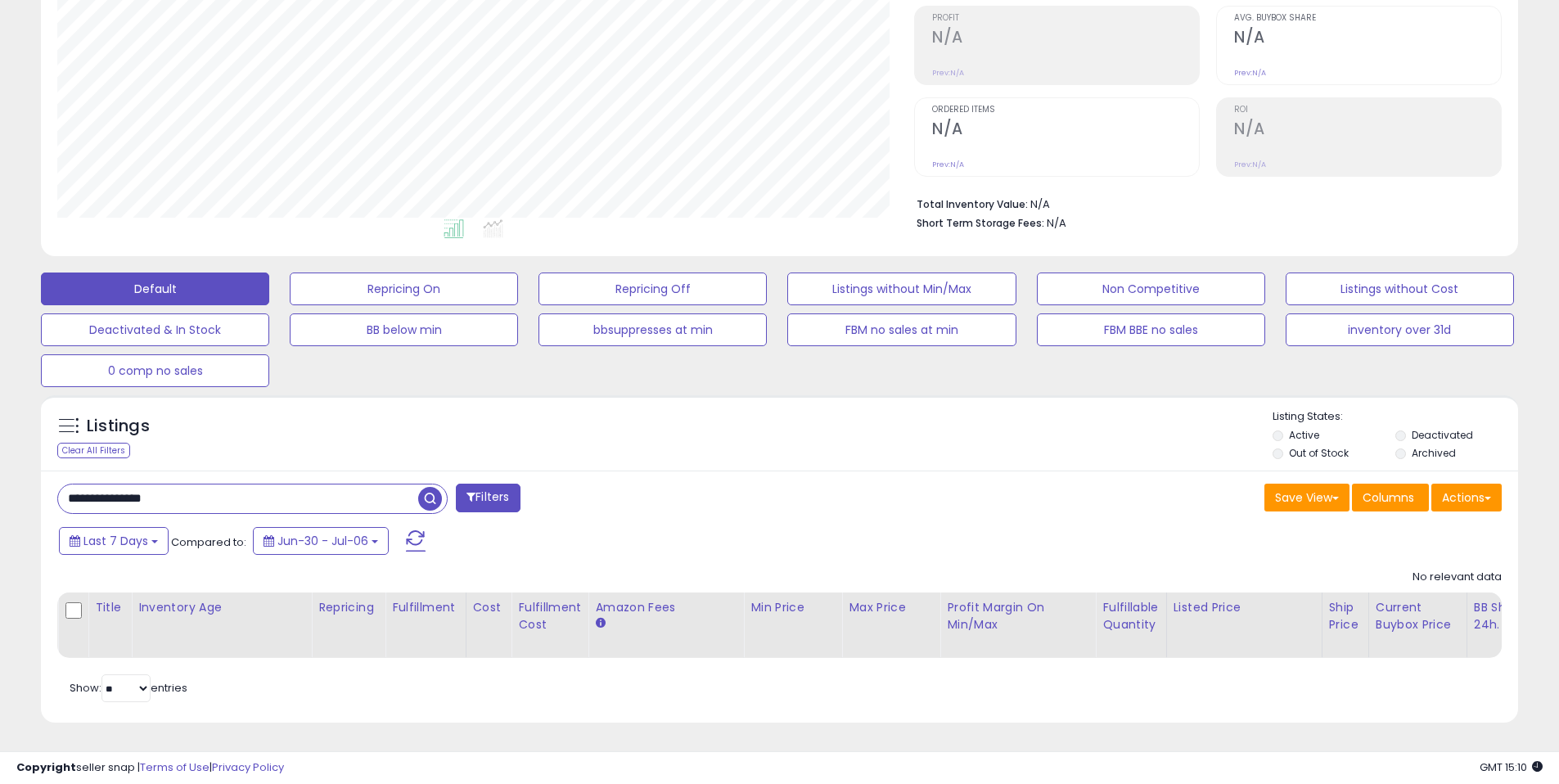 click on "**********" at bounding box center [779, 597] 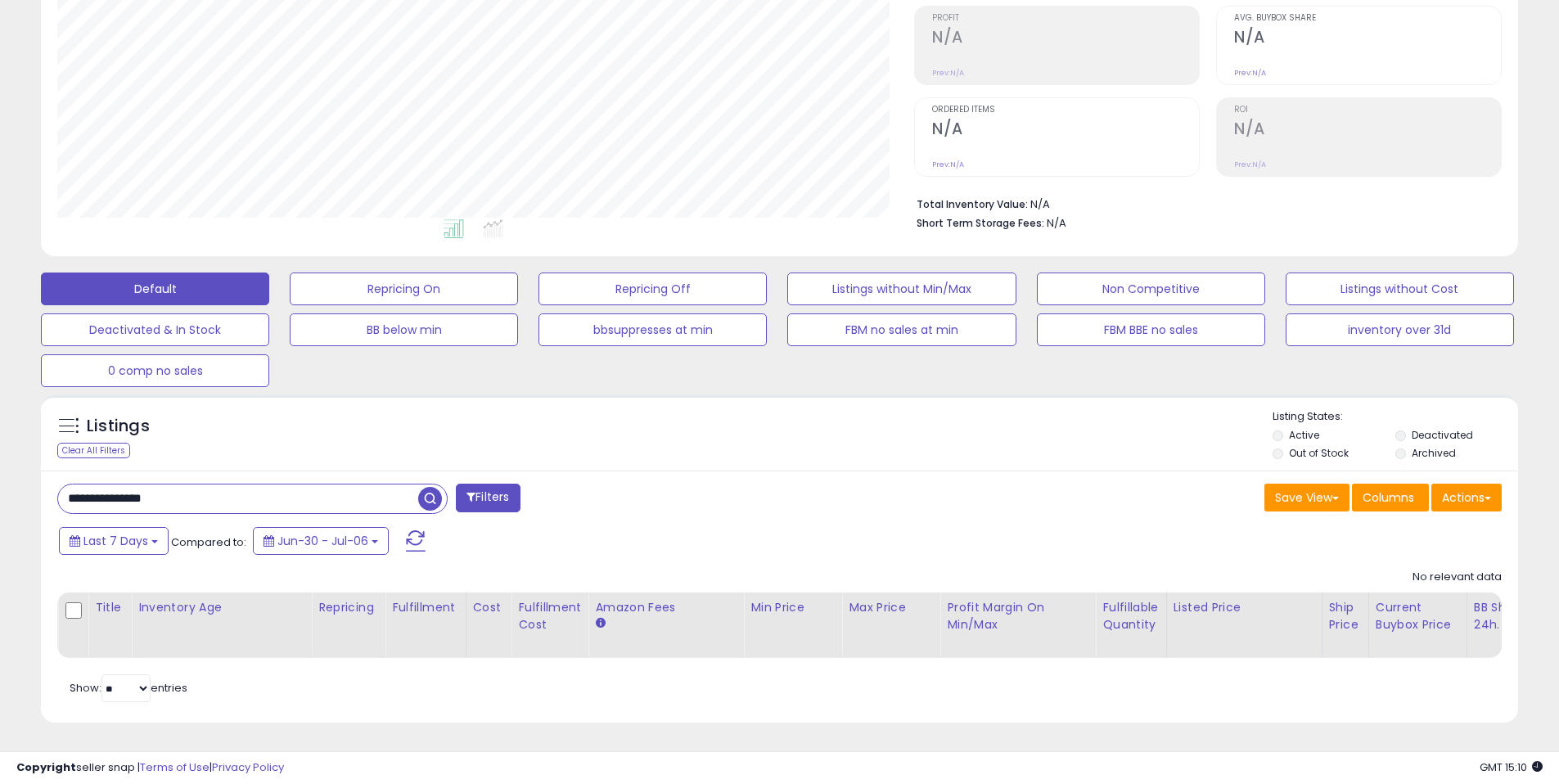 click on "**********" at bounding box center (252, 498) 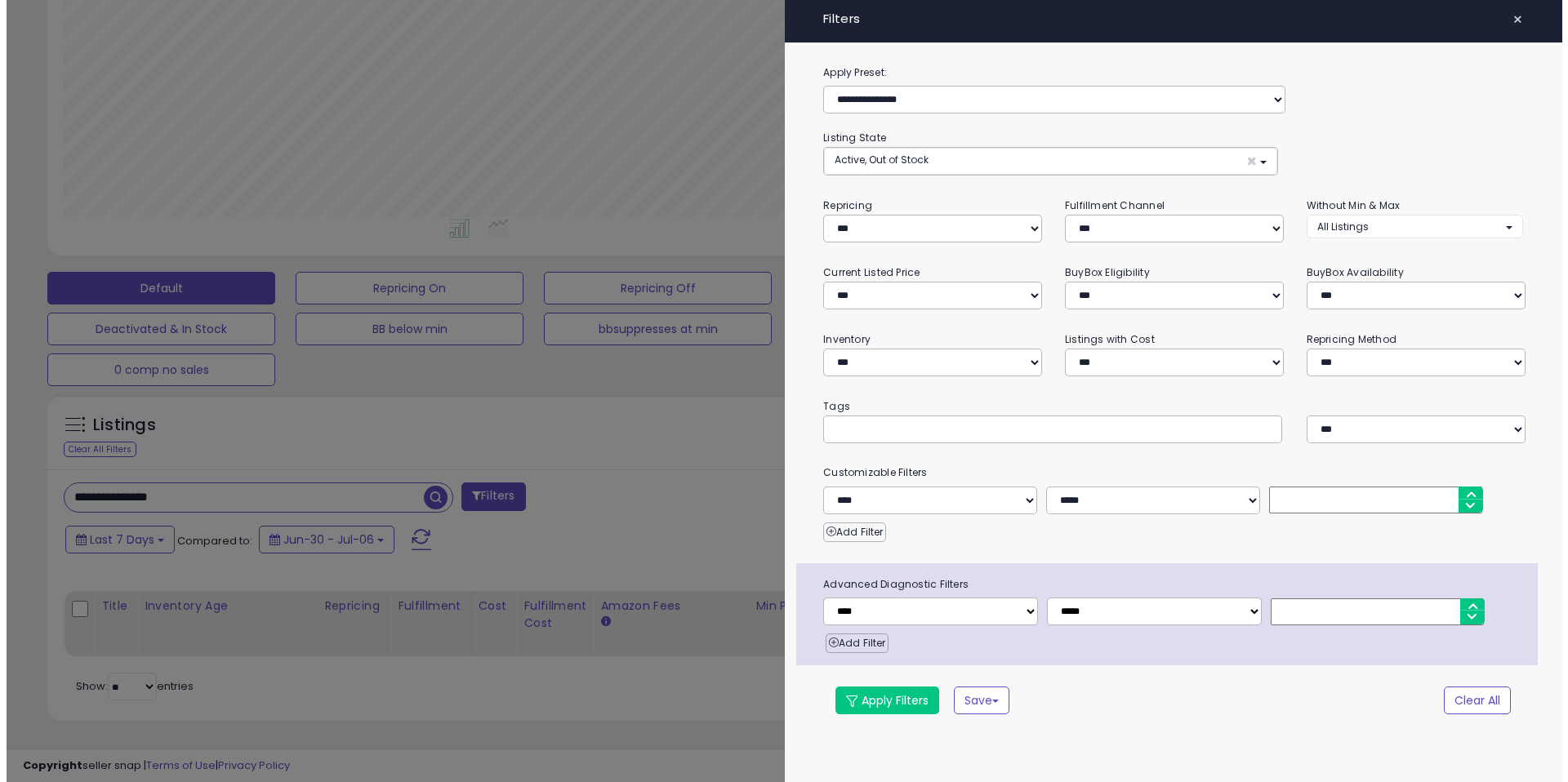 scroll, scrollTop: 815949, scrollLeft: 815804, axis: both 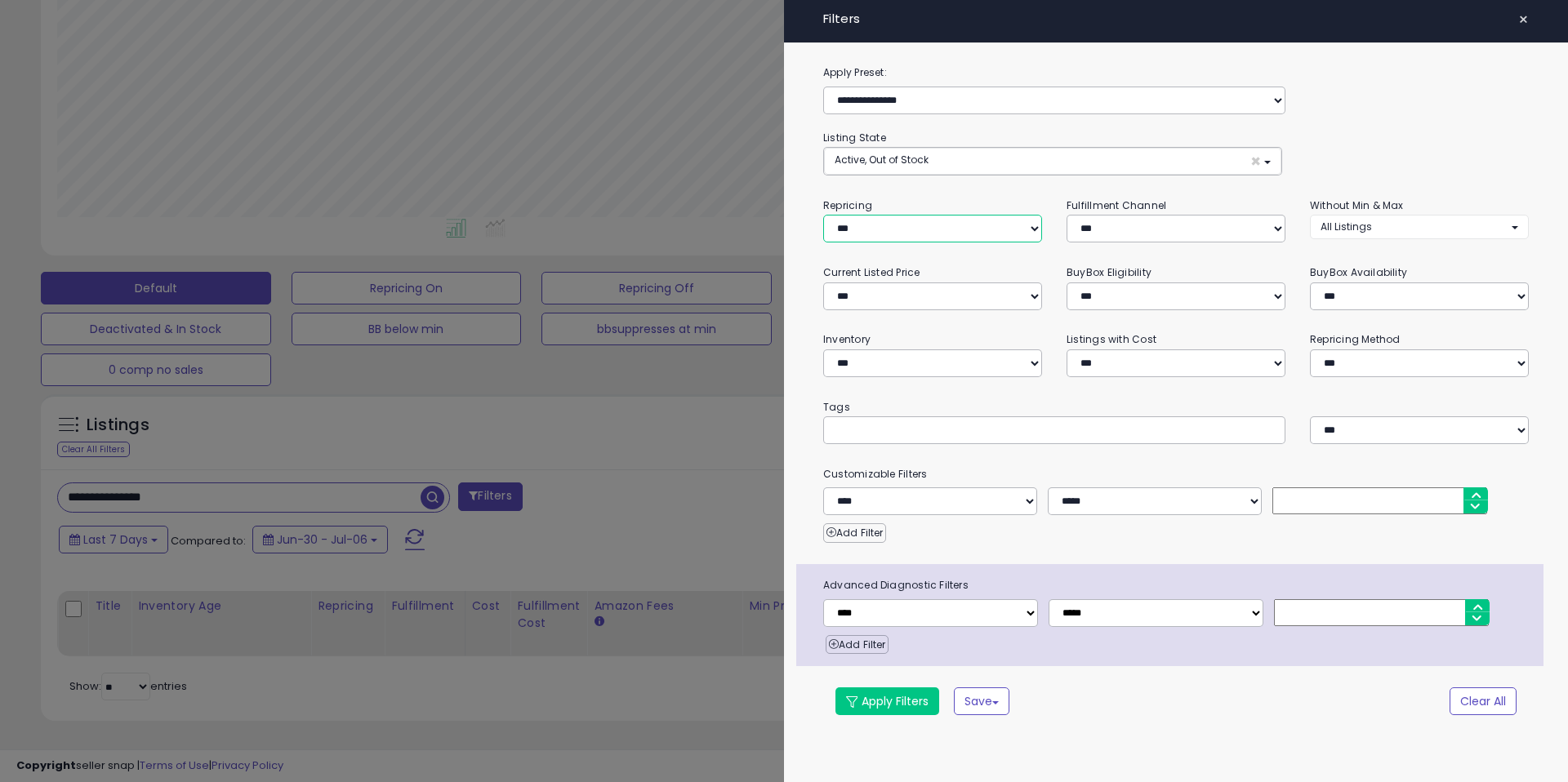 click on "**********" at bounding box center [933, 229] 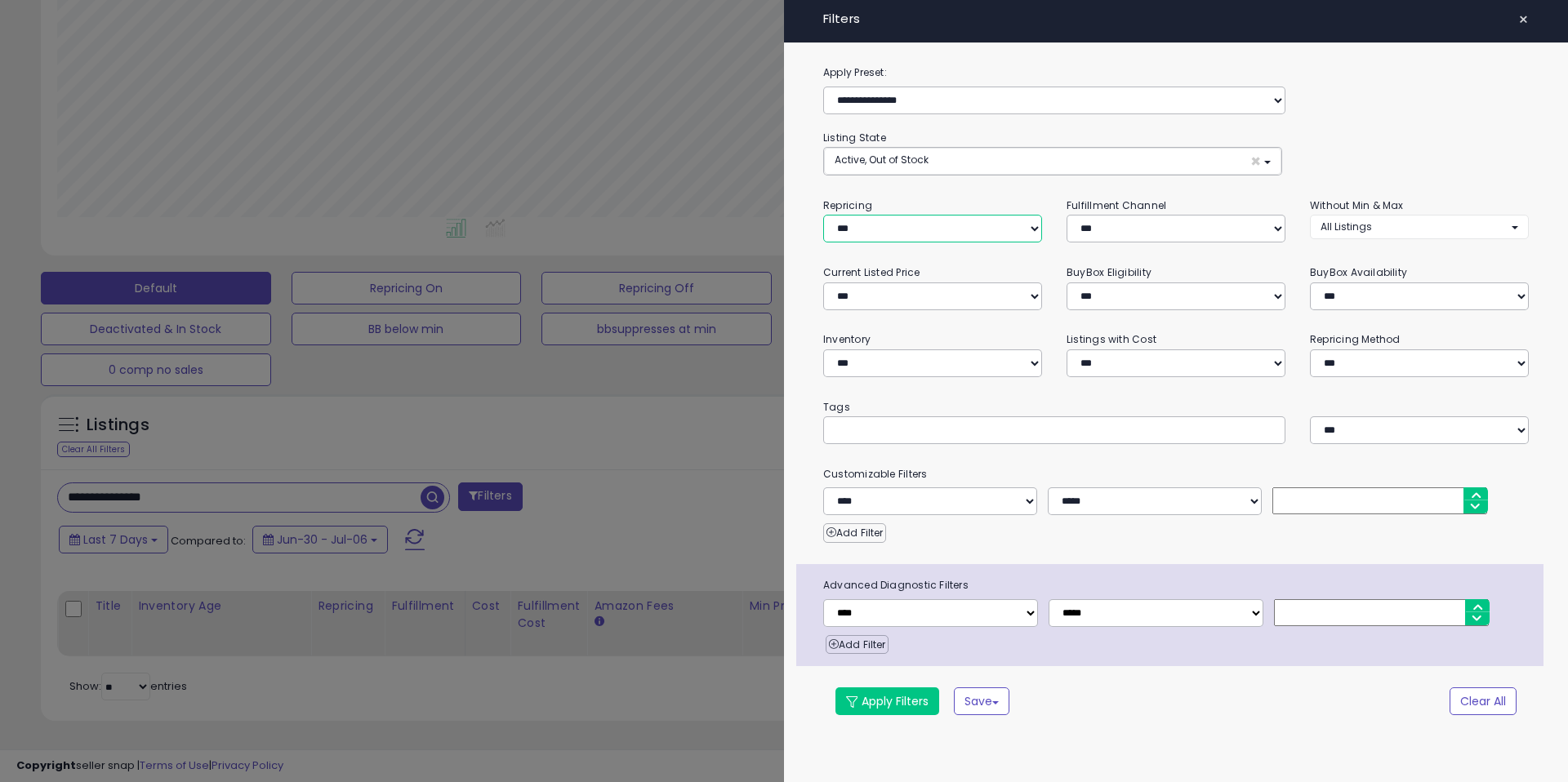 select on "**" 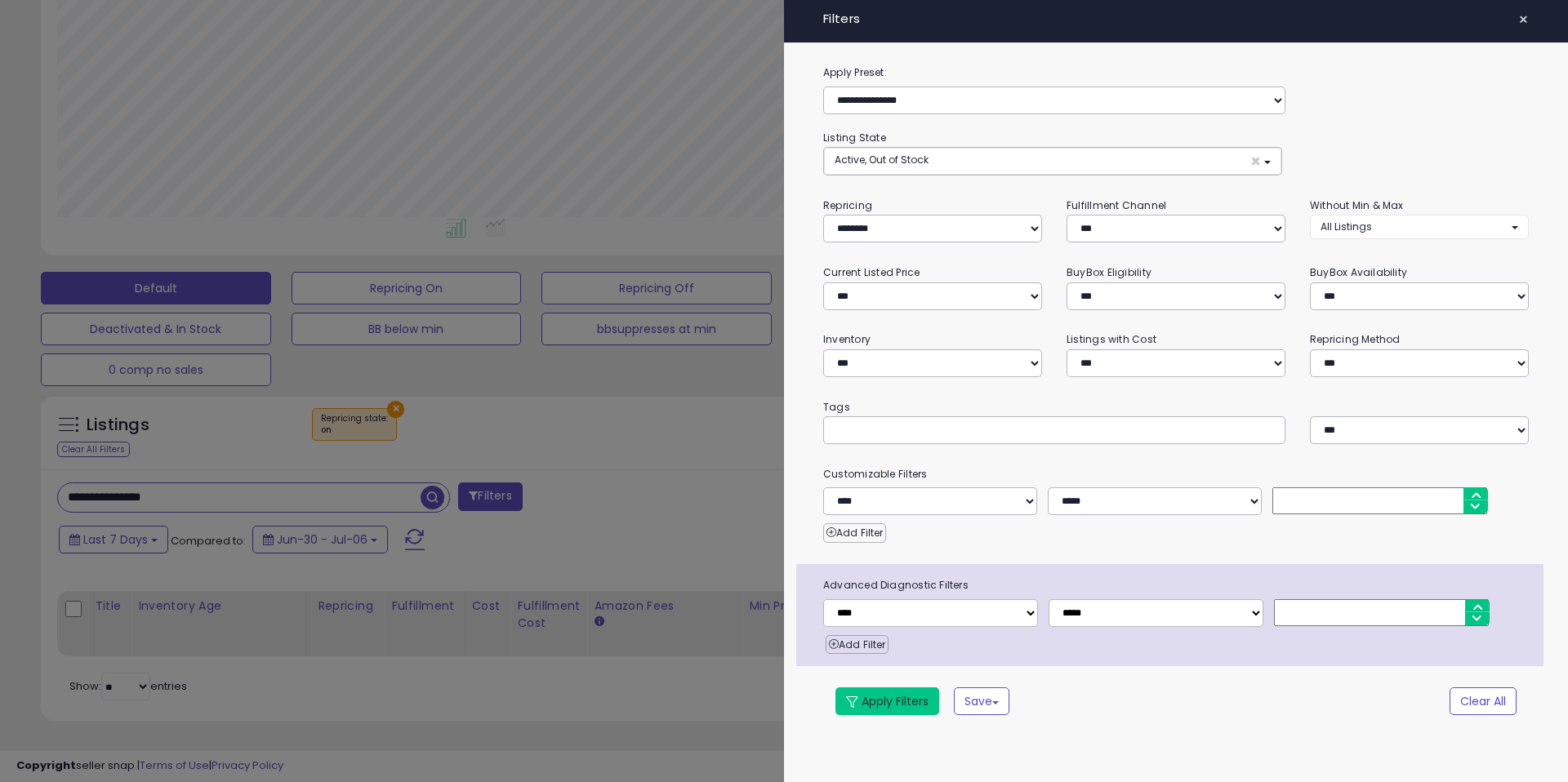 click on "Apply Filters" at bounding box center (887, 701) 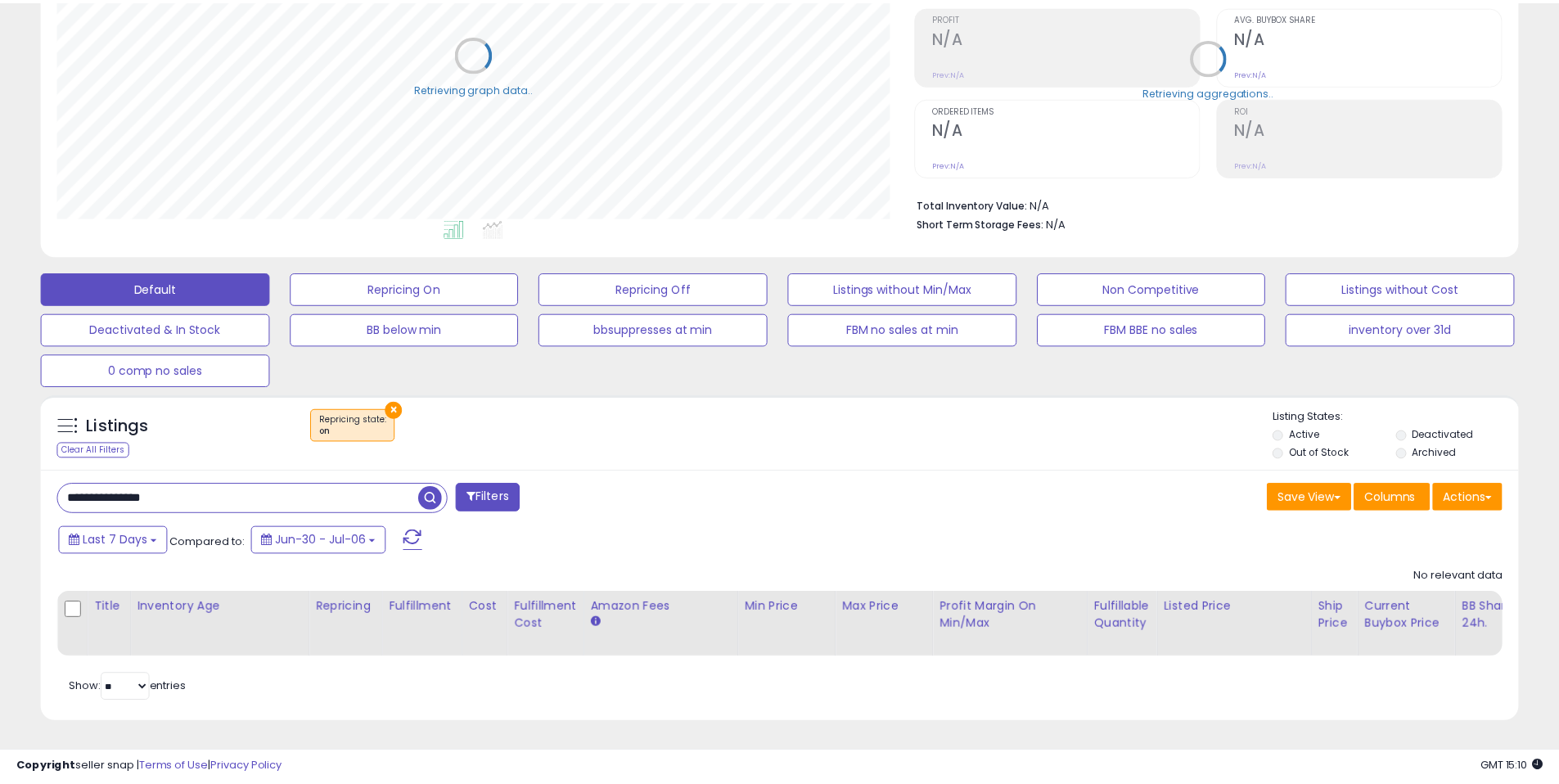 scroll, scrollTop: 336, scrollLeft: 857, axis: both 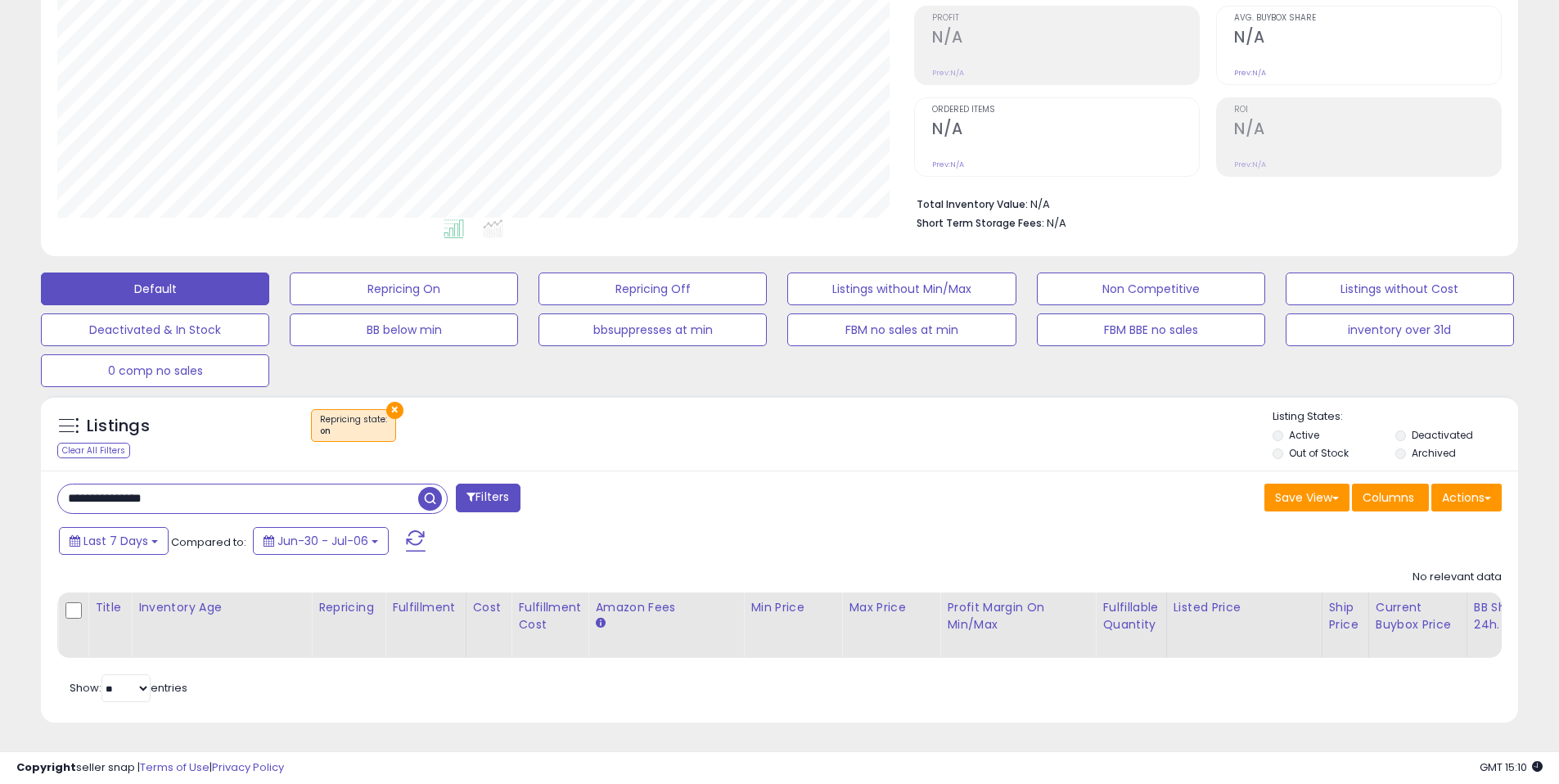 drag, startPoint x: 867, startPoint y: 467, endPoint x: 1530, endPoint y: 344, distance: 674.31298 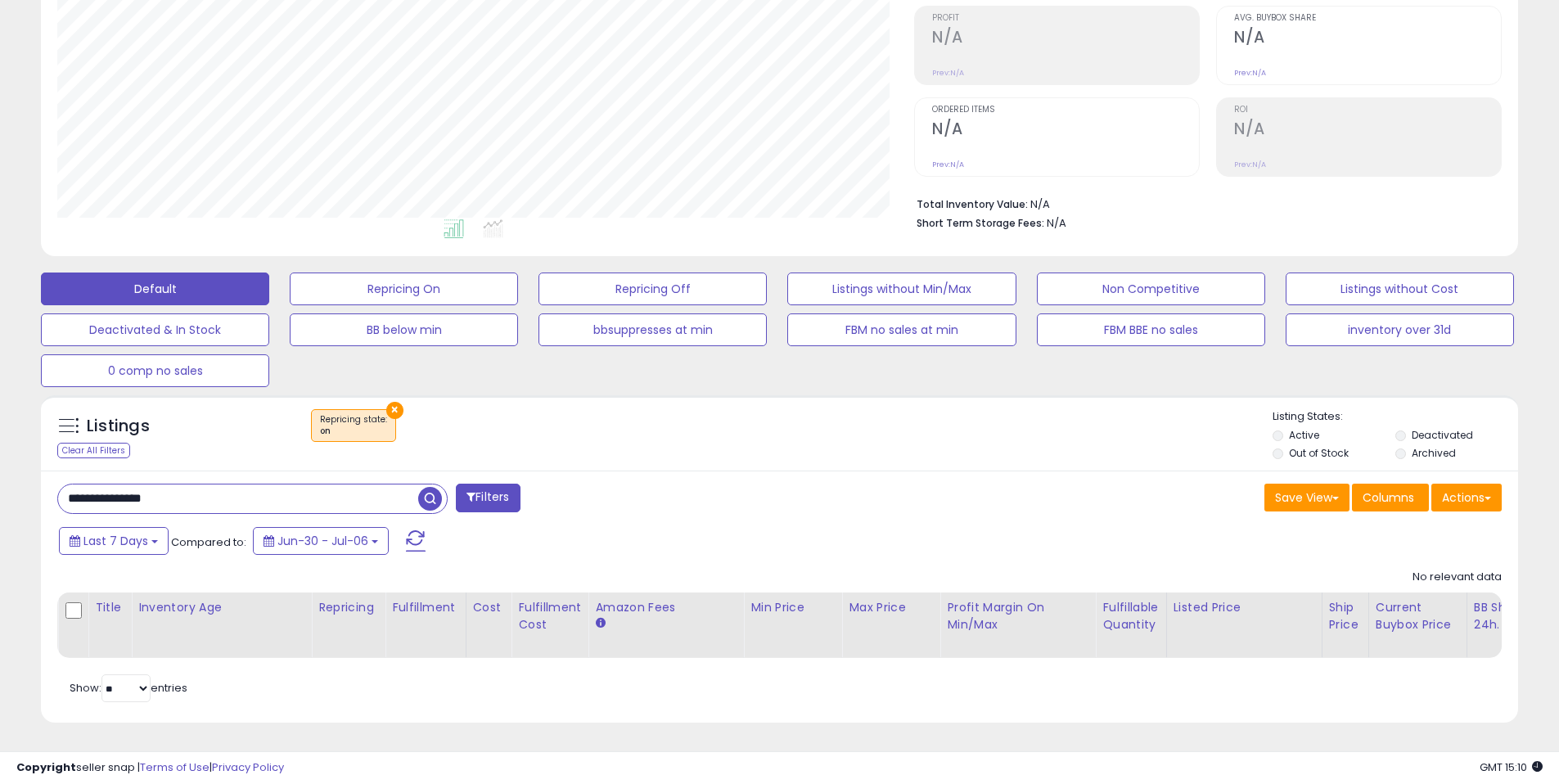 click on "**********" at bounding box center [238, 498] 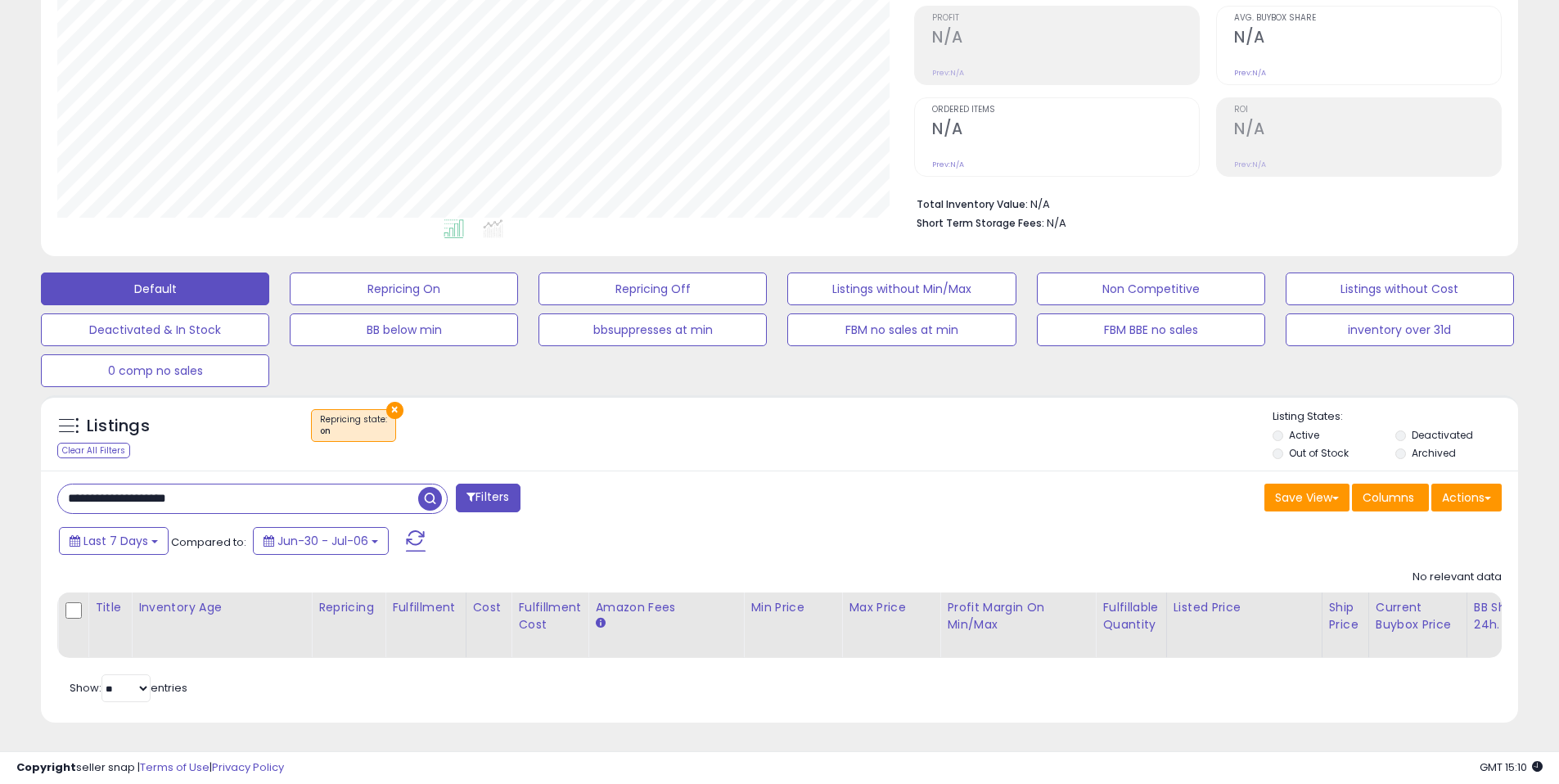 type on "**********" 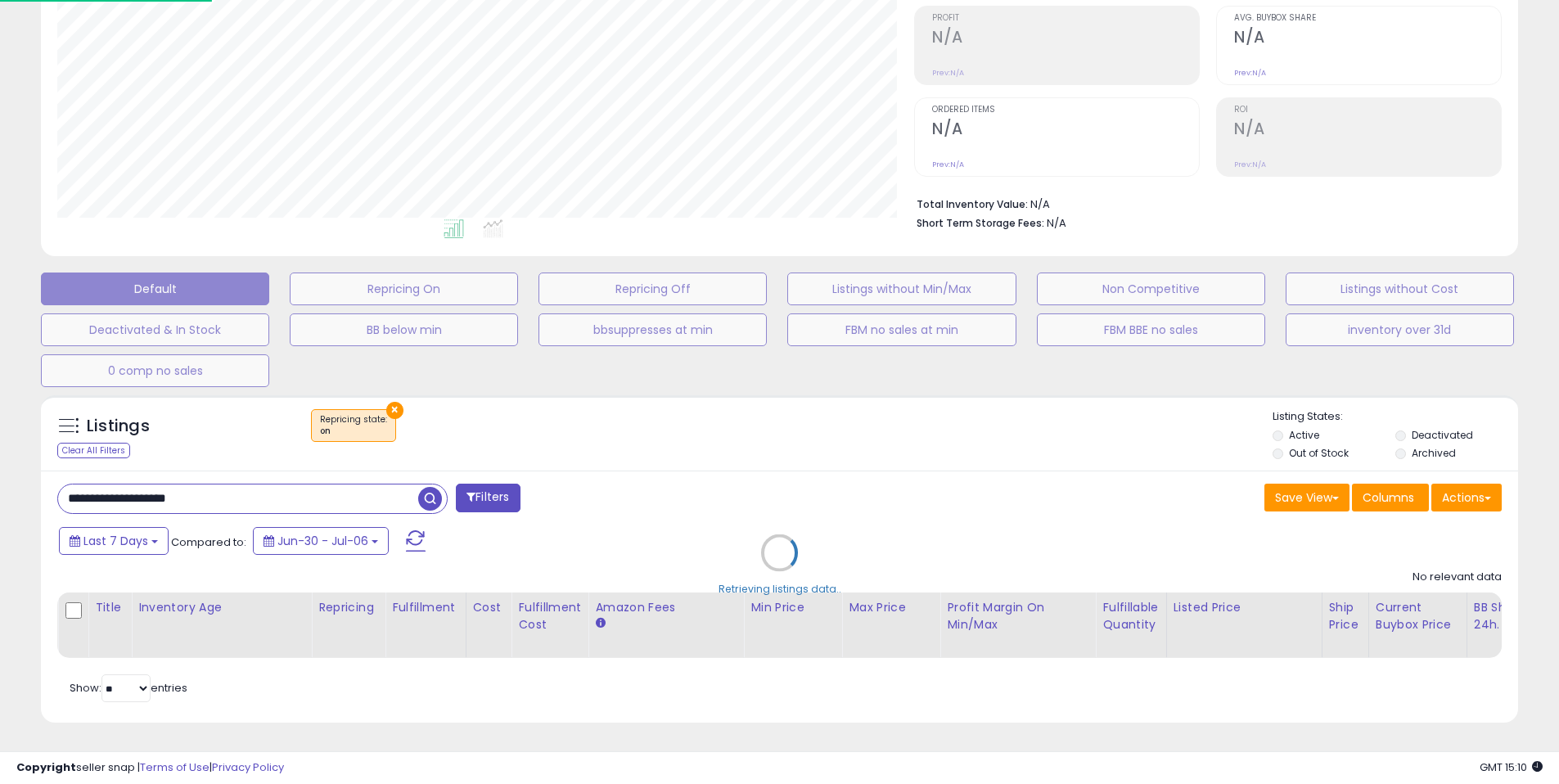 scroll, scrollTop: 818036, scrollLeft: 817509, axis: both 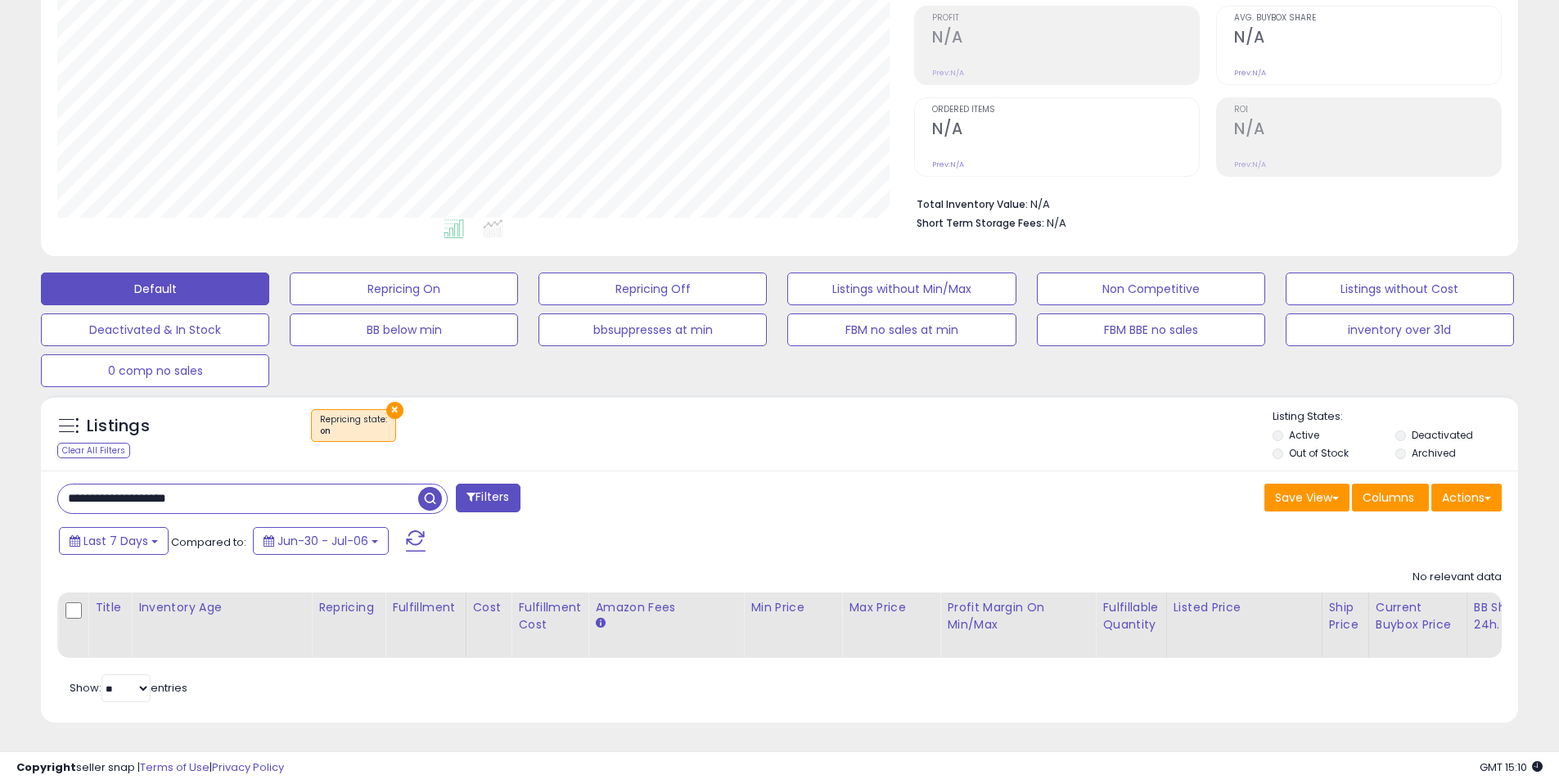 click on "×" at bounding box center [394, 410] 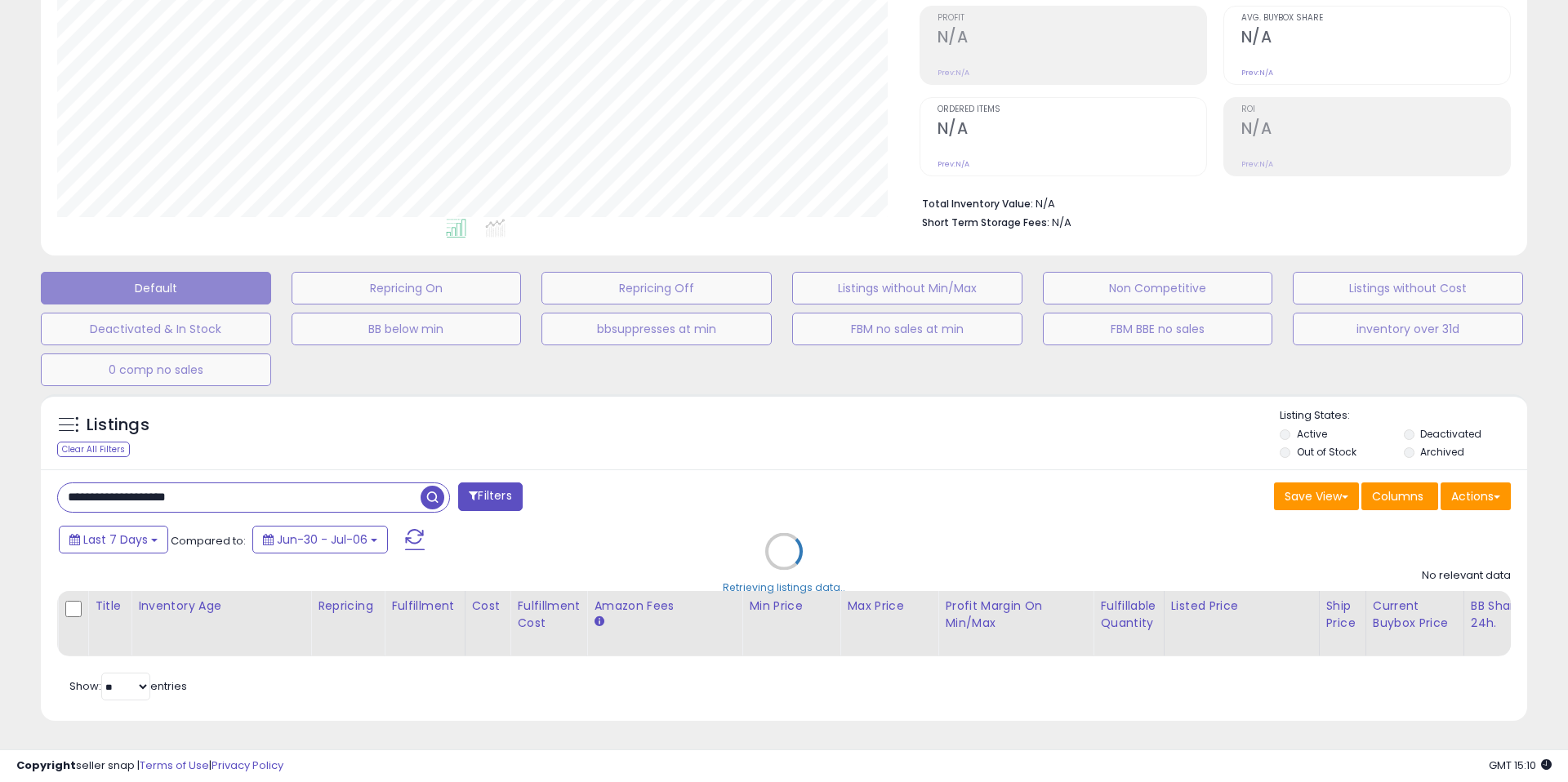 scroll, scrollTop: 815949, scrollLeft: 815804, axis: both 